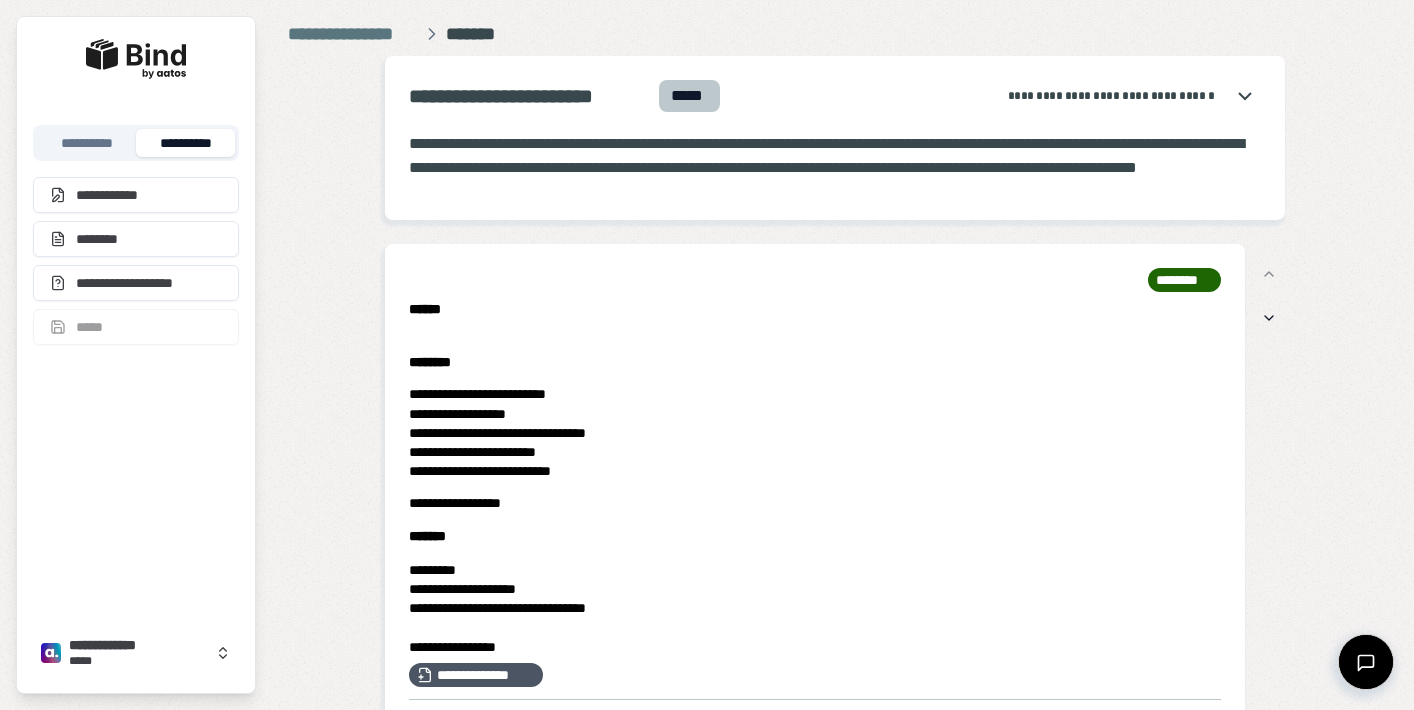 scroll, scrollTop: 0, scrollLeft: 0, axis: both 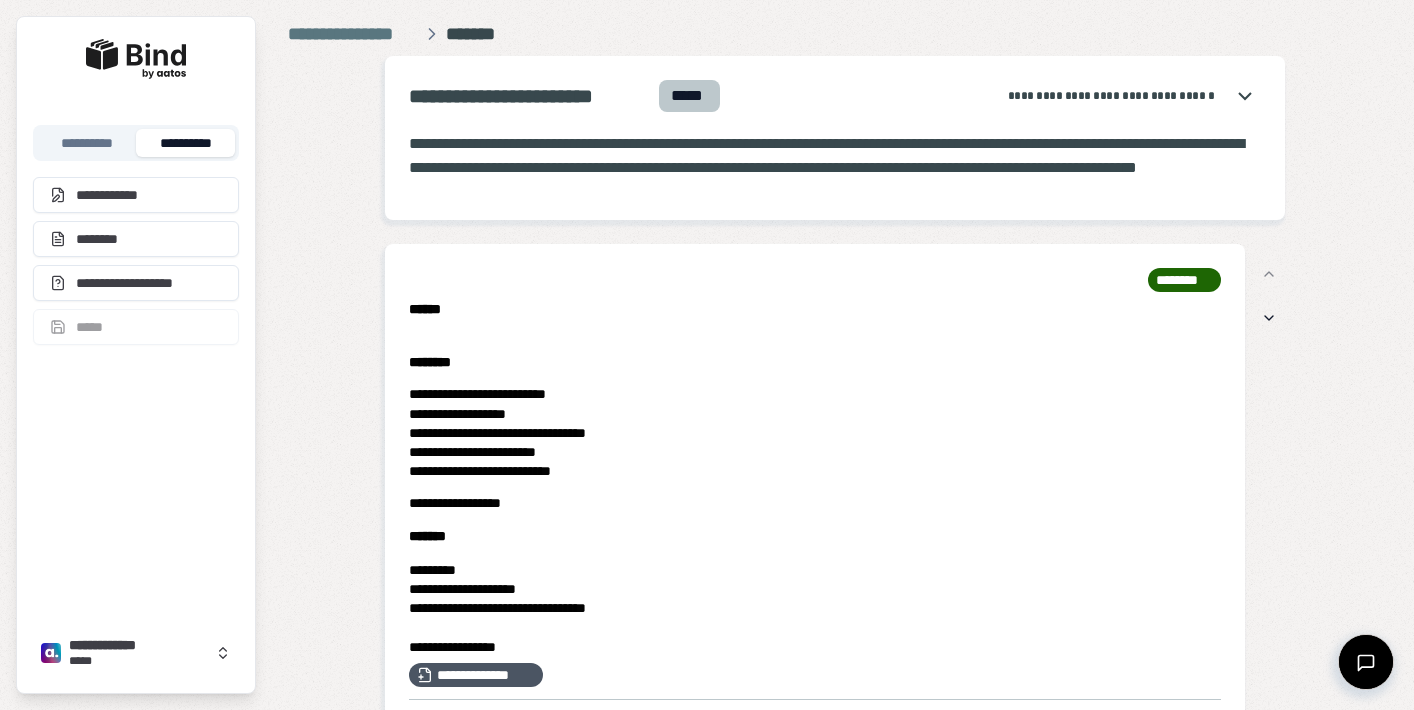 click on "**********" at bounding box center [835, 1778] 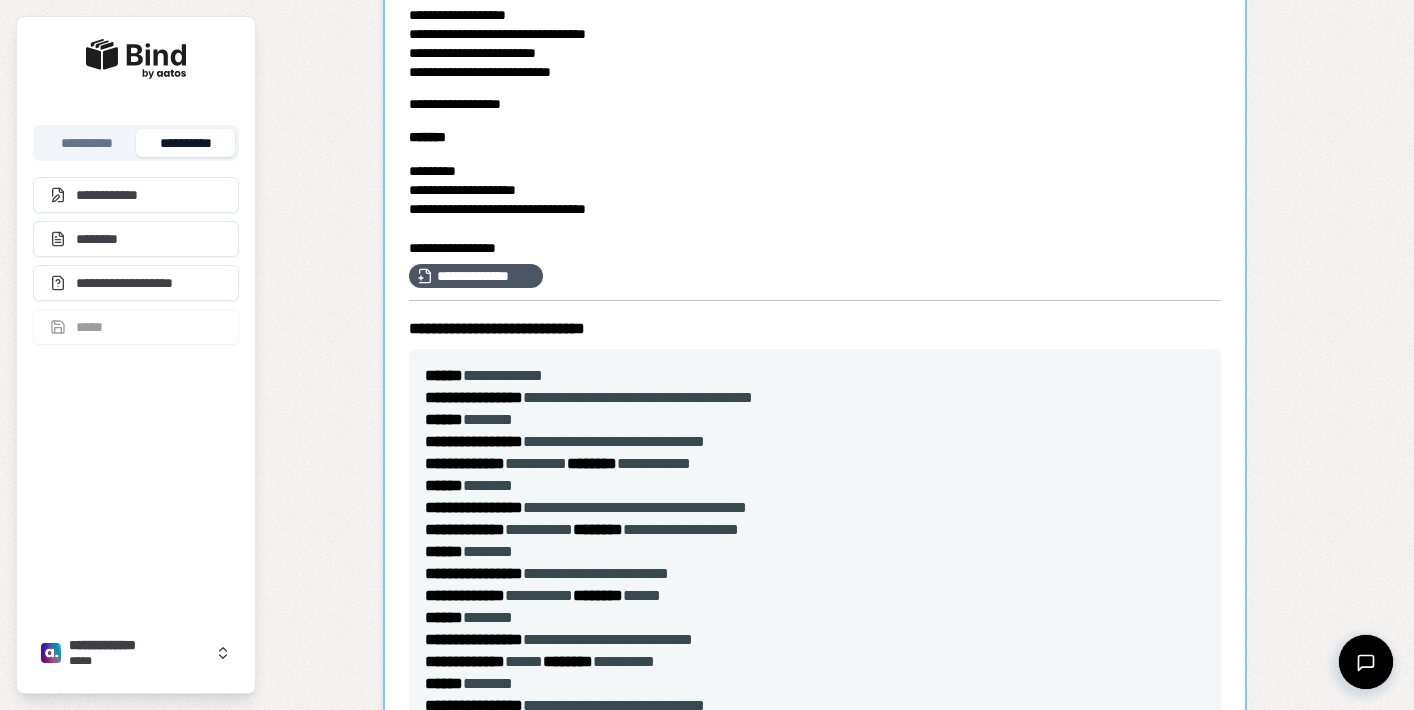 scroll, scrollTop: 289, scrollLeft: 0, axis: vertical 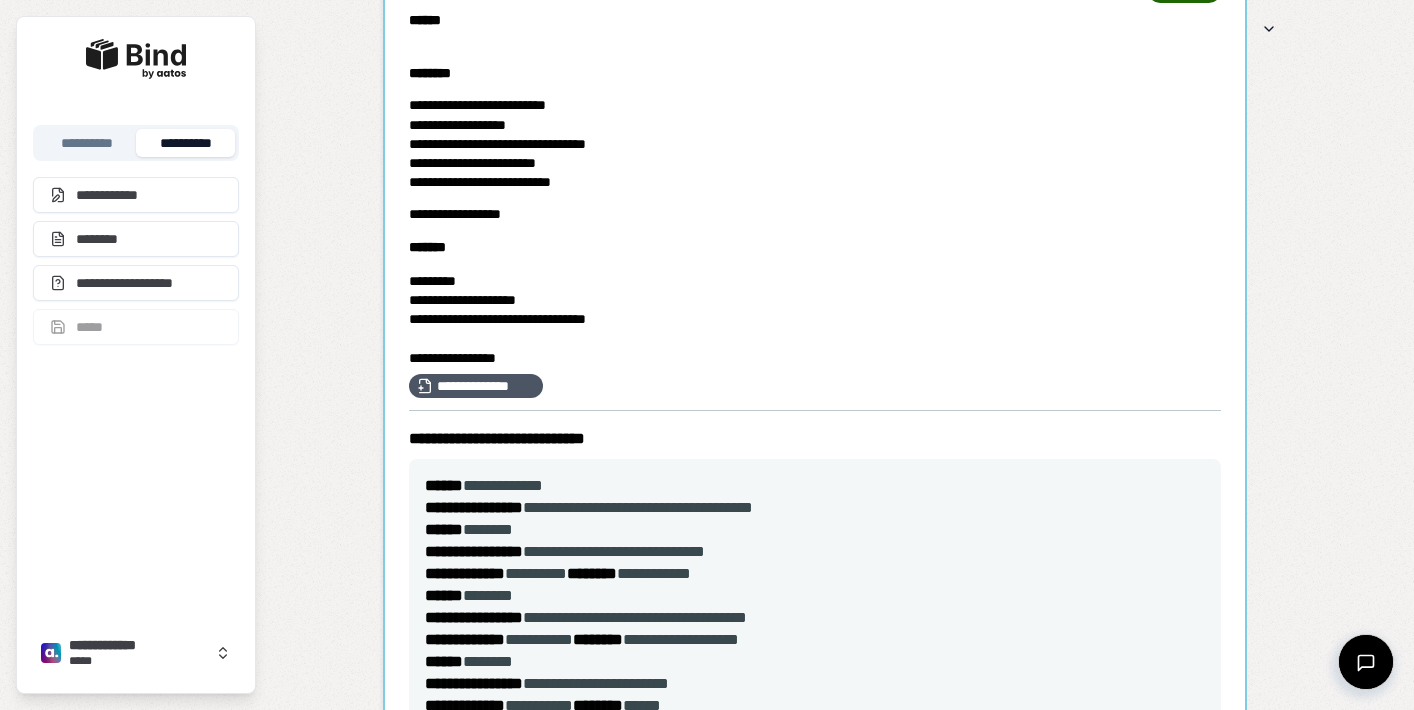 click at bounding box center (815, 521) 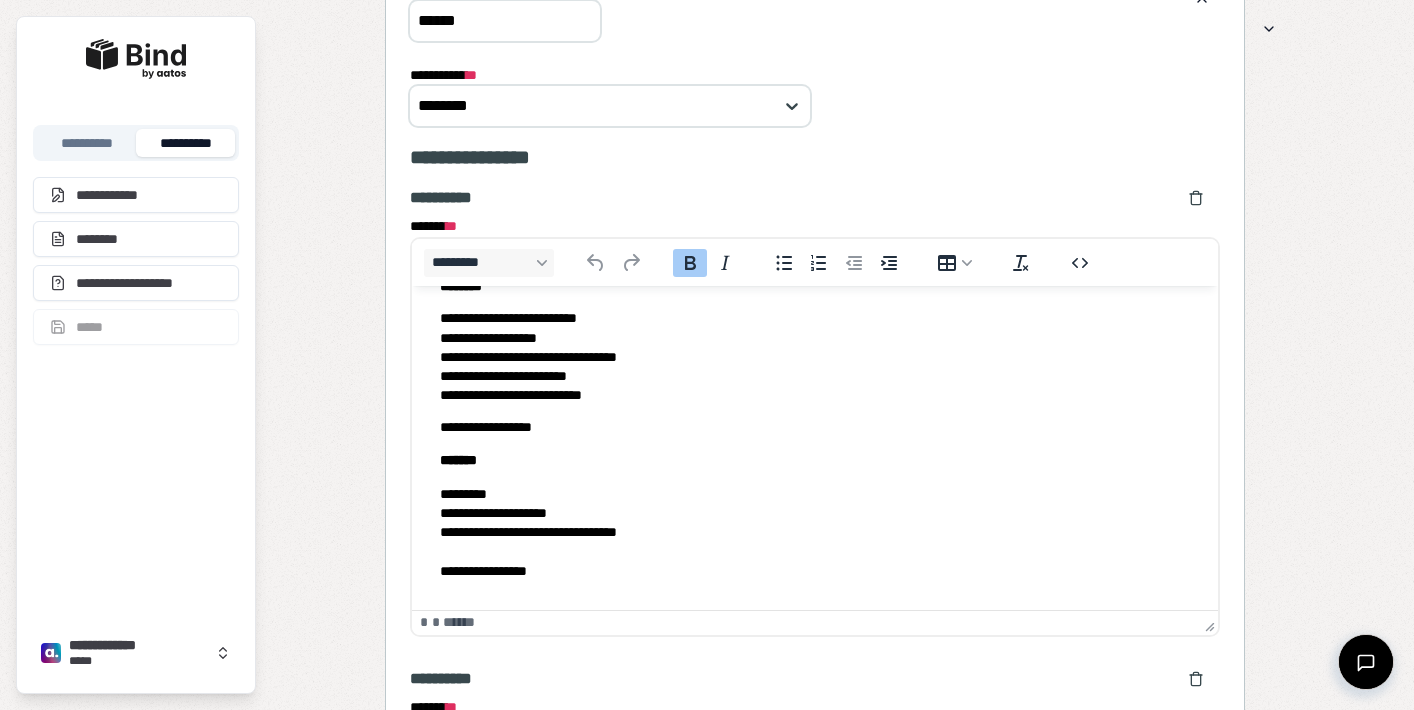 scroll, scrollTop: 91, scrollLeft: 0, axis: vertical 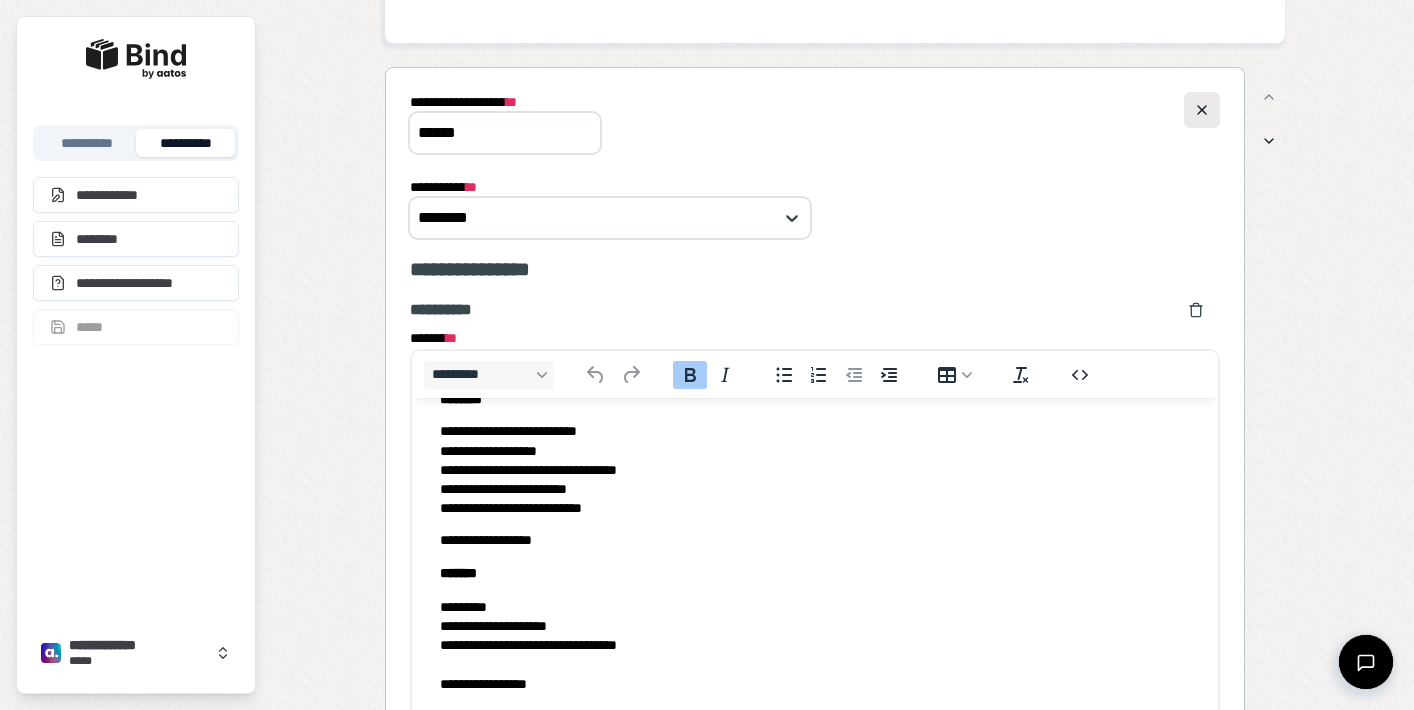 click at bounding box center (1202, 110) 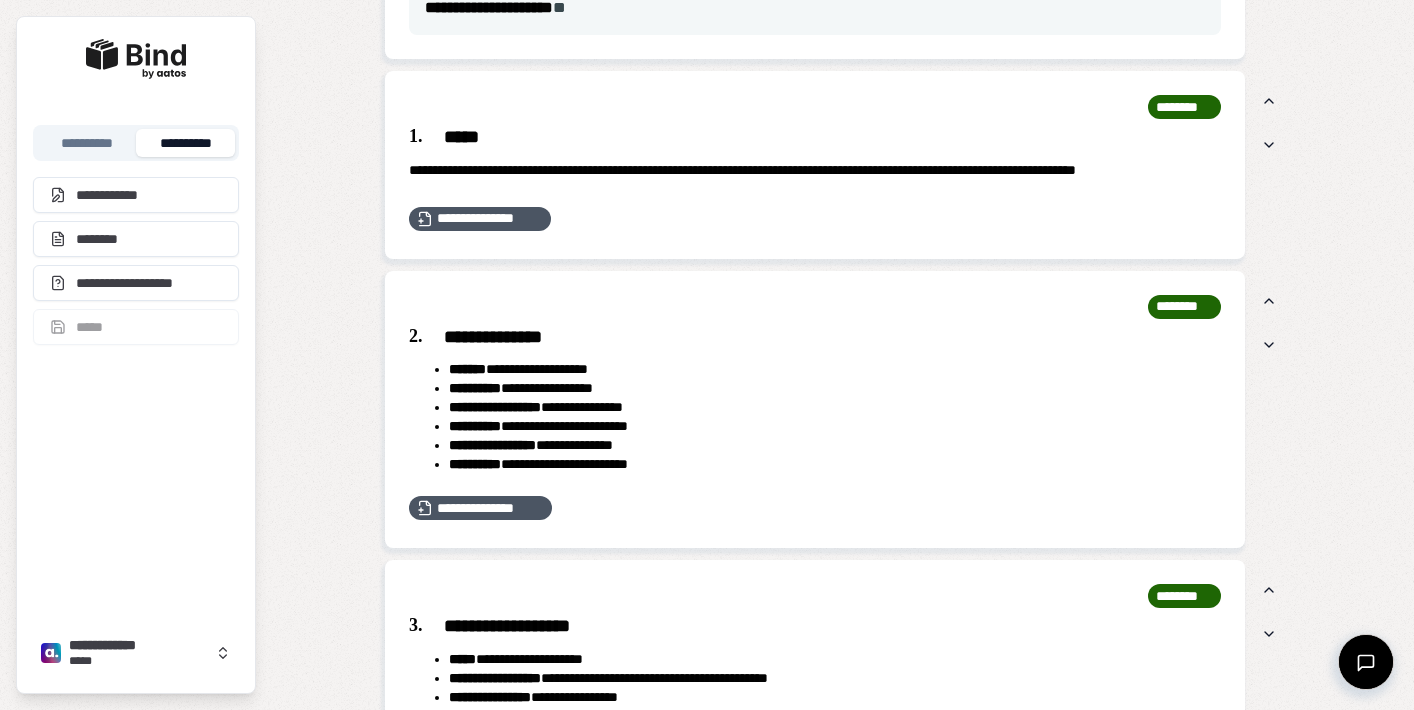 scroll, scrollTop: 1328, scrollLeft: 0, axis: vertical 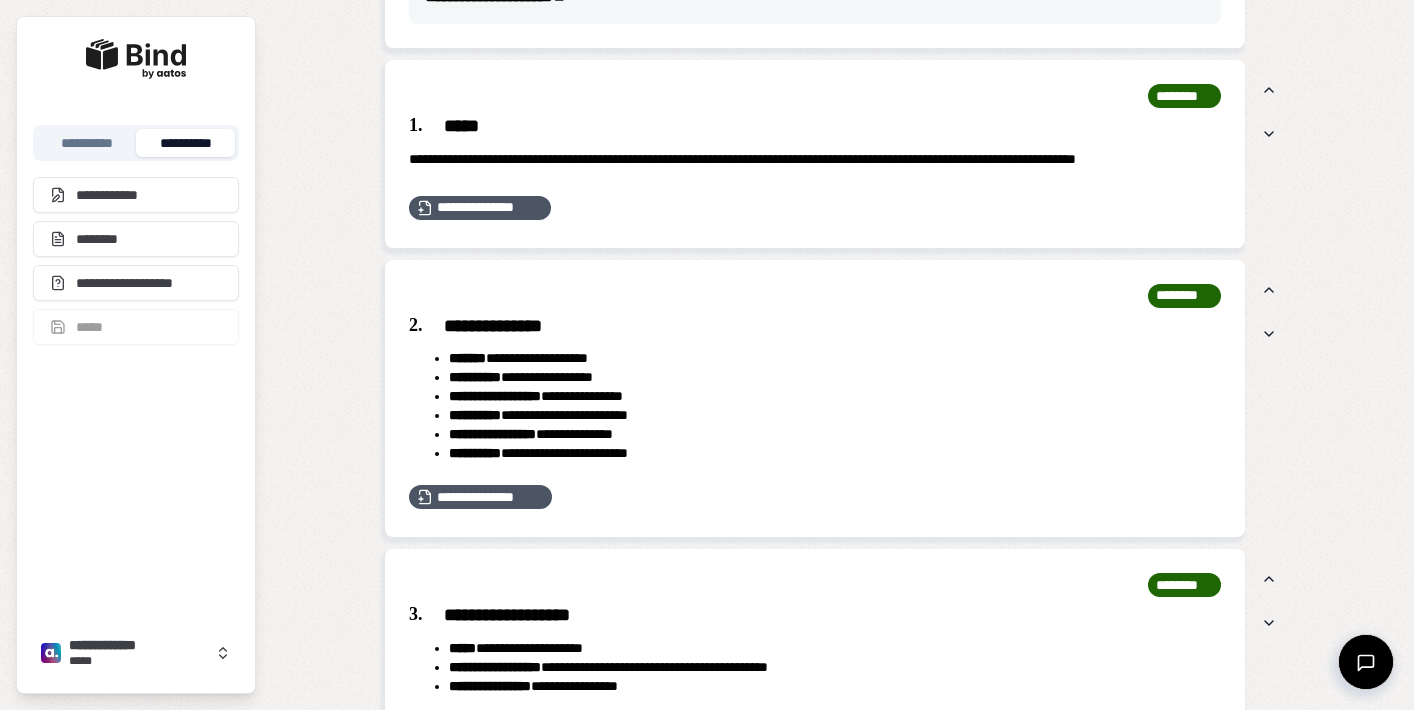 click on "*****" at bounding box center (815, 126) 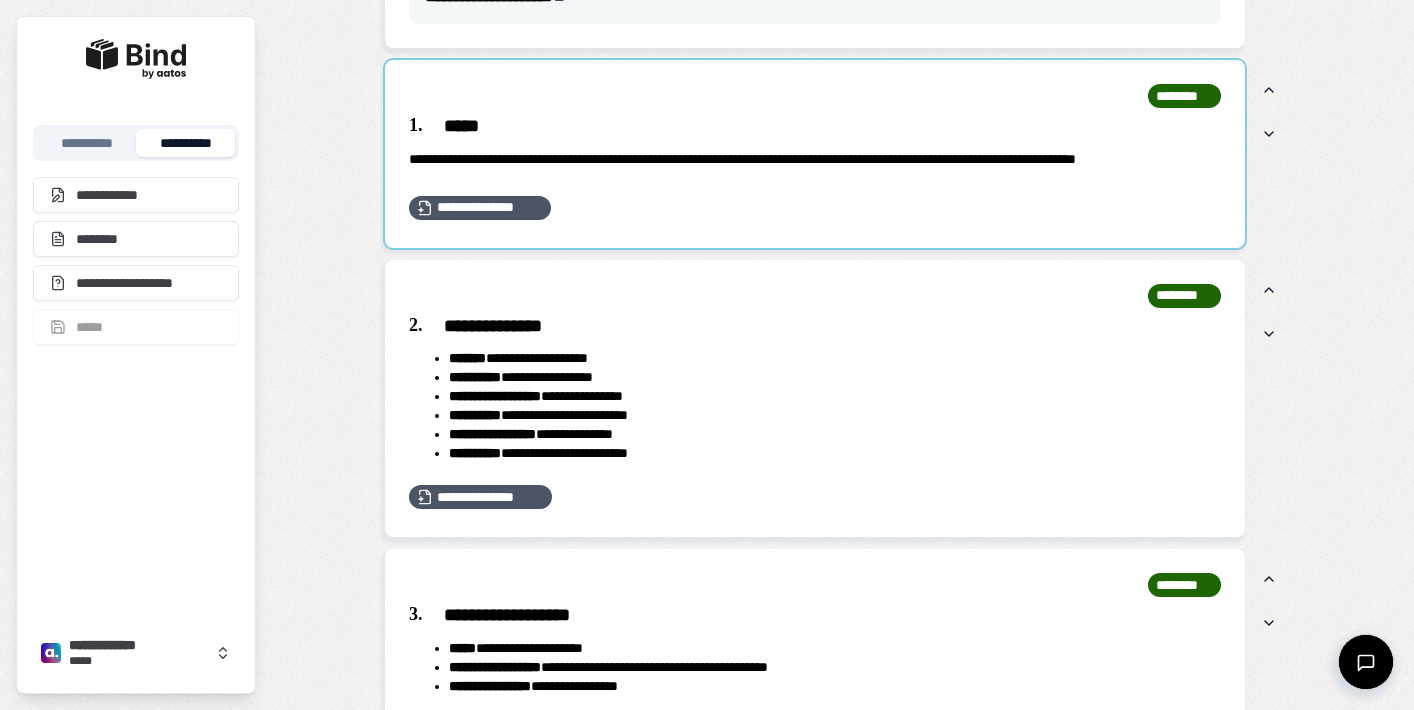 click at bounding box center [815, 154] 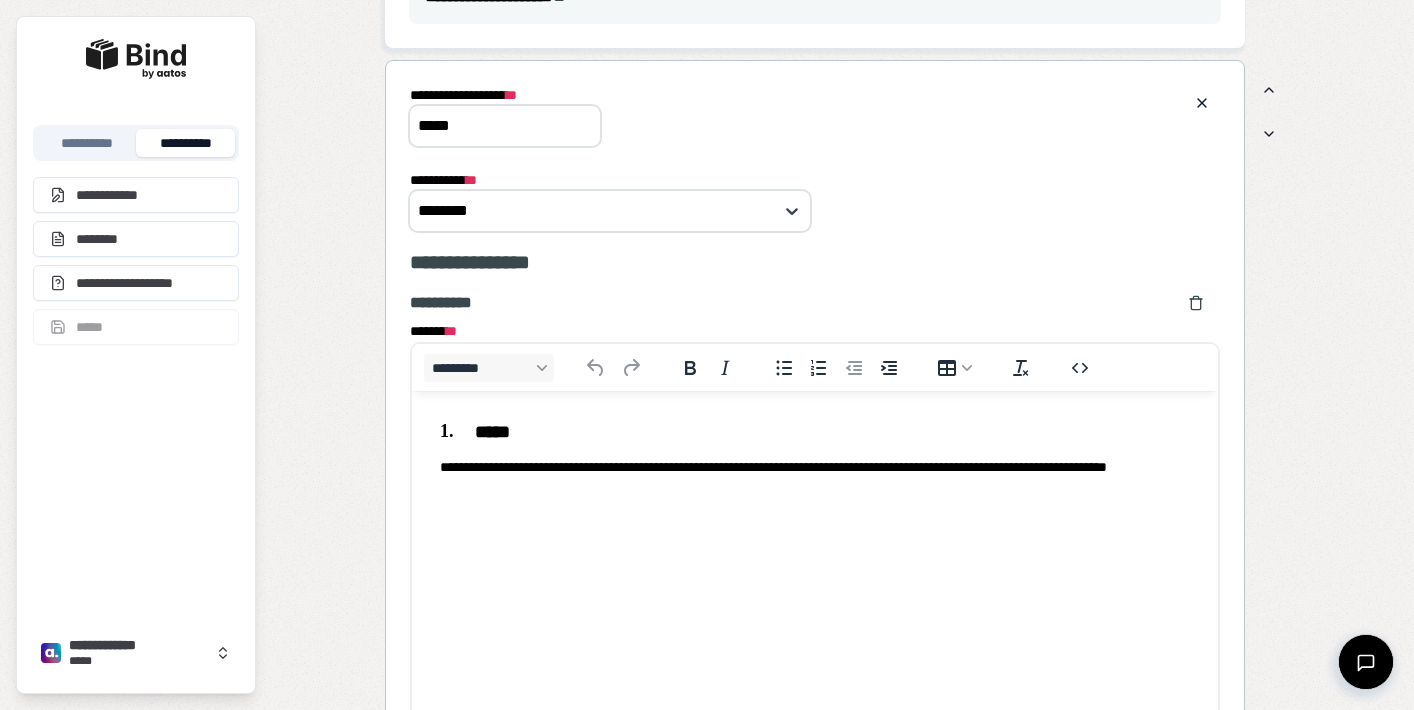 scroll, scrollTop: 0, scrollLeft: 0, axis: both 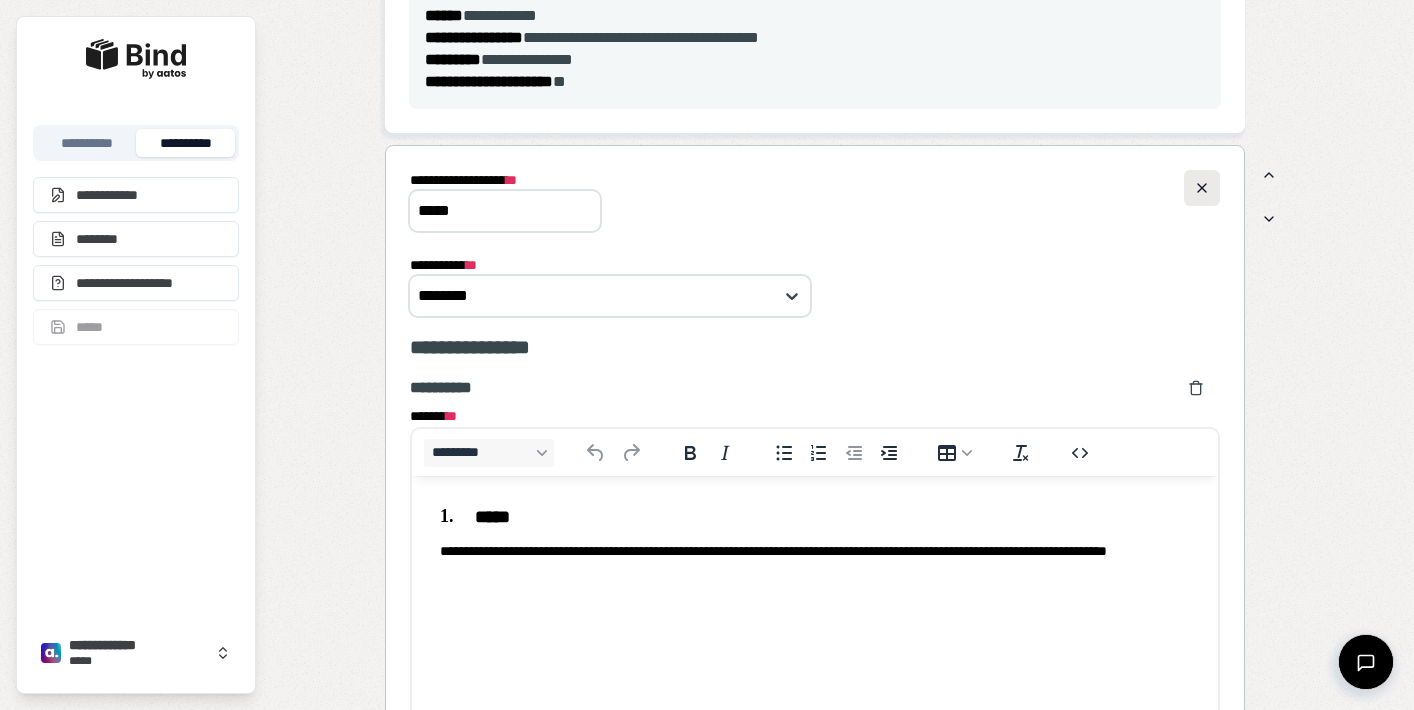 click at bounding box center [1202, 188] 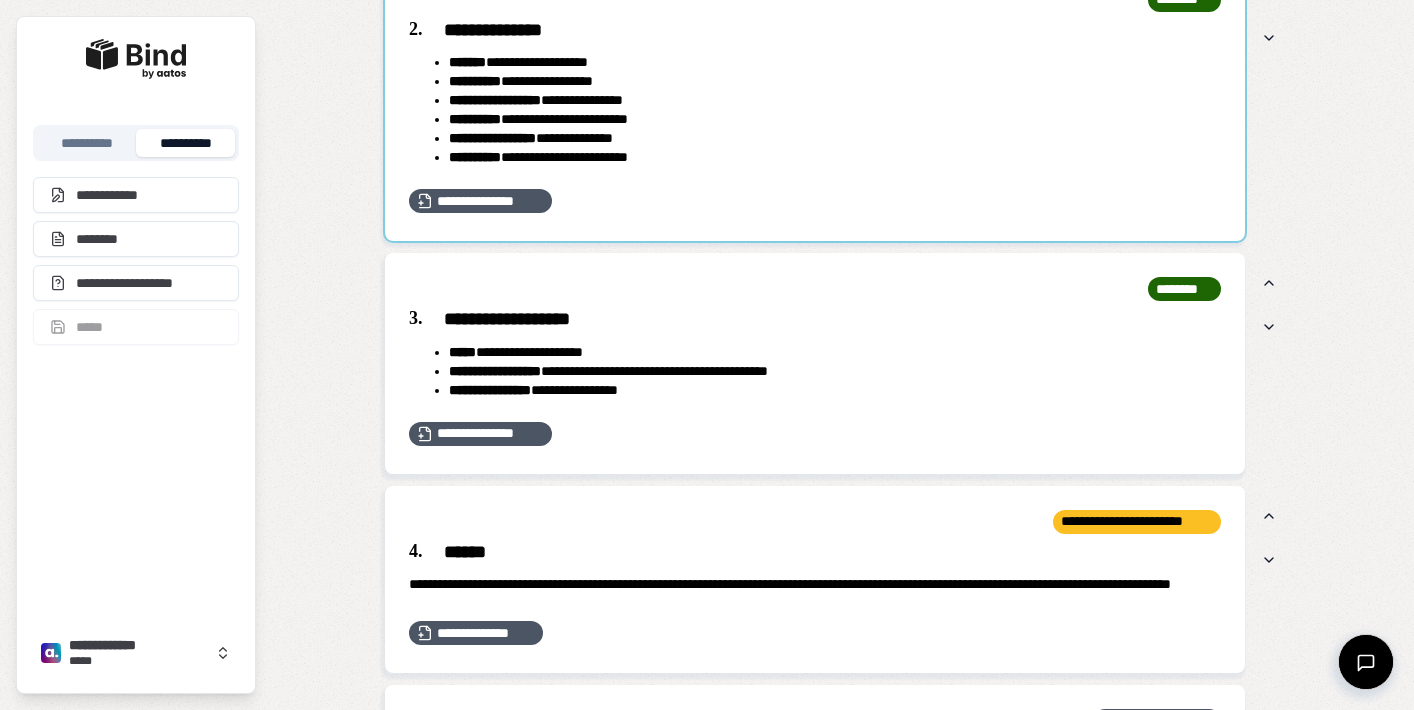 scroll, scrollTop: 1625, scrollLeft: 0, axis: vertical 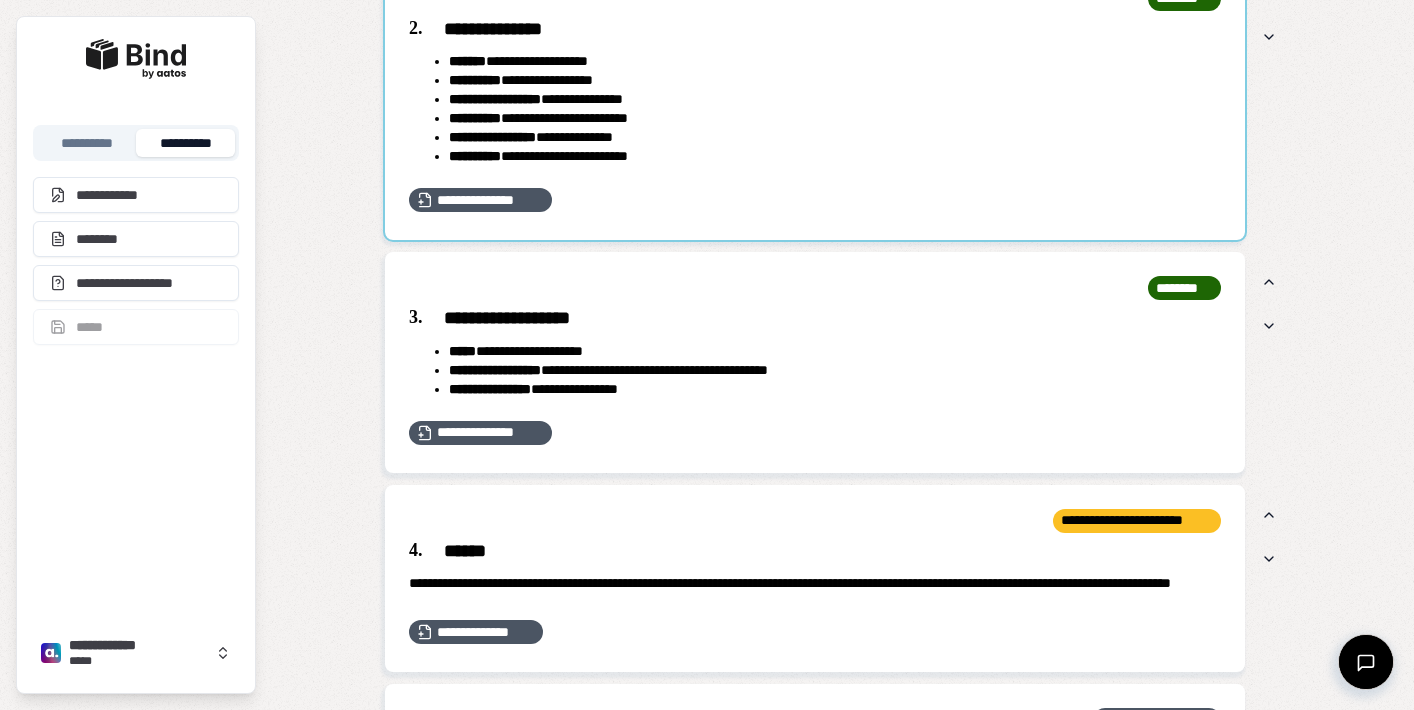 click at bounding box center (815, 102) 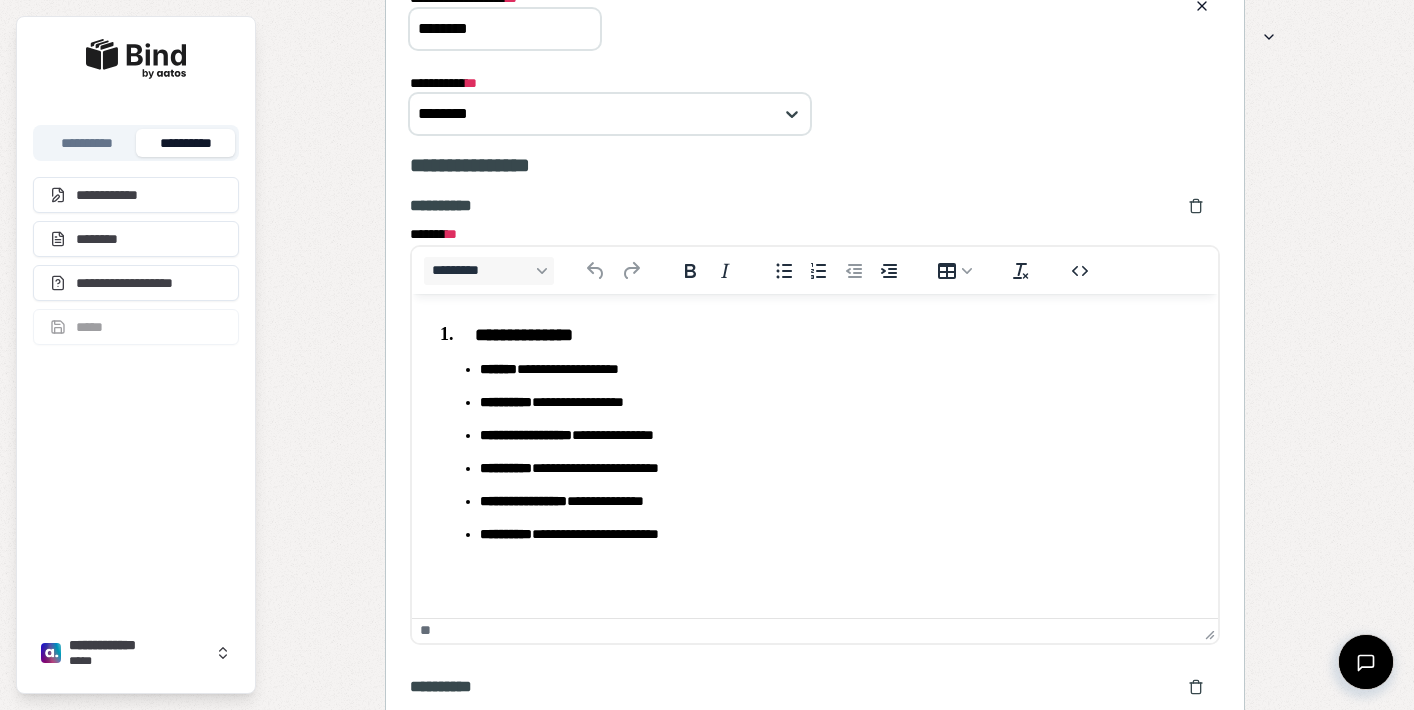 scroll, scrollTop: 0, scrollLeft: 0, axis: both 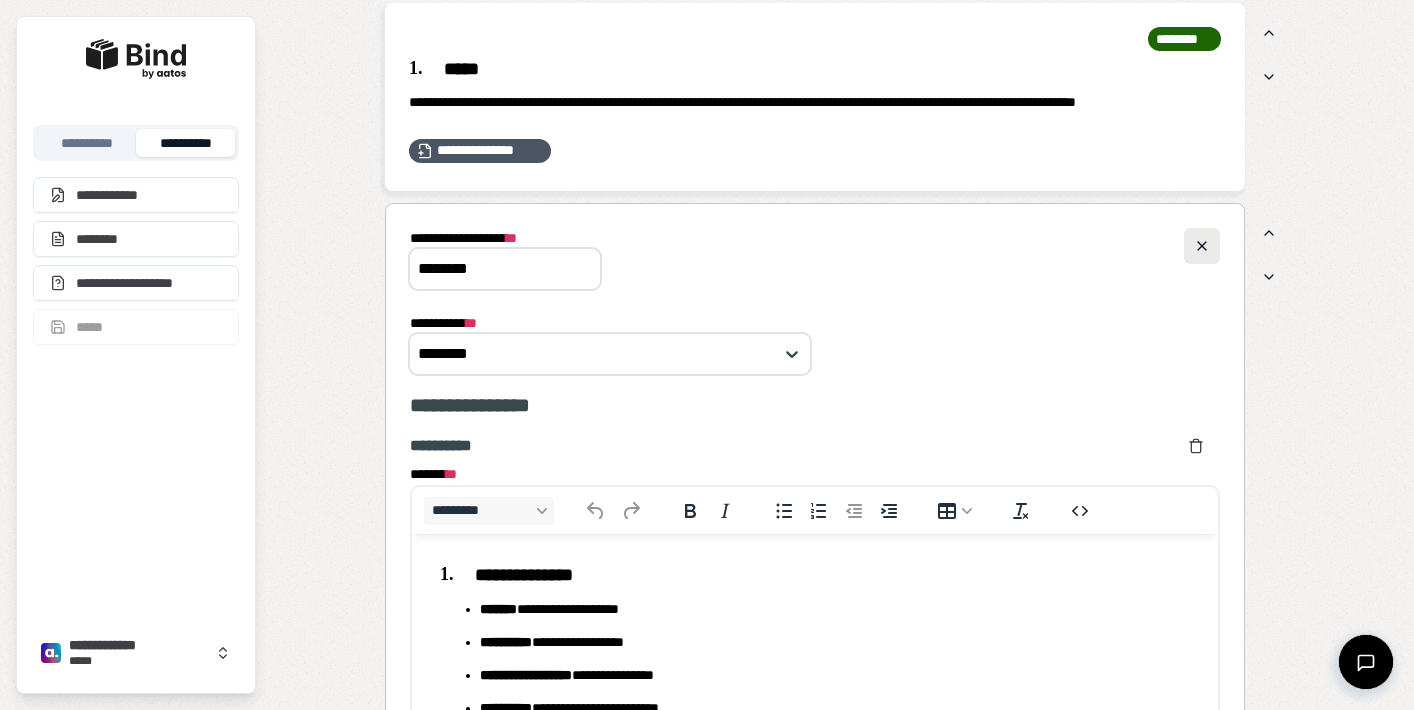 click at bounding box center (1202, 246) 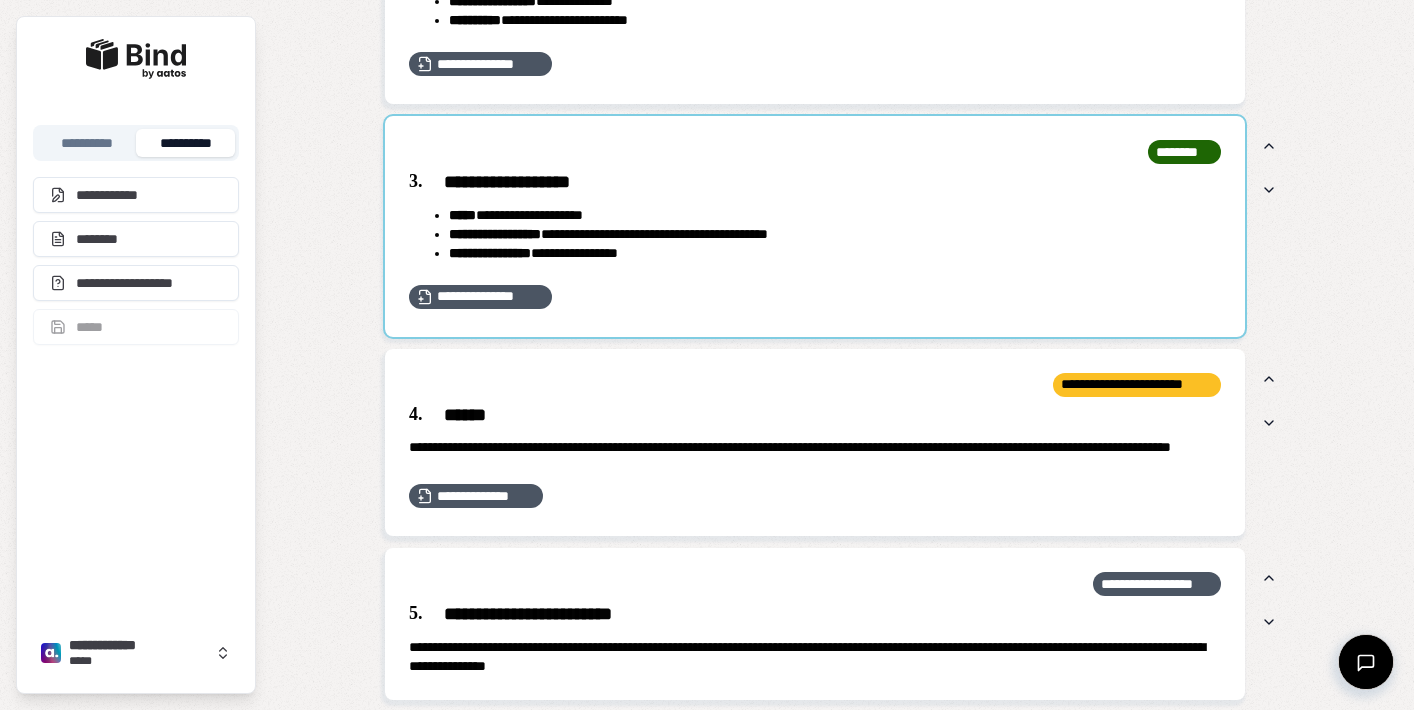 scroll, scrollTop: 1779, scrollLeft: 0, axis: vertical 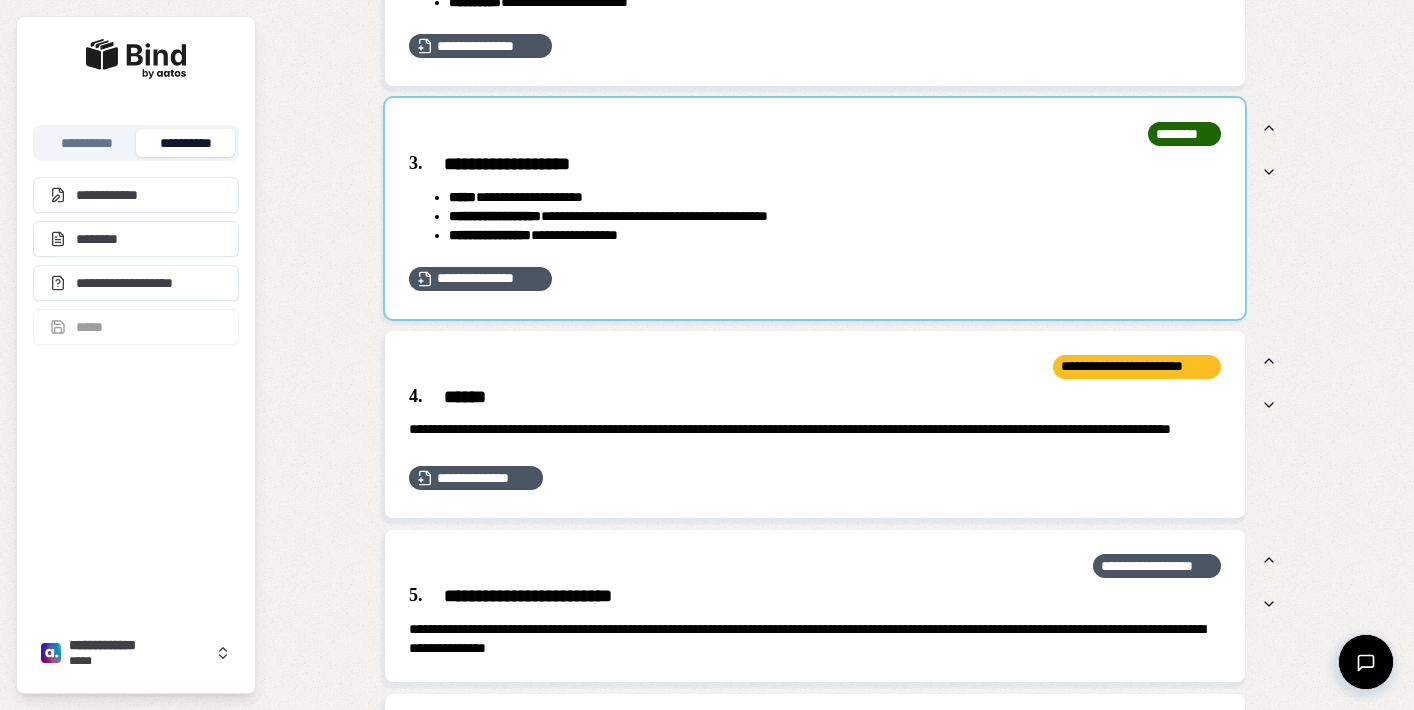 click at bounding box center [815, 208] 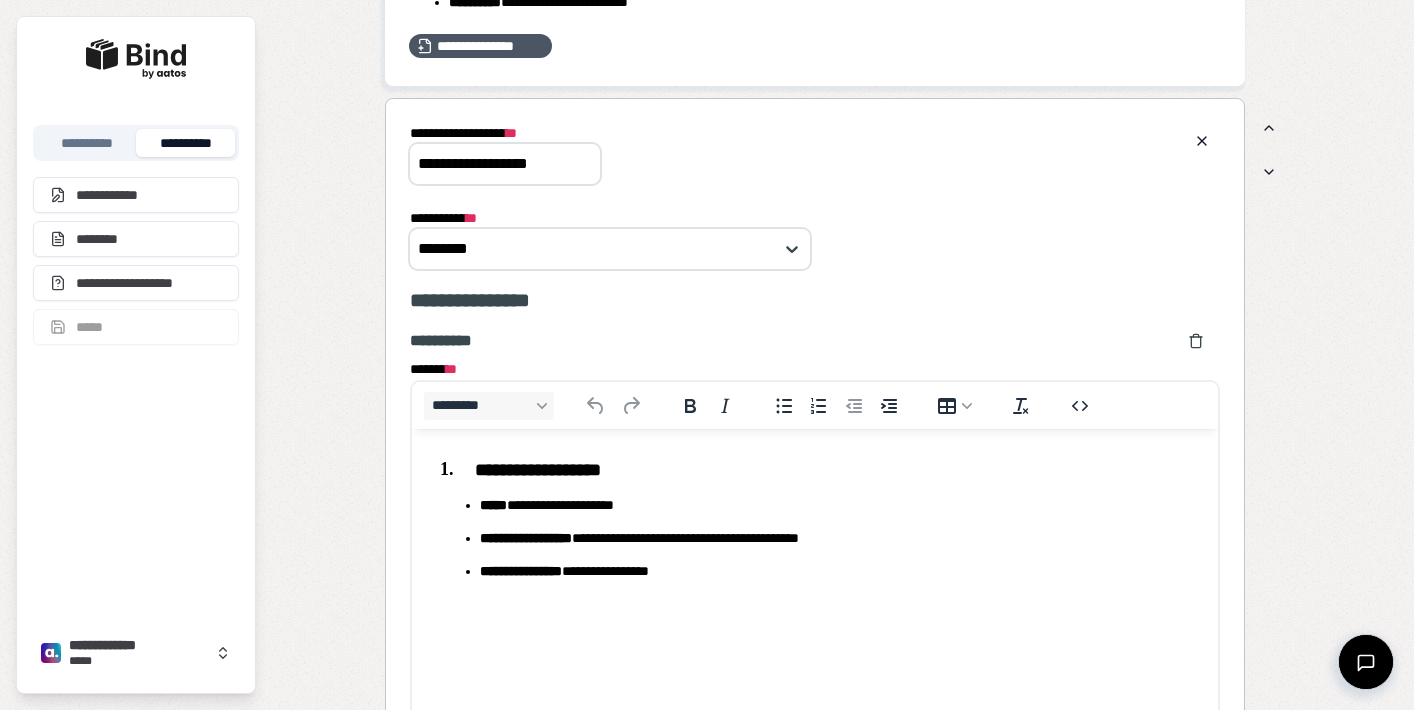 scroll, scrollTop: 0, scrollLeft: 0, axis: both 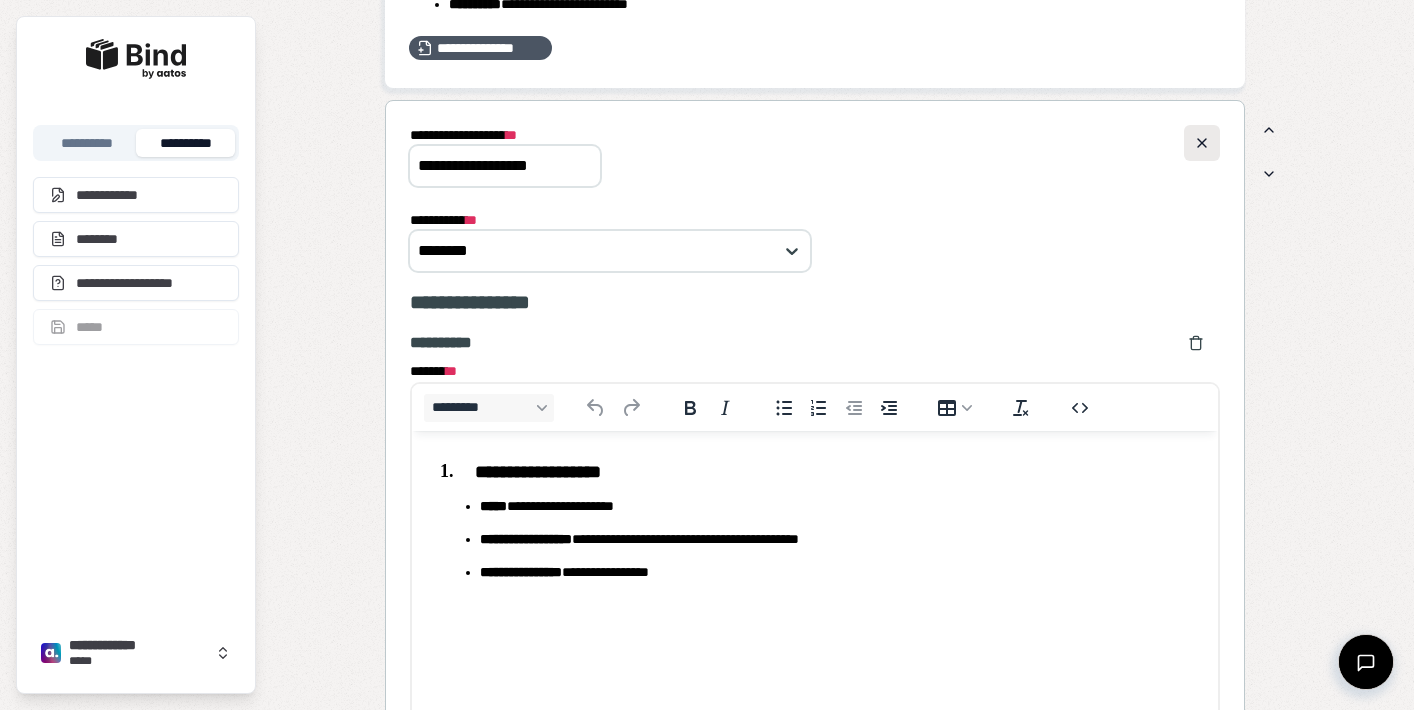 click at bounding box center [1202, 143] 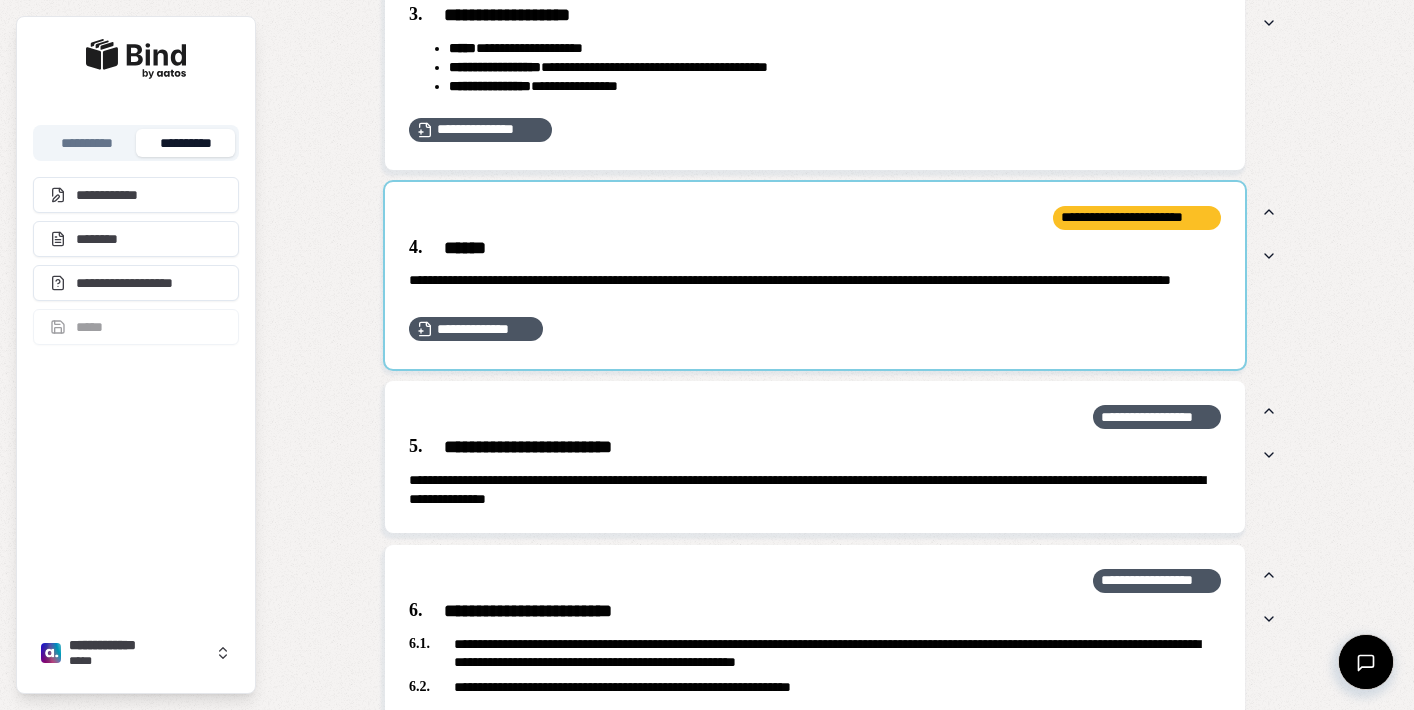 click at bounding box center [815, 276] 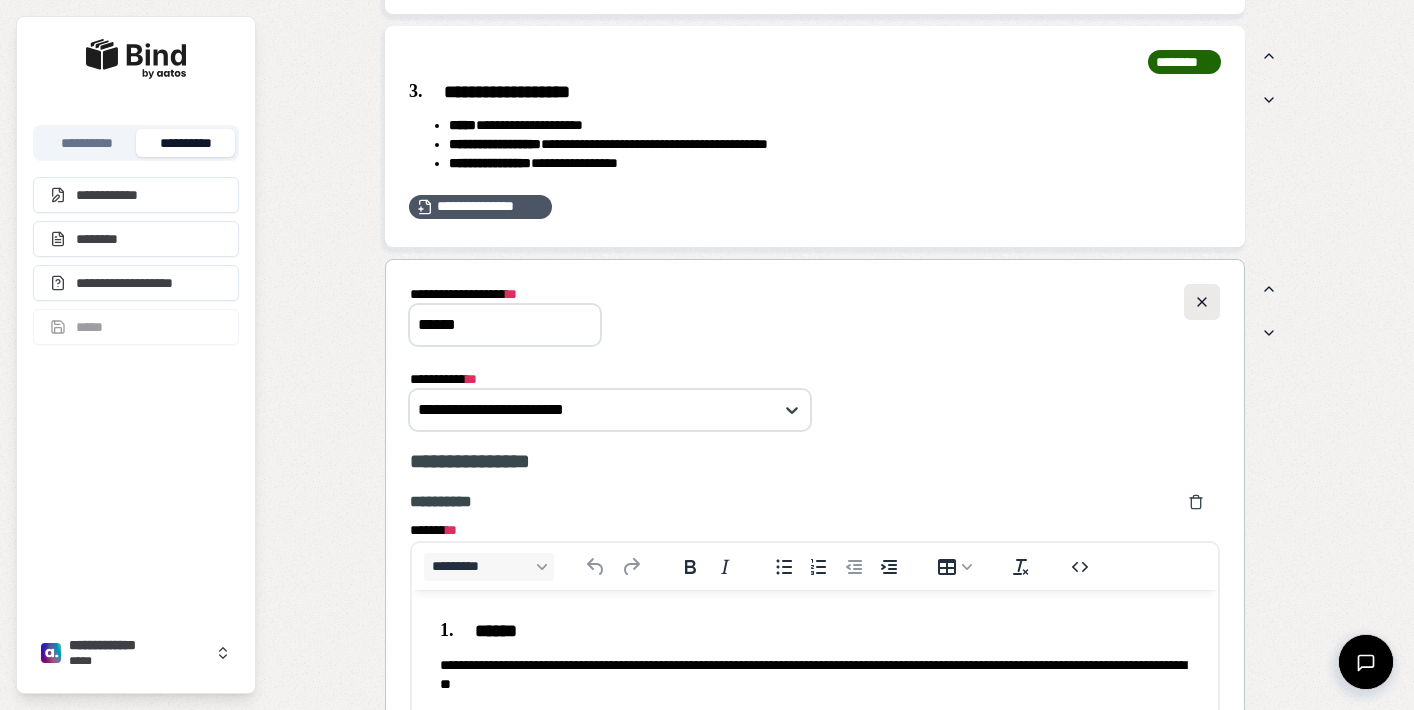 click at bounding box center [1202, 302] 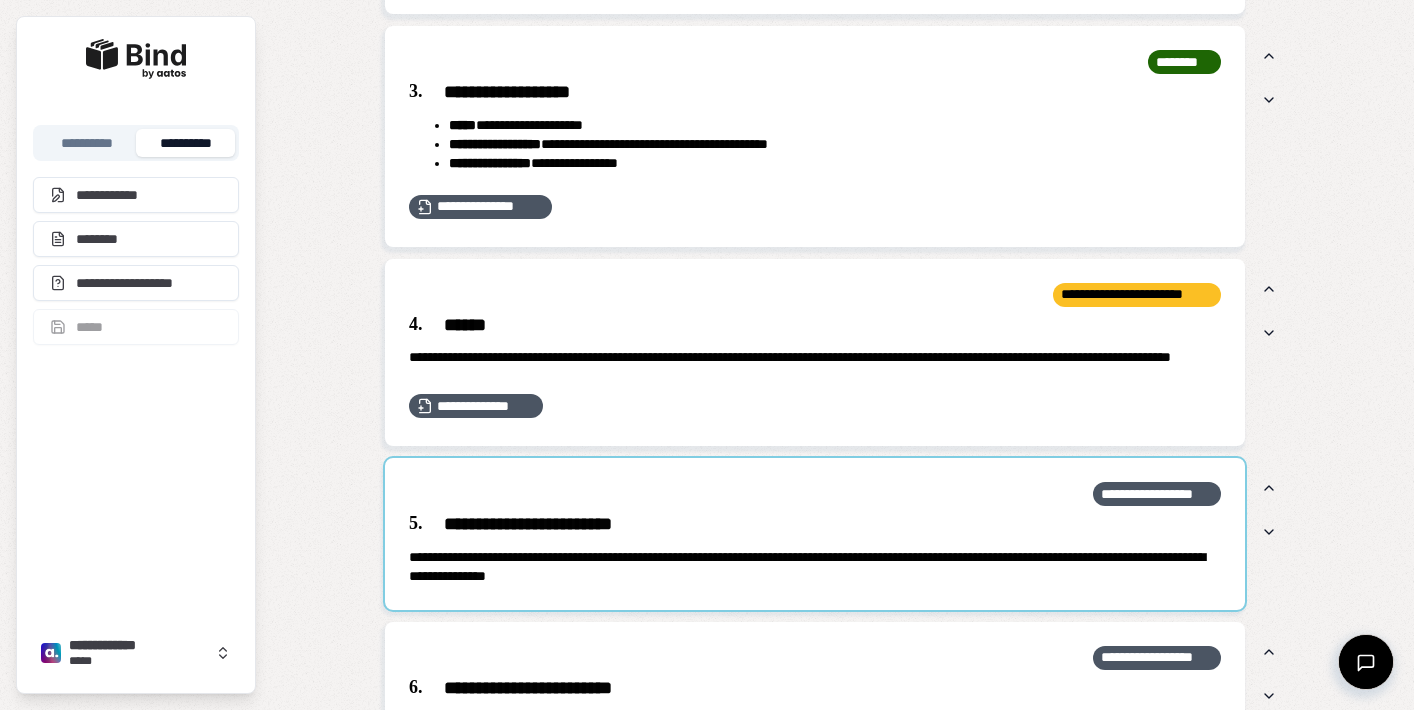 click at bounding box center [815, 534] 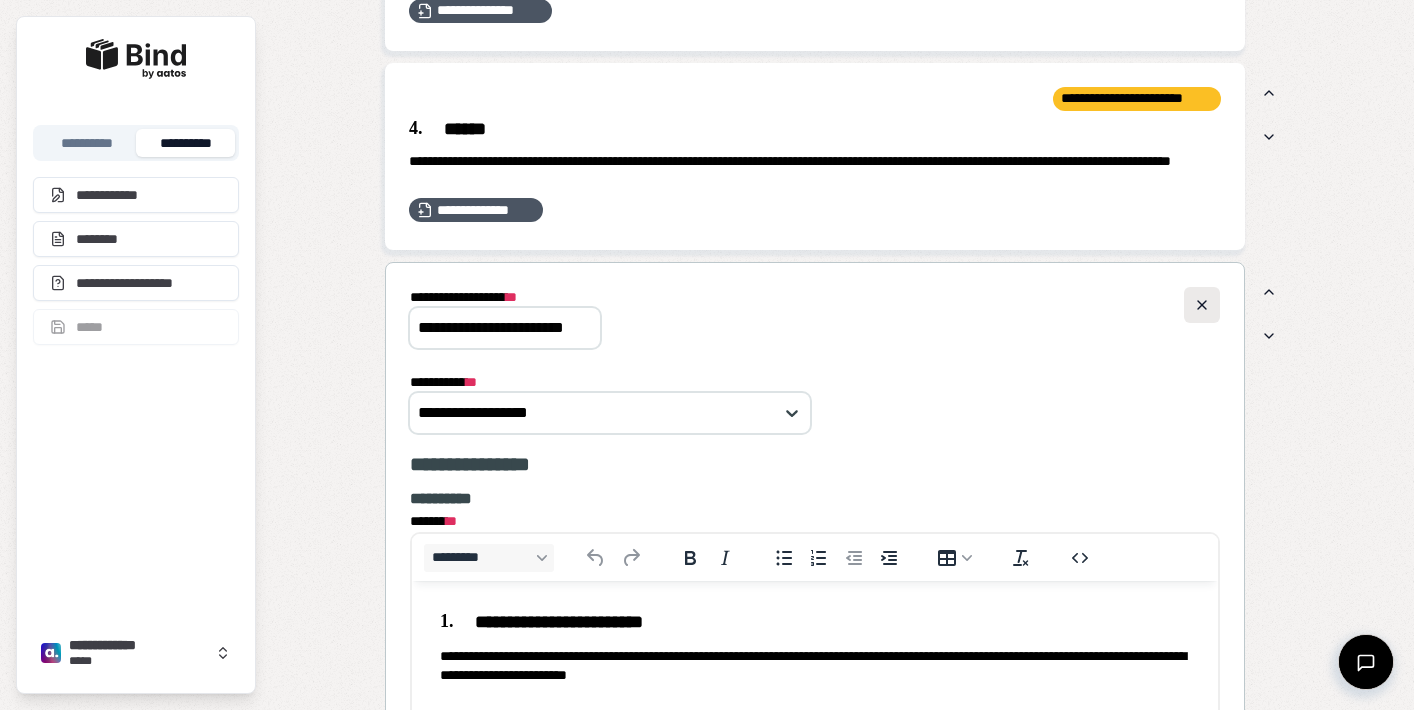 click at bounding box center [1202, 305] 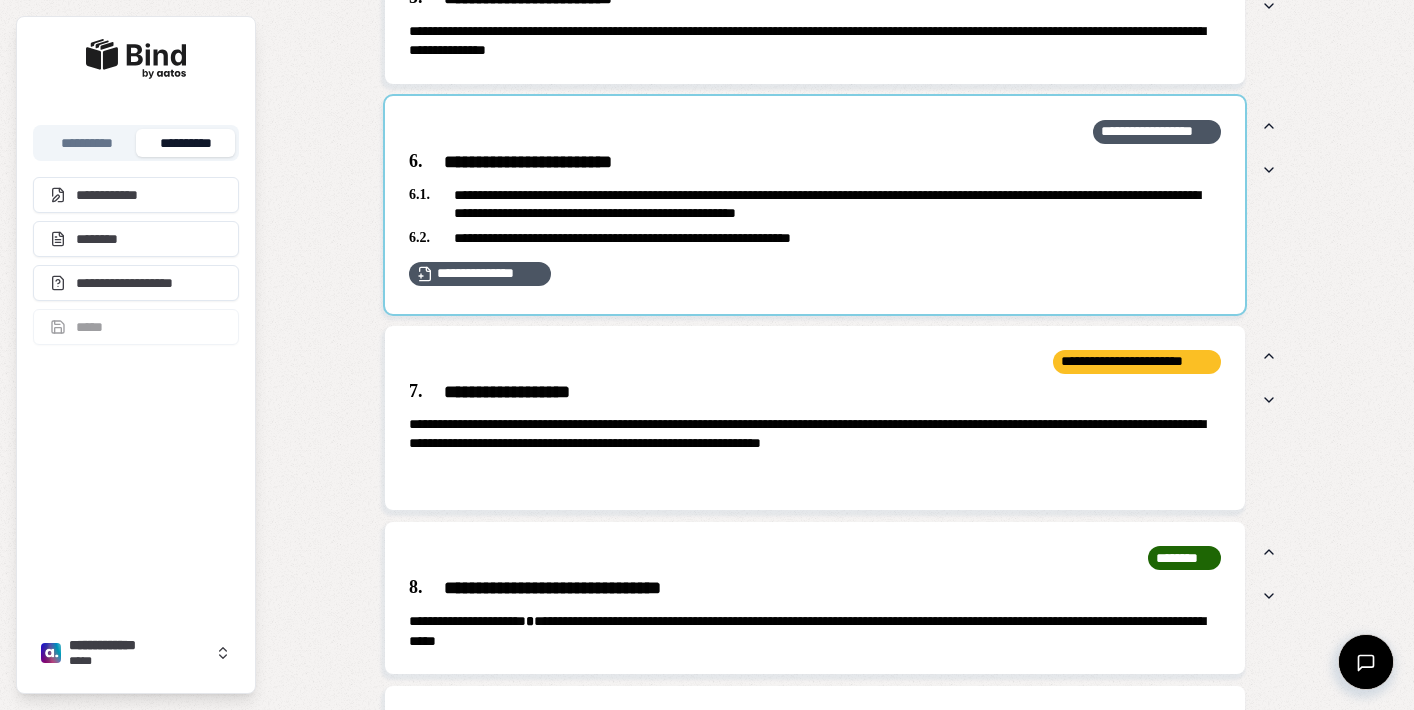 click at bounding box center (815, 205) 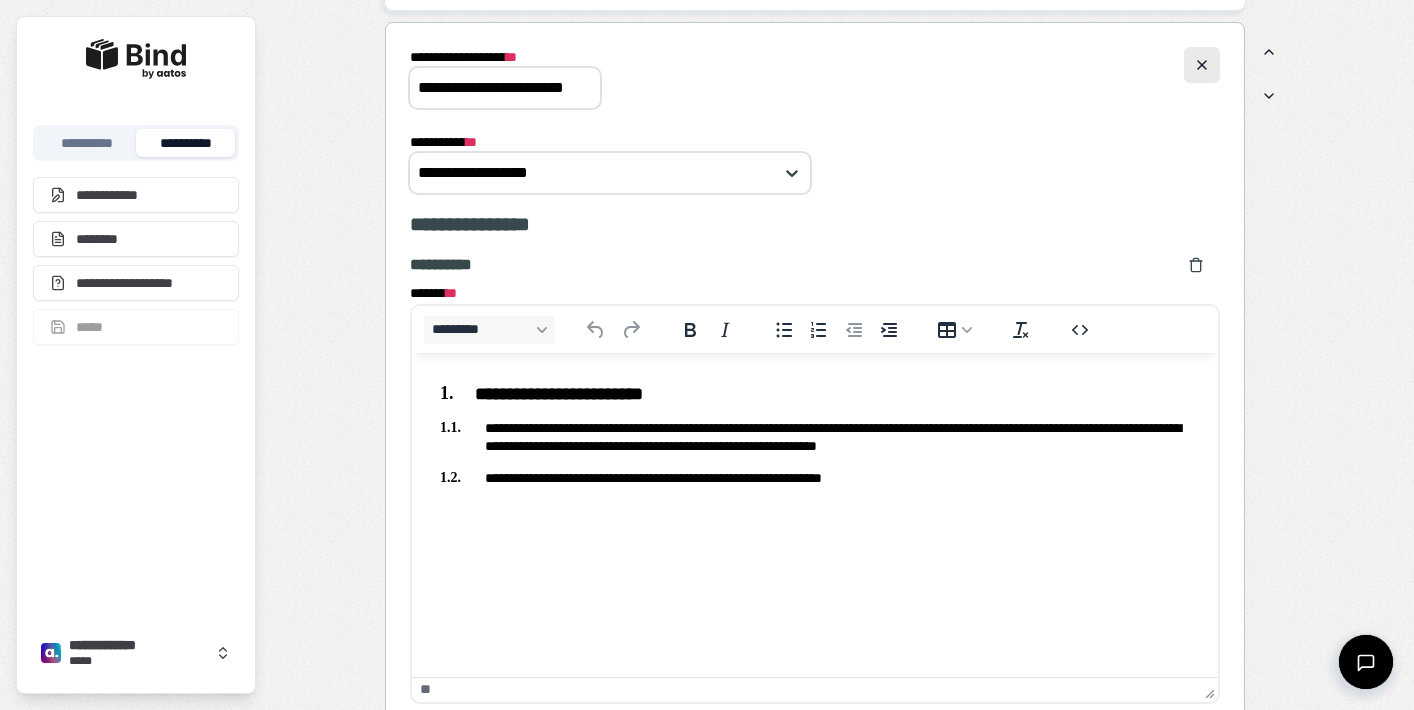 click at bounding box center [1202, 65] 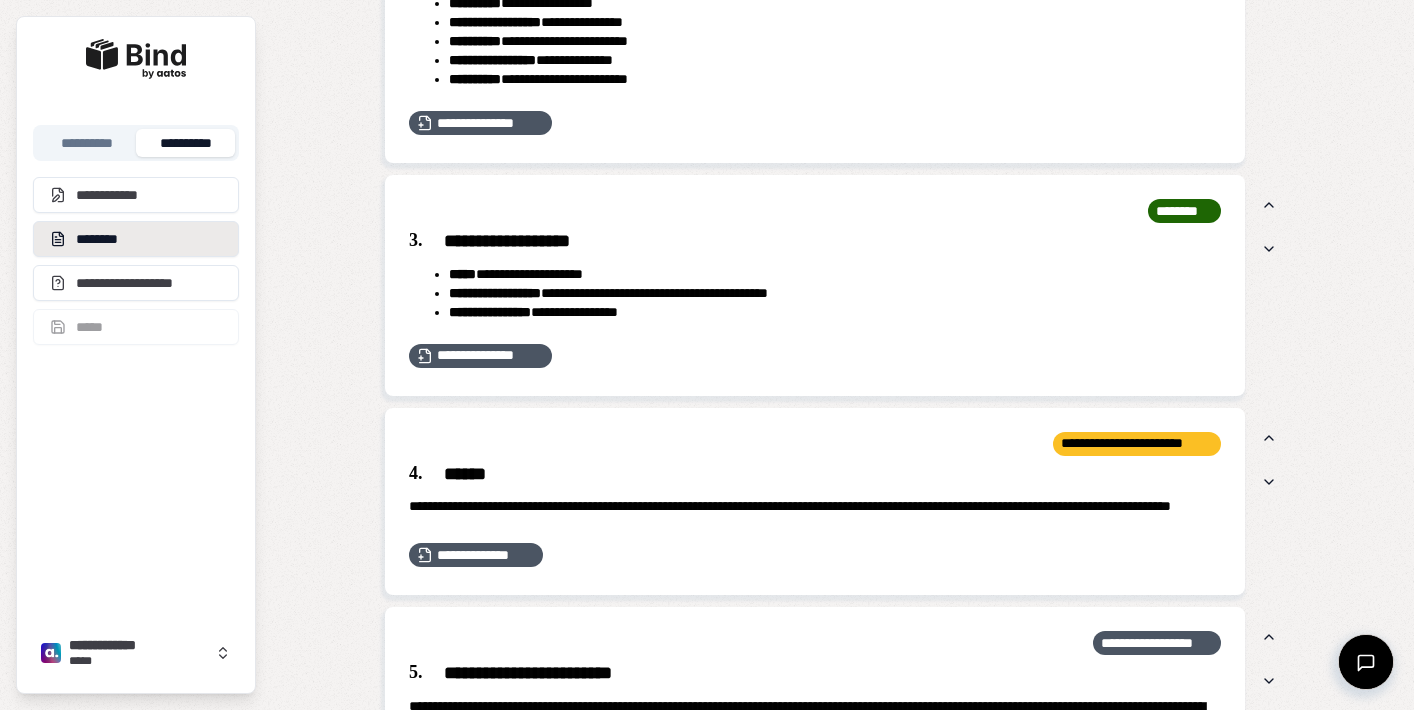 click on "********" at bounding box center (136, 239) 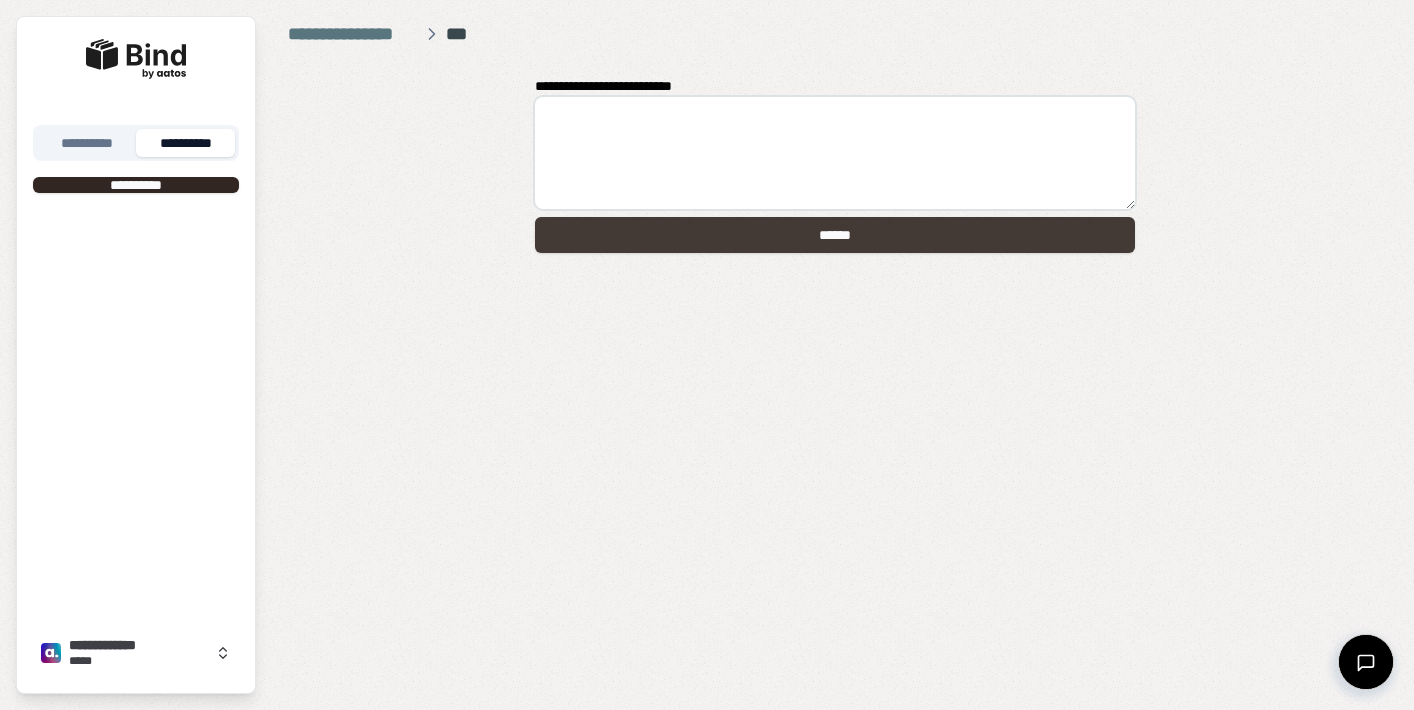 click on "******" at bounding box center [835, 235] 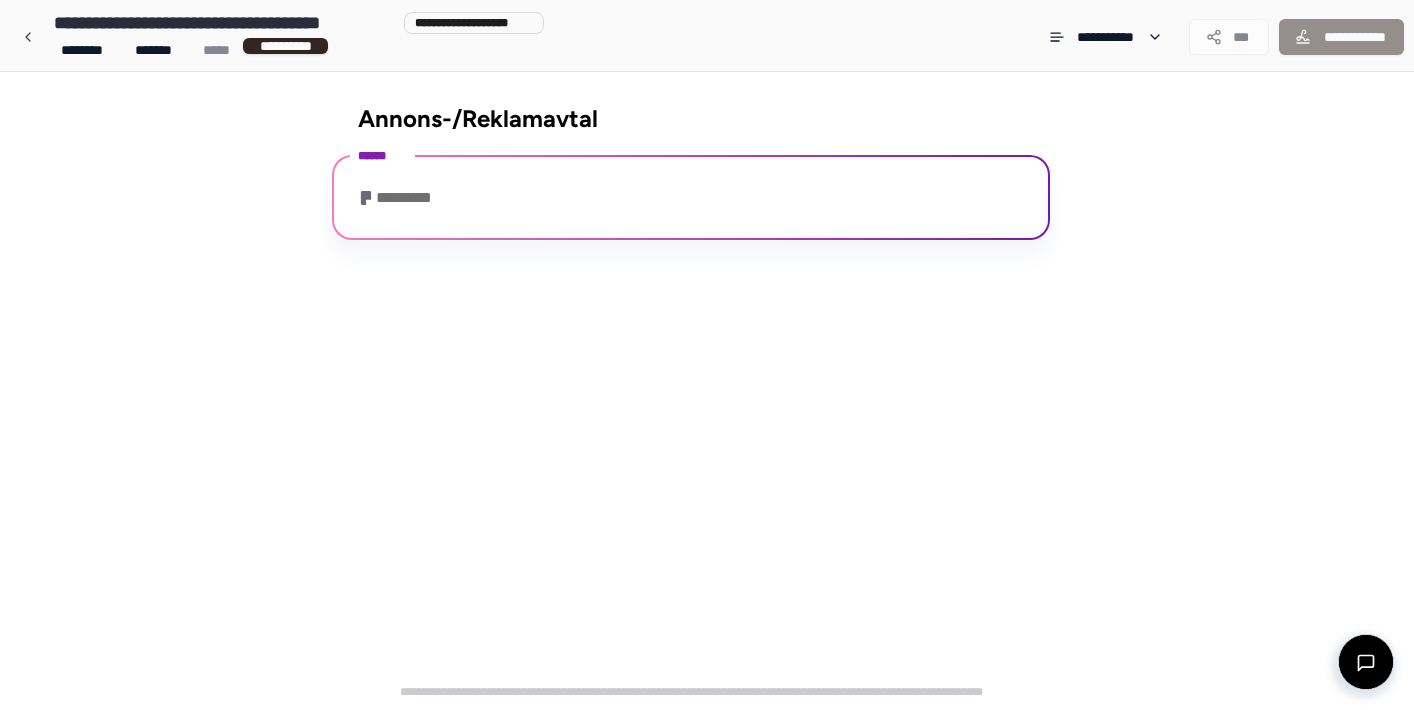 scroll, scrollTop: 118, scrollLeft: 0, axis: vertical 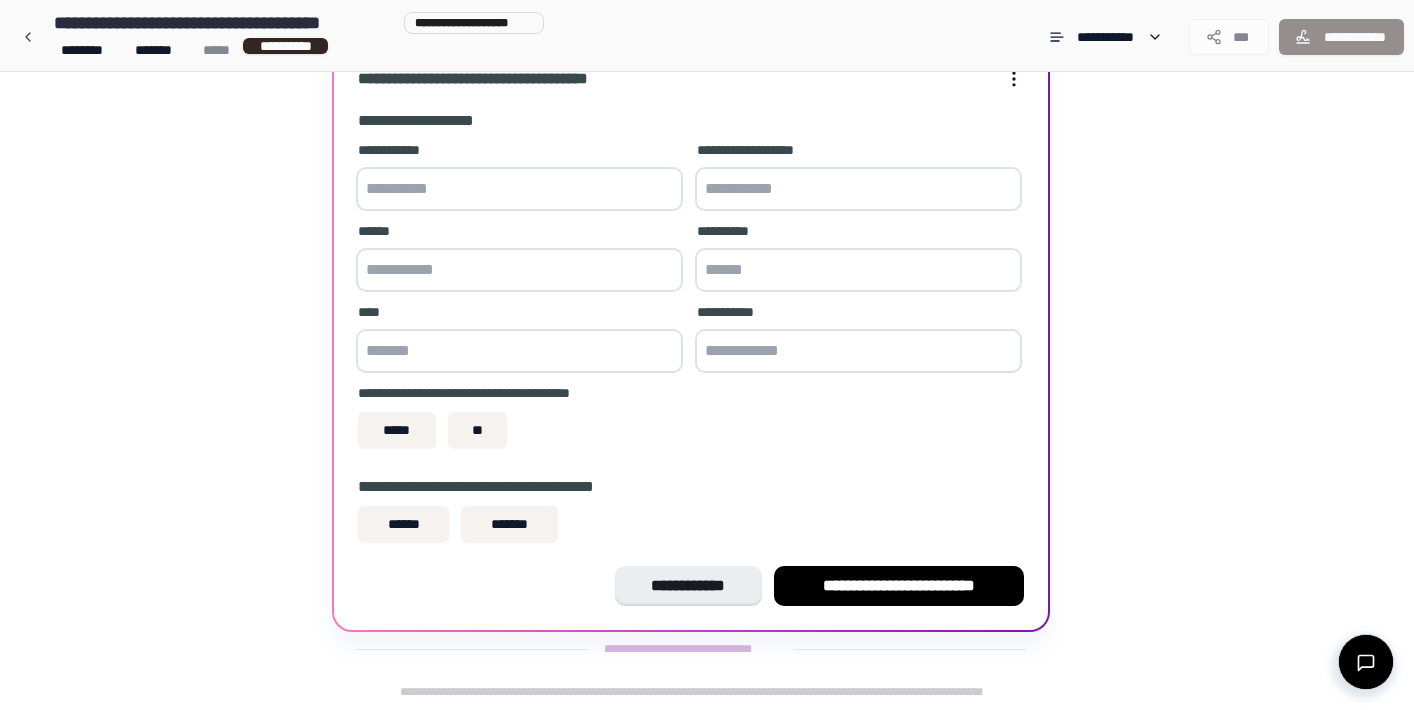 click on "**********" at bounding box center [519, 178] 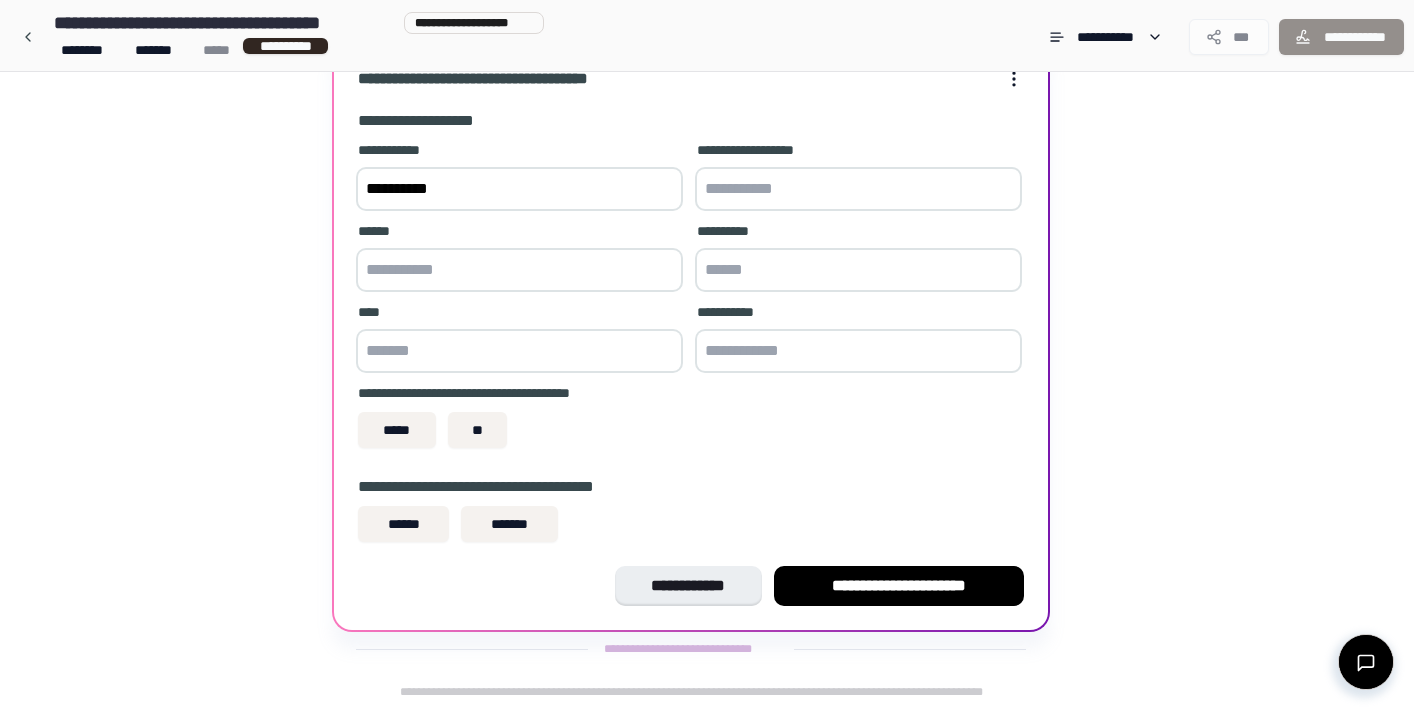 type on "**********" 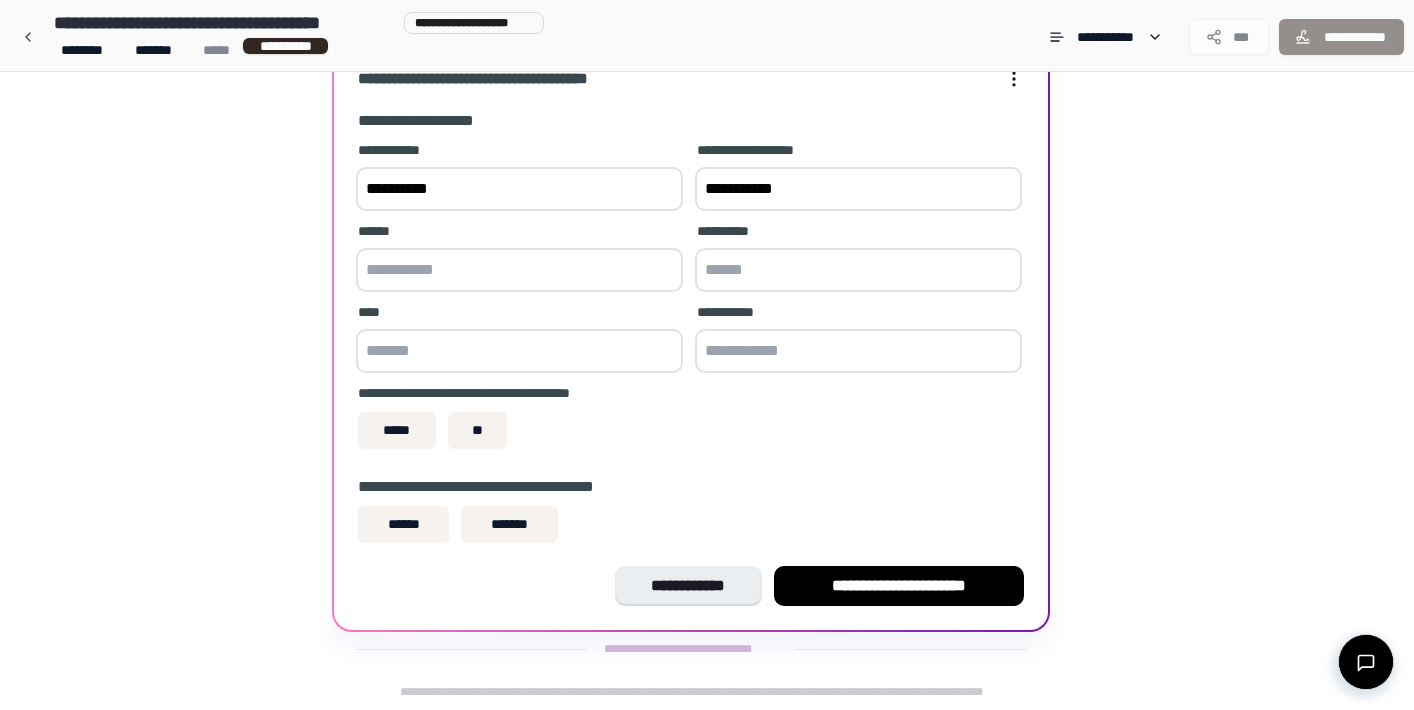 type on "**********" 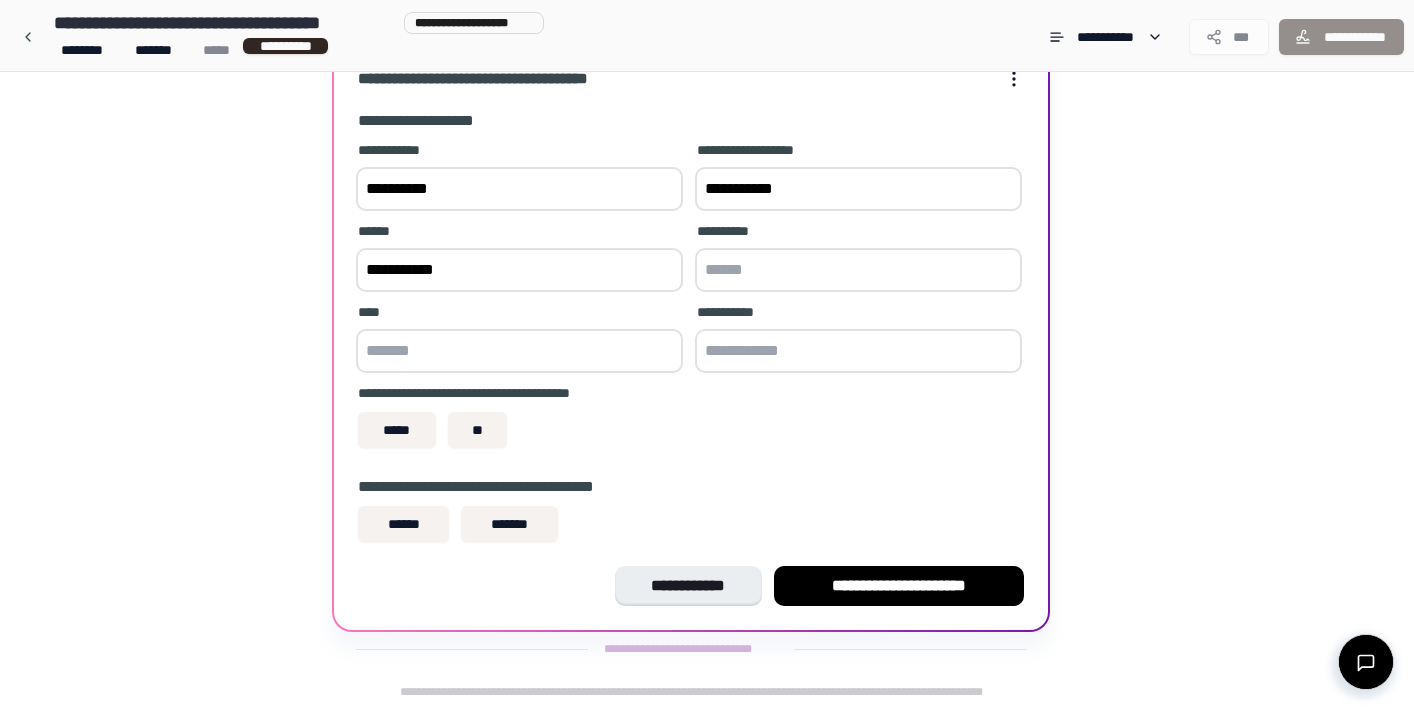 type on "******" 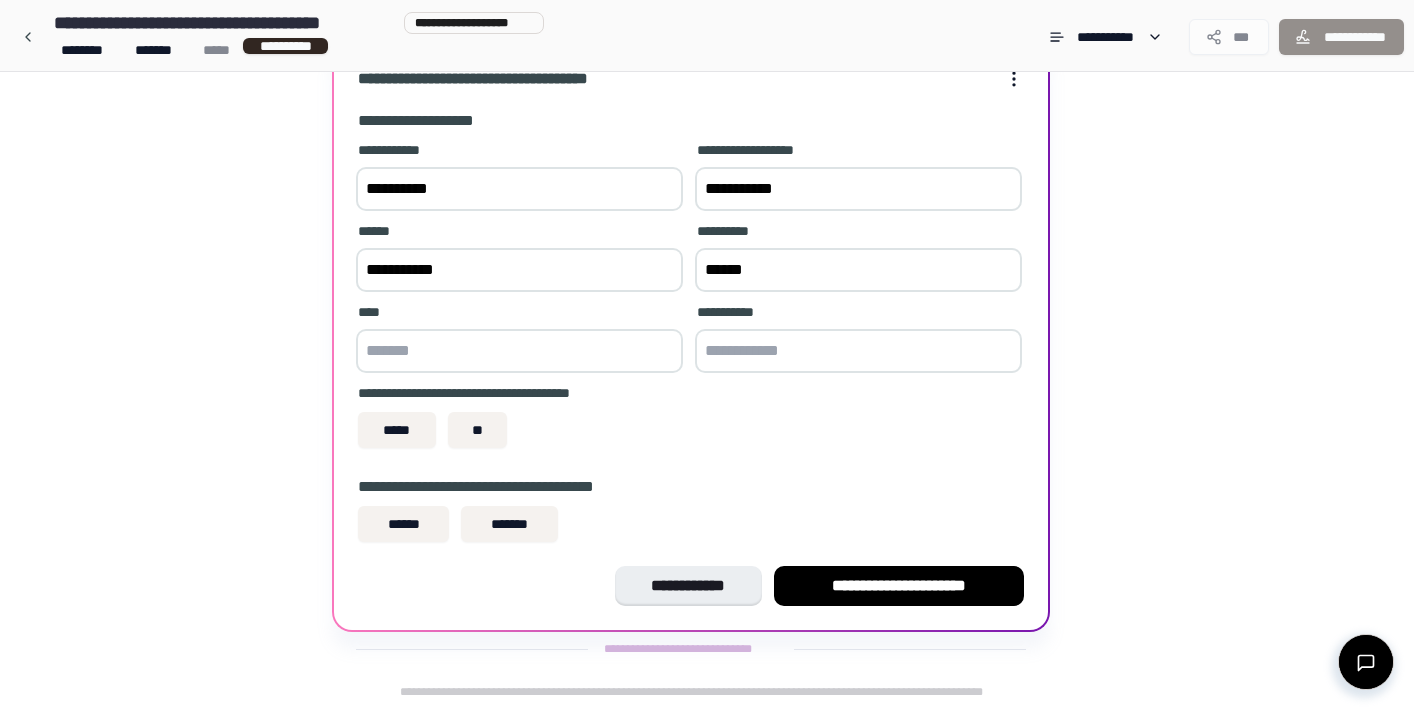 type on "*******" 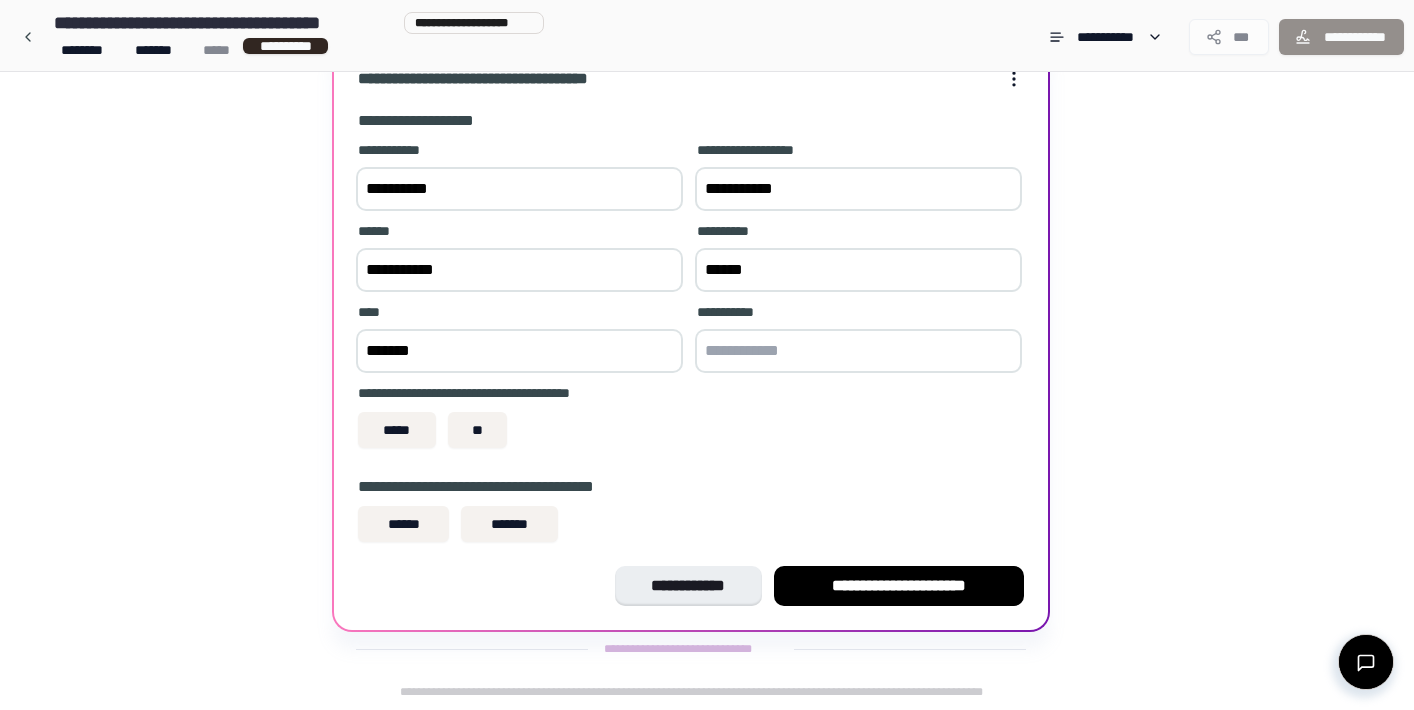 type on "**********" 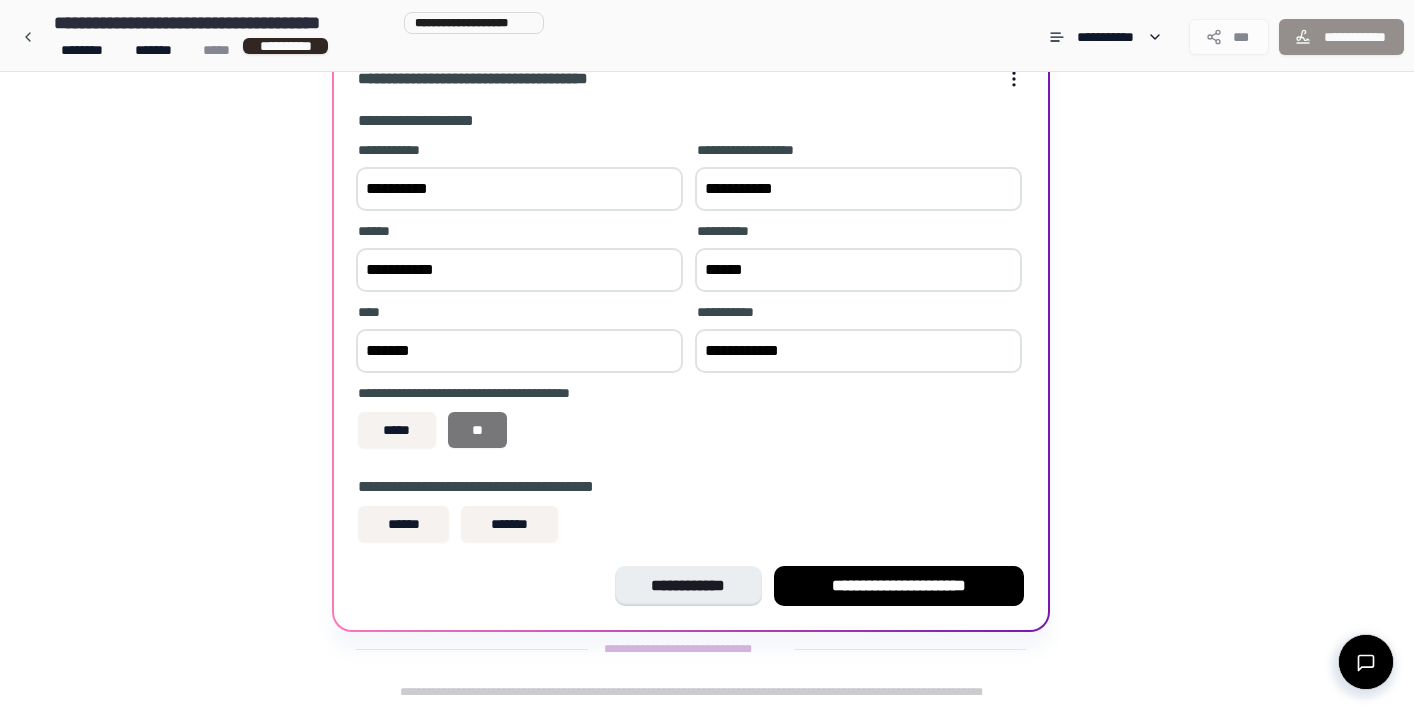 click on "**" at bounding box center (478, 430) 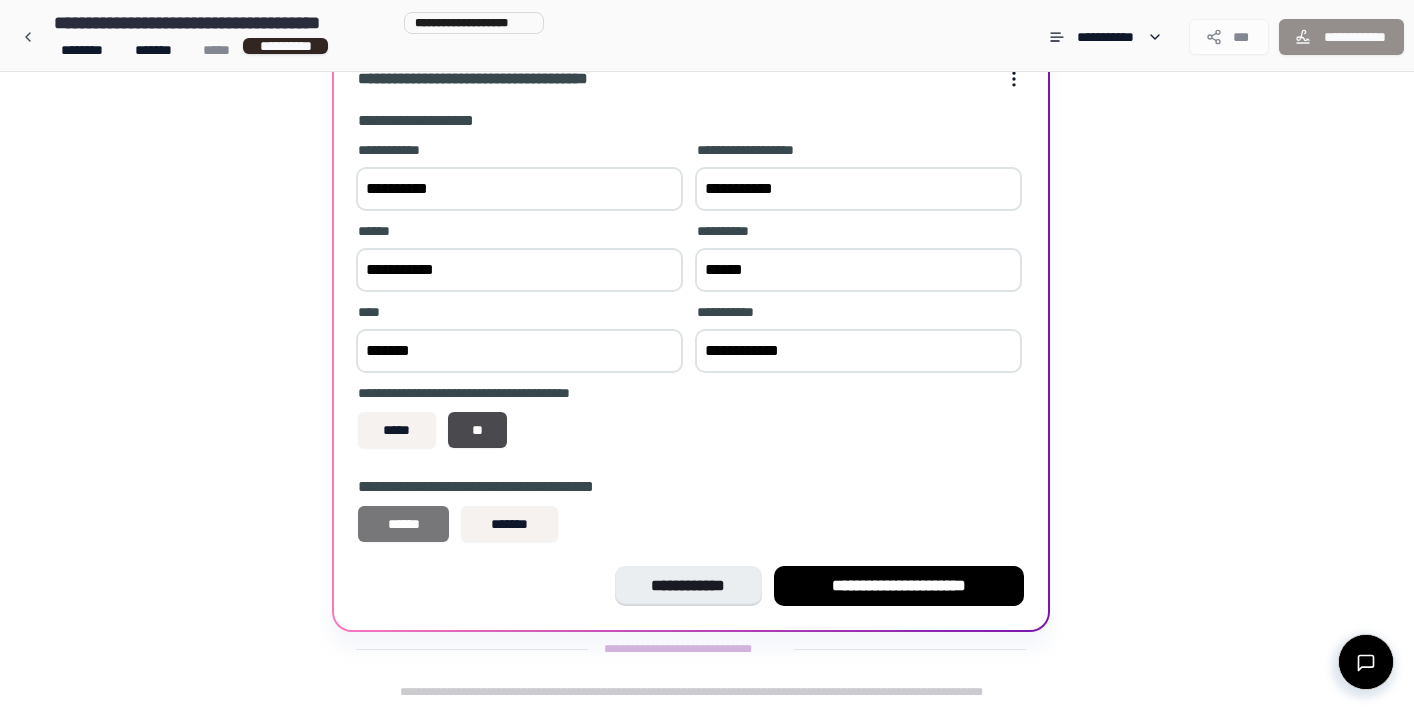 click on "******" at bounding box center [403, 524] 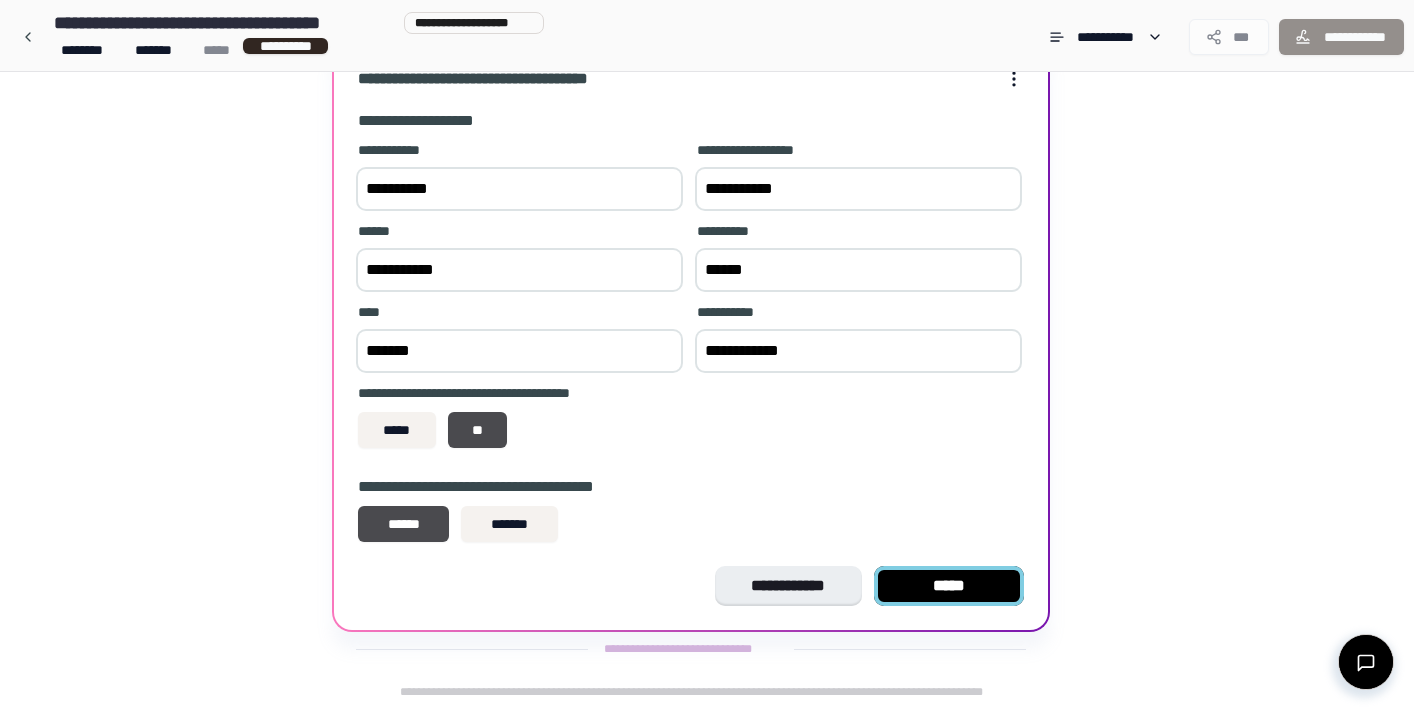scroll, scrollTop: 118, scrollLeft: 0, axis: vertical 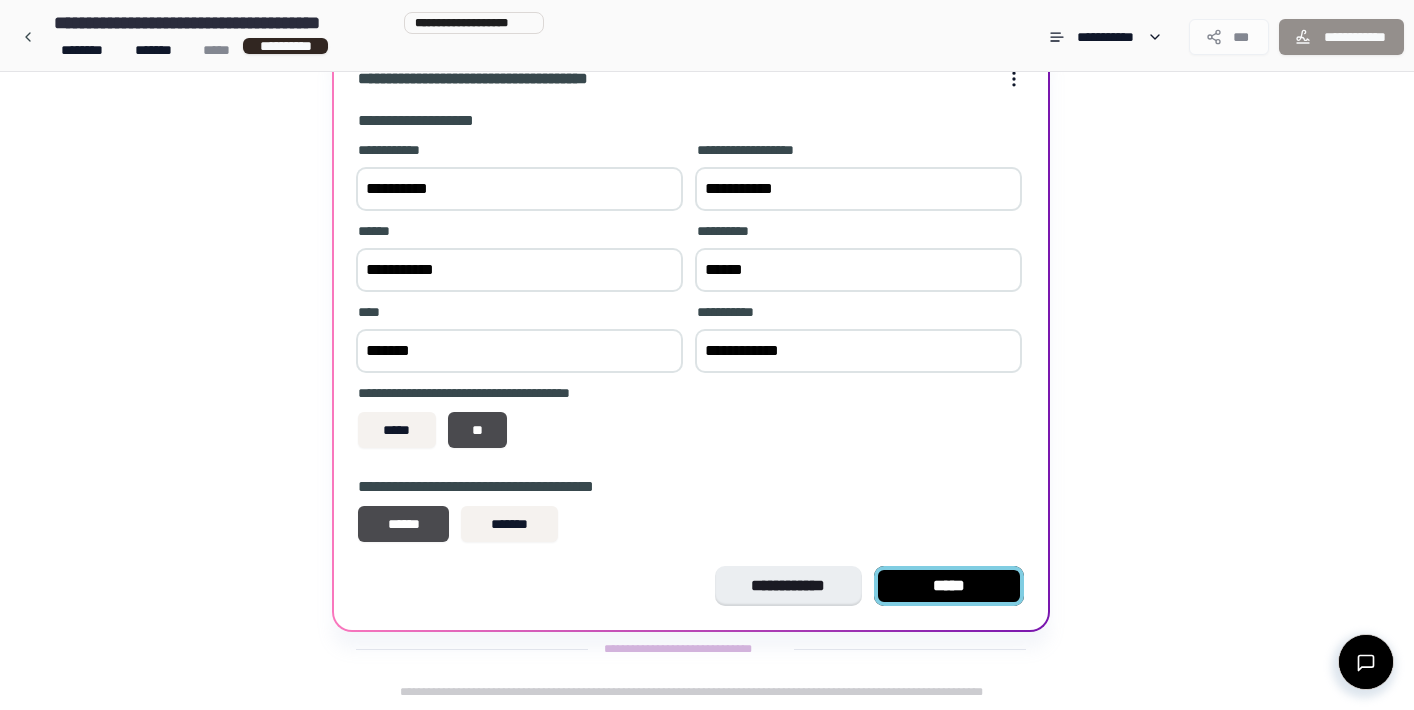 click on "*****" at bounding box center (949, 586) 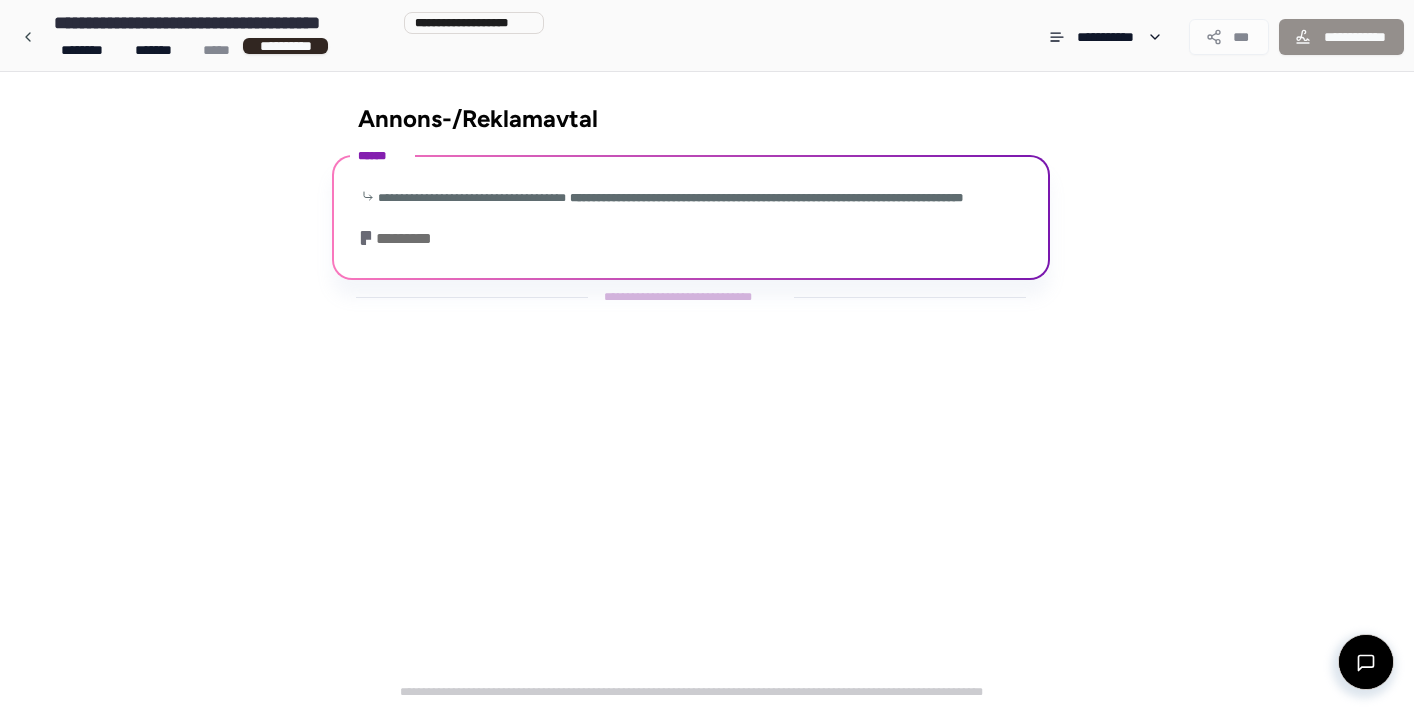 scroll, scrollTop: 204, scrollLeft: 0, axis: vertical 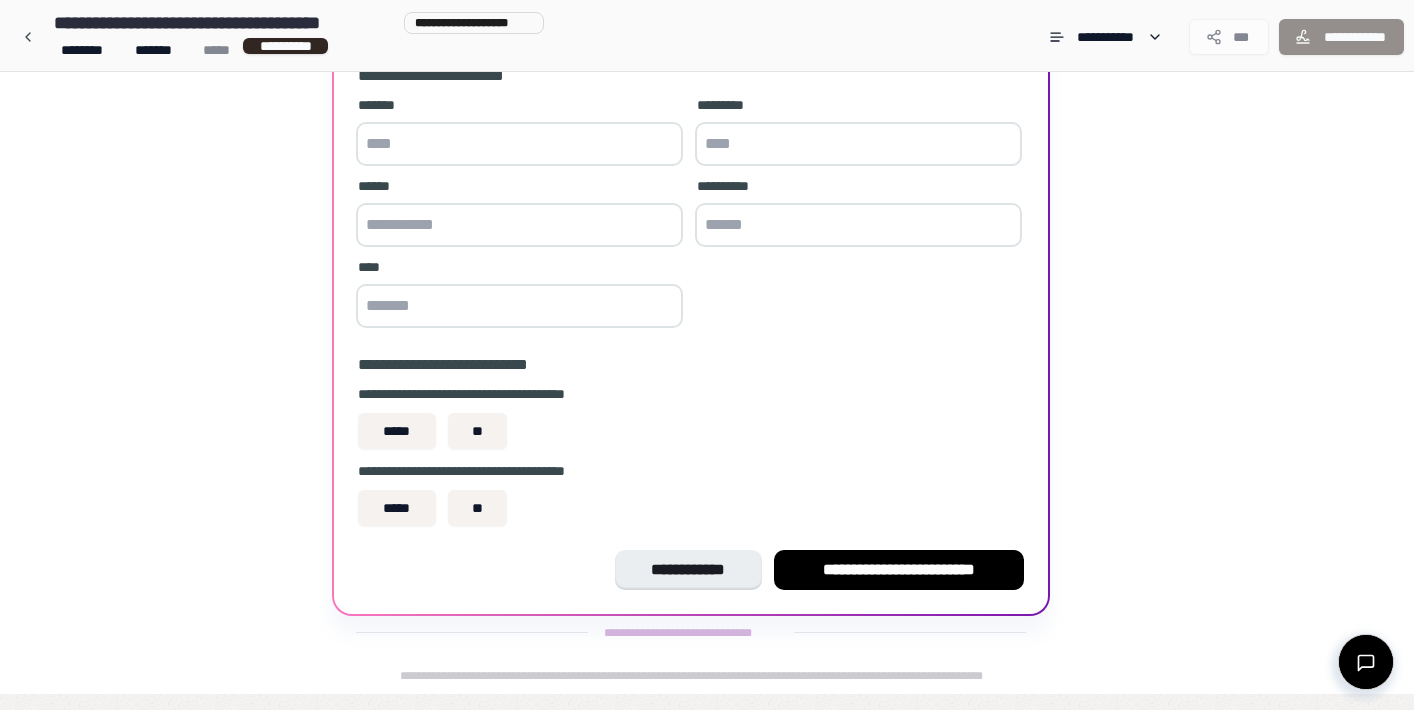 click at bounding box center (519, 144) 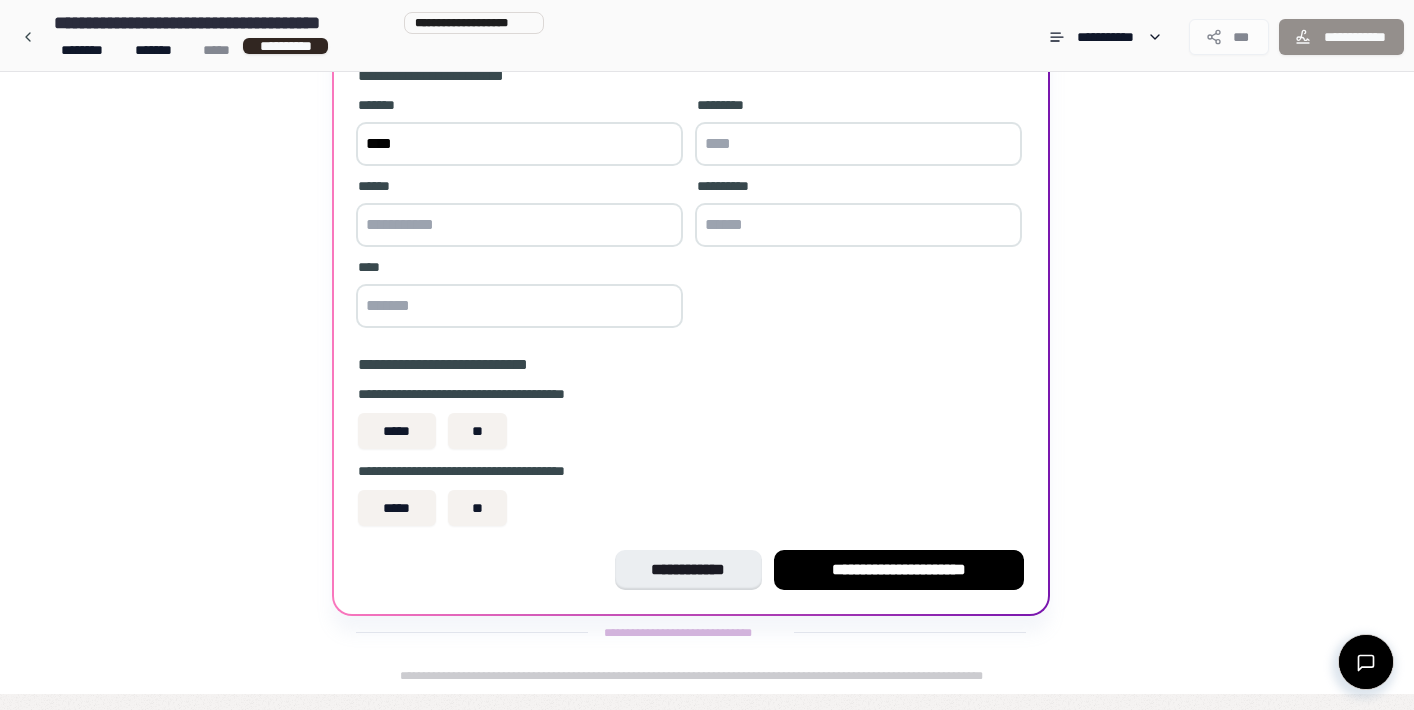 type on "****" 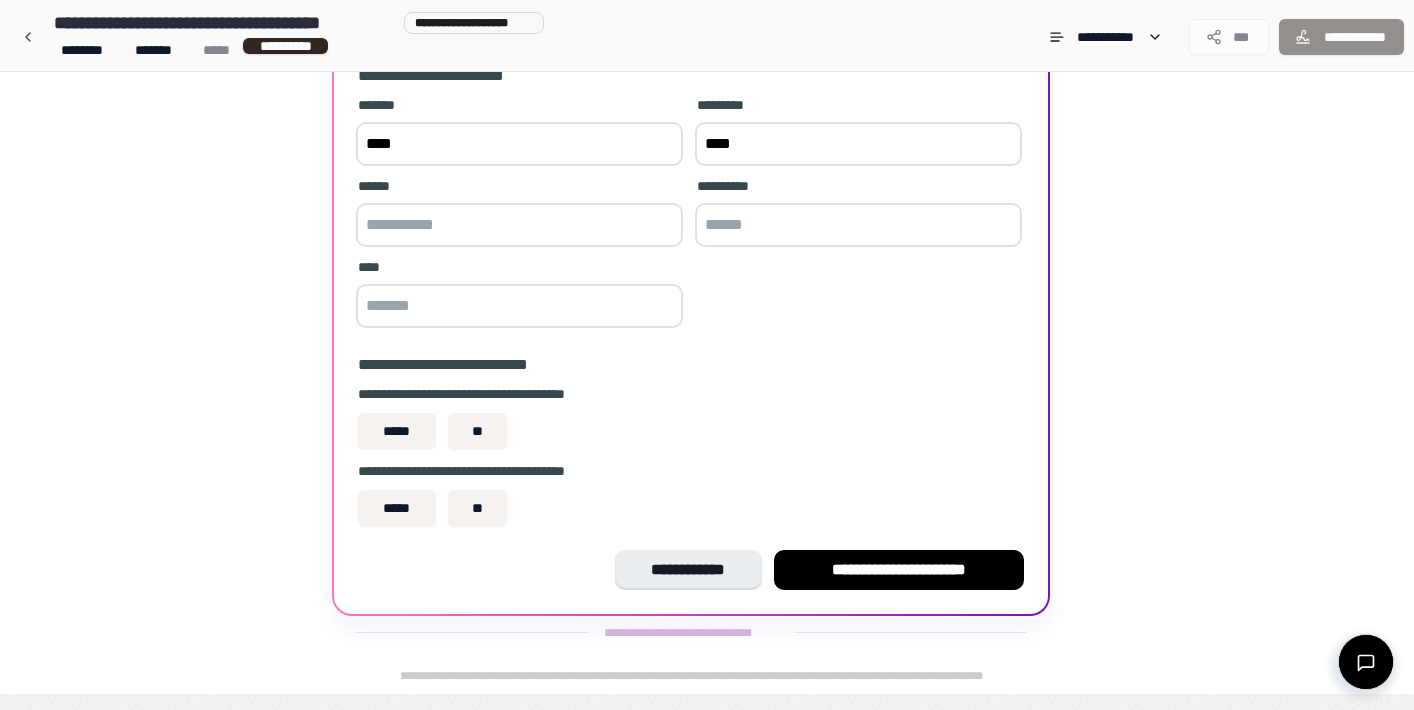 type on "**********" 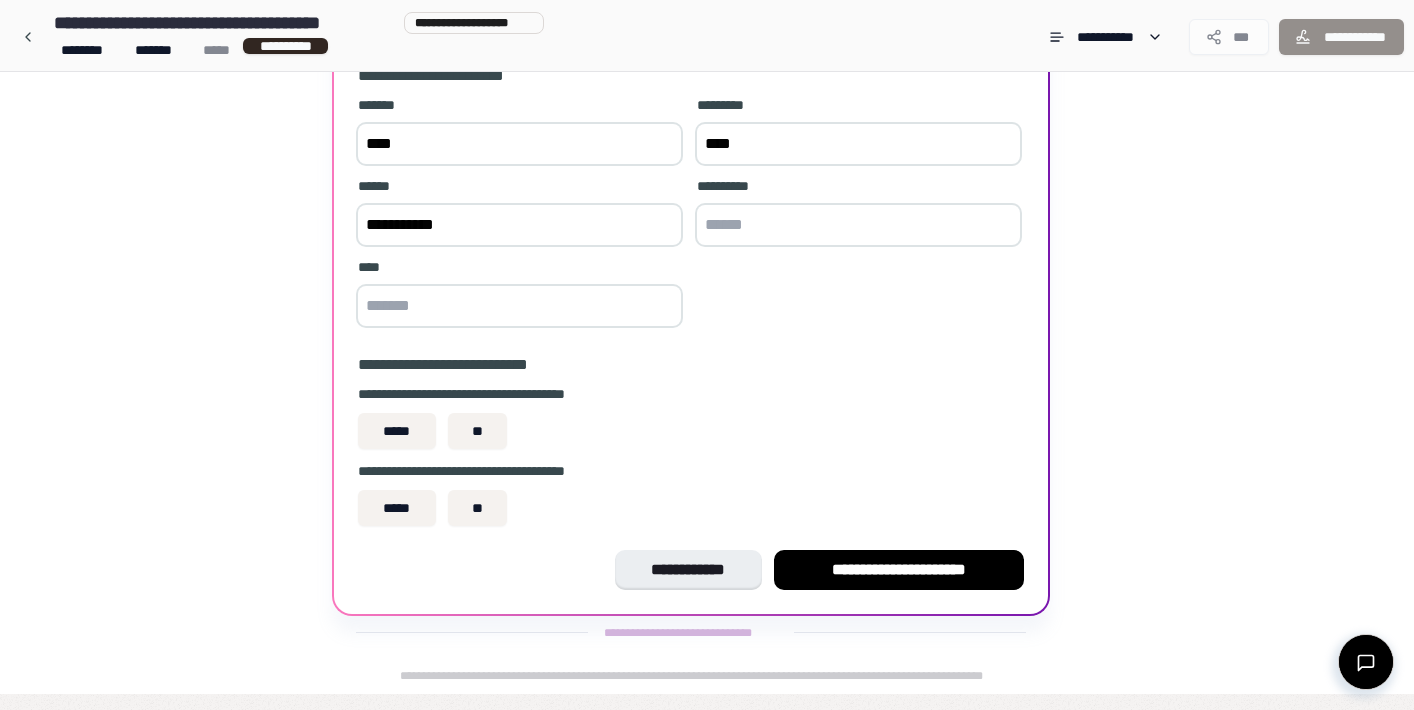 type on "******" 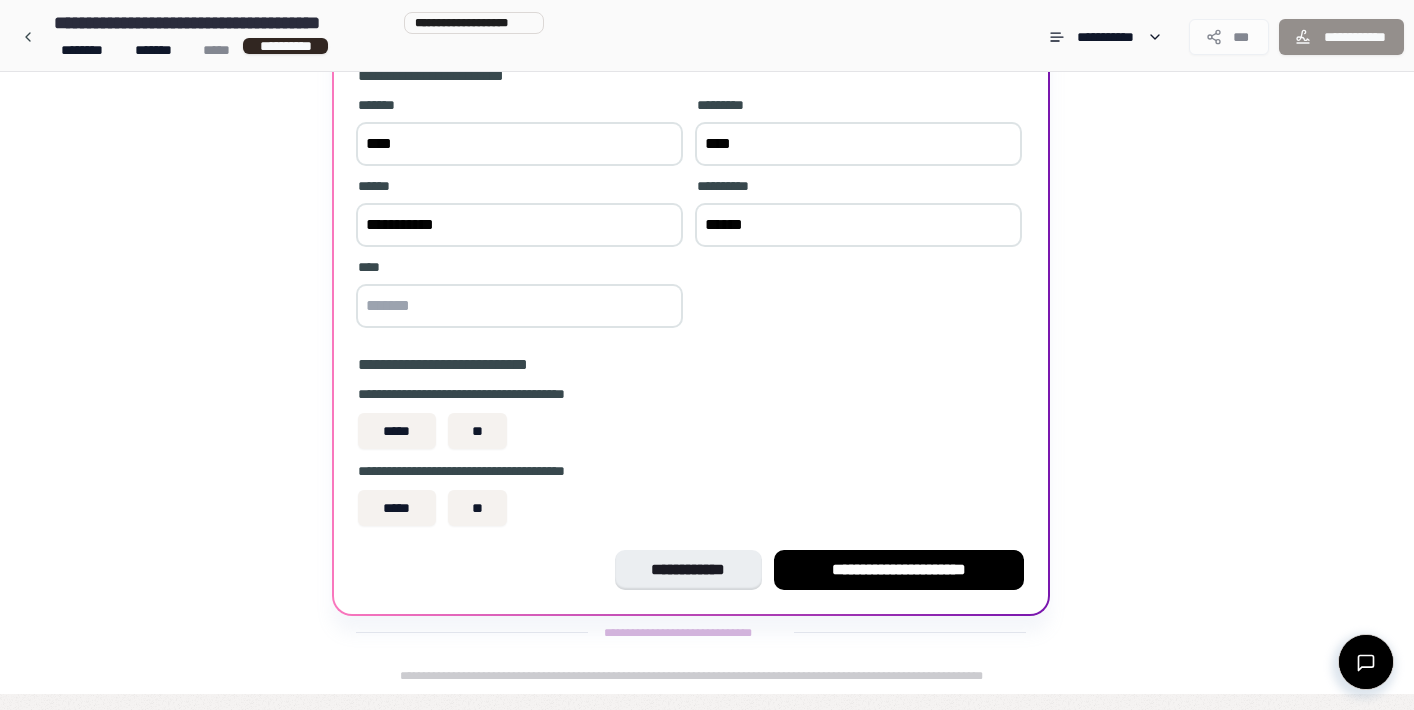 type on "*******" 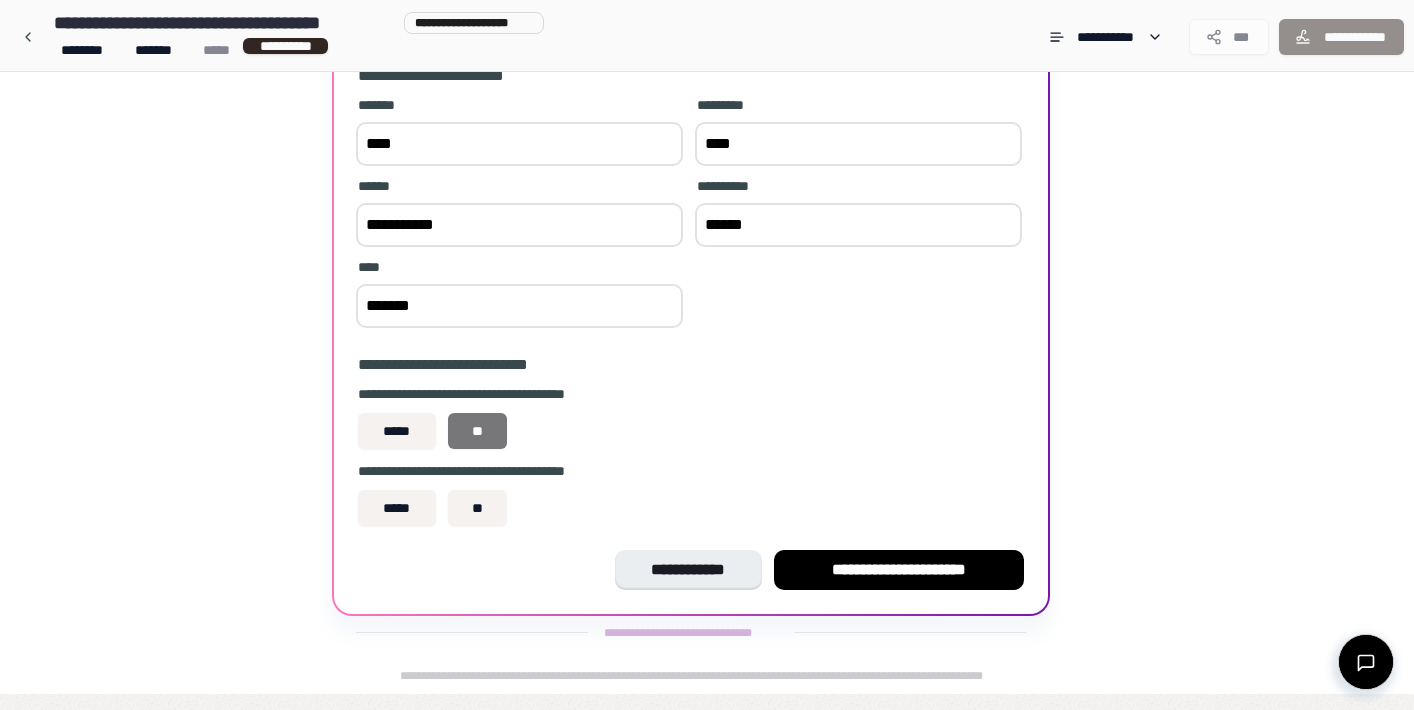 click on "**" at bounding box center [478, 431] 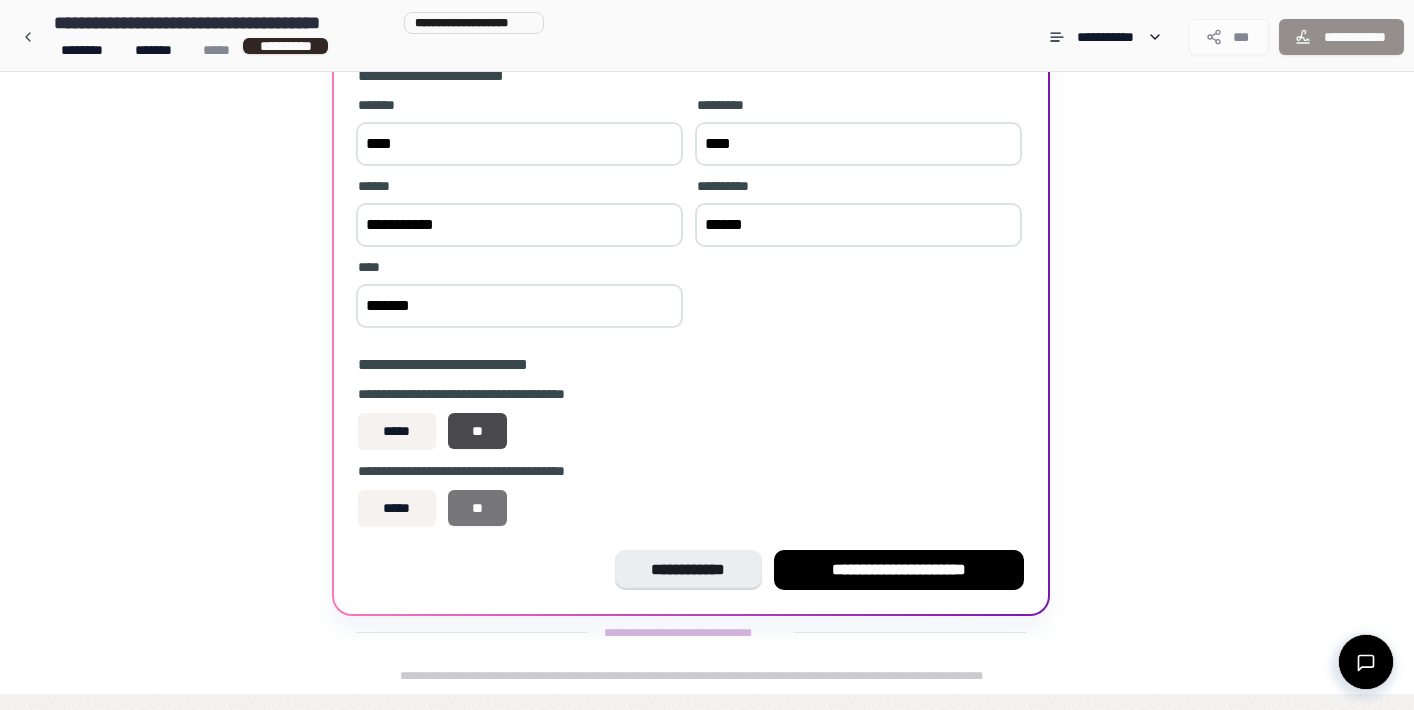 click on "**" at bounding box center [478, 508] 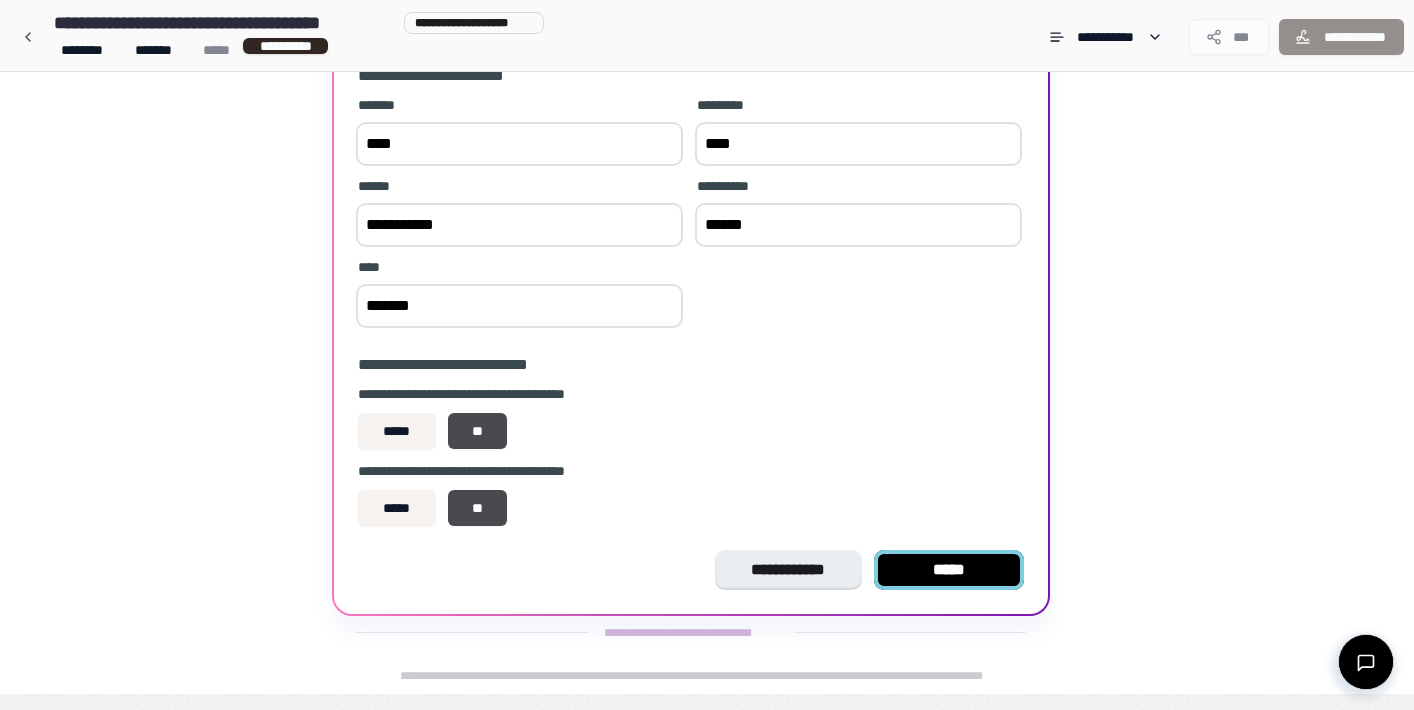 click on "*****" at bounding box center [949, 570] 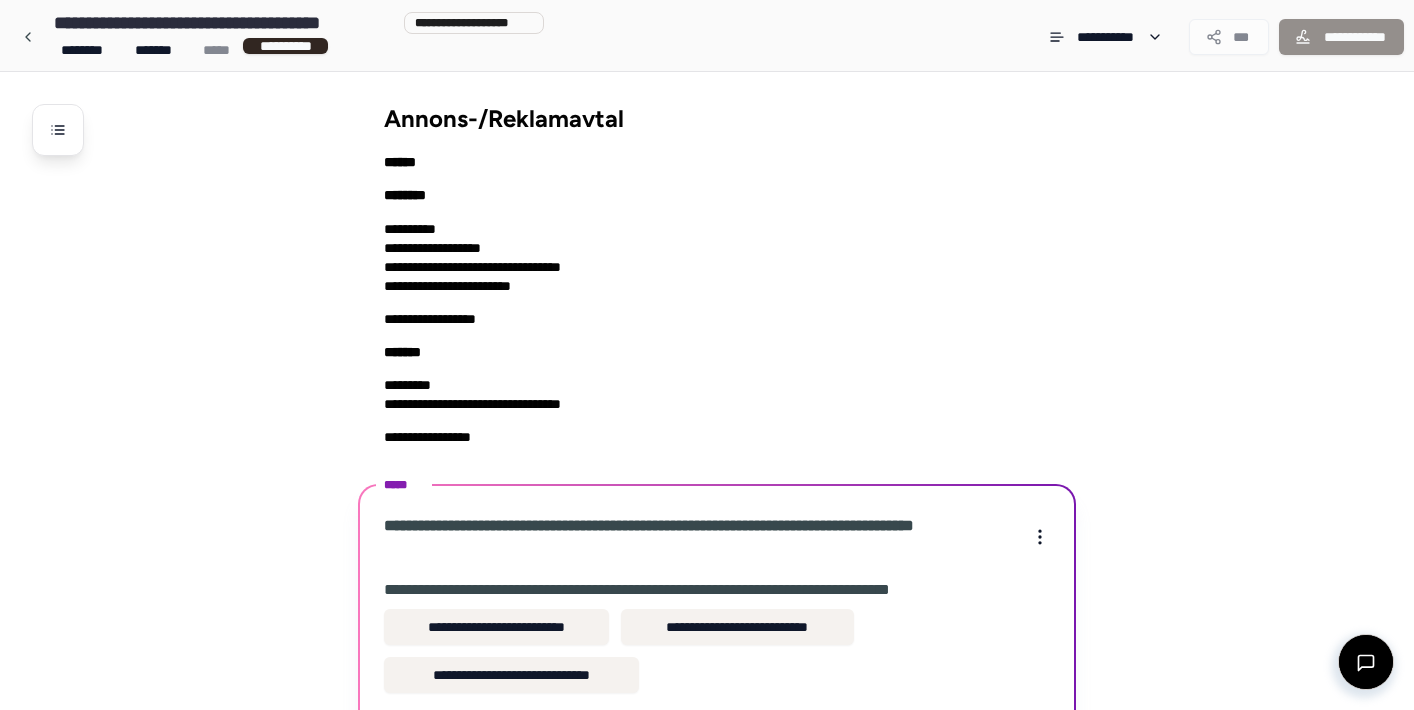 scroll, scrollTop: 278, scrollLeft: 0, axis: vertical 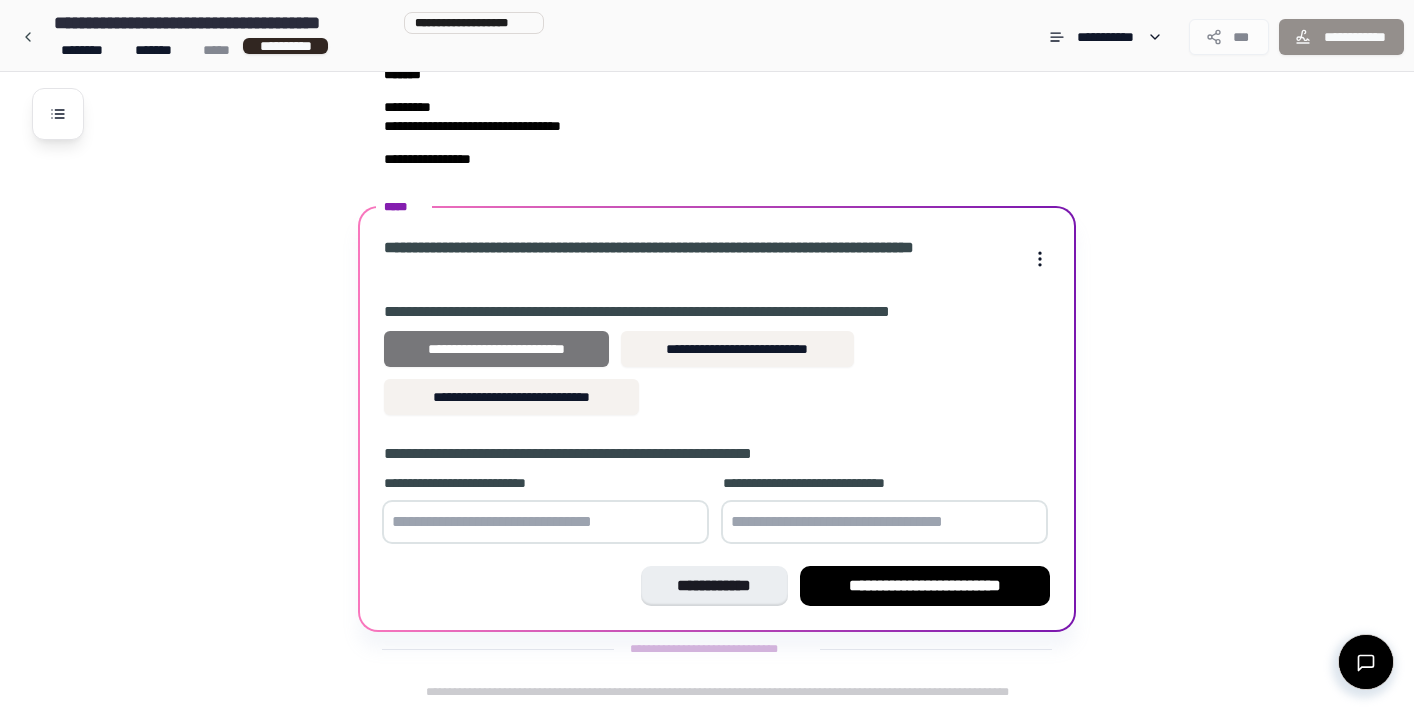click on "**********" at bounding box center [496, 349] 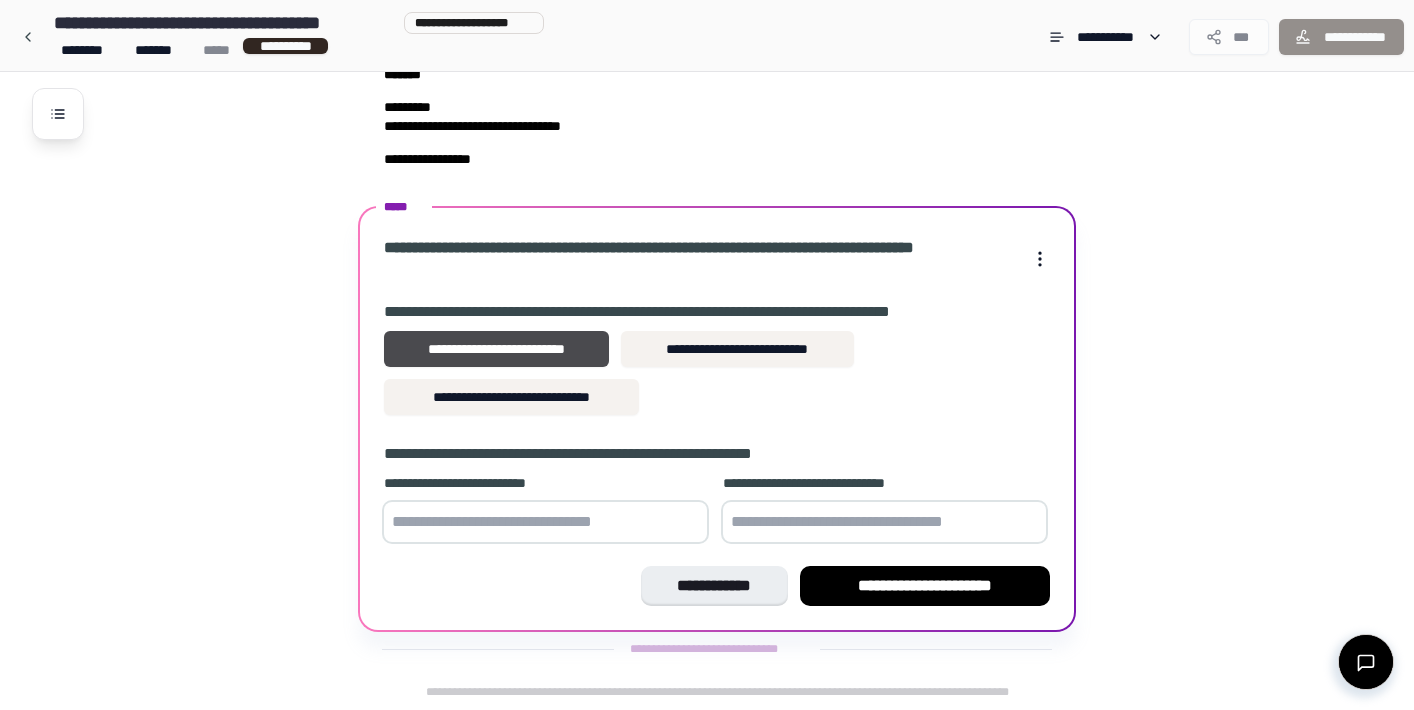 click at bounding box center (545, 522) 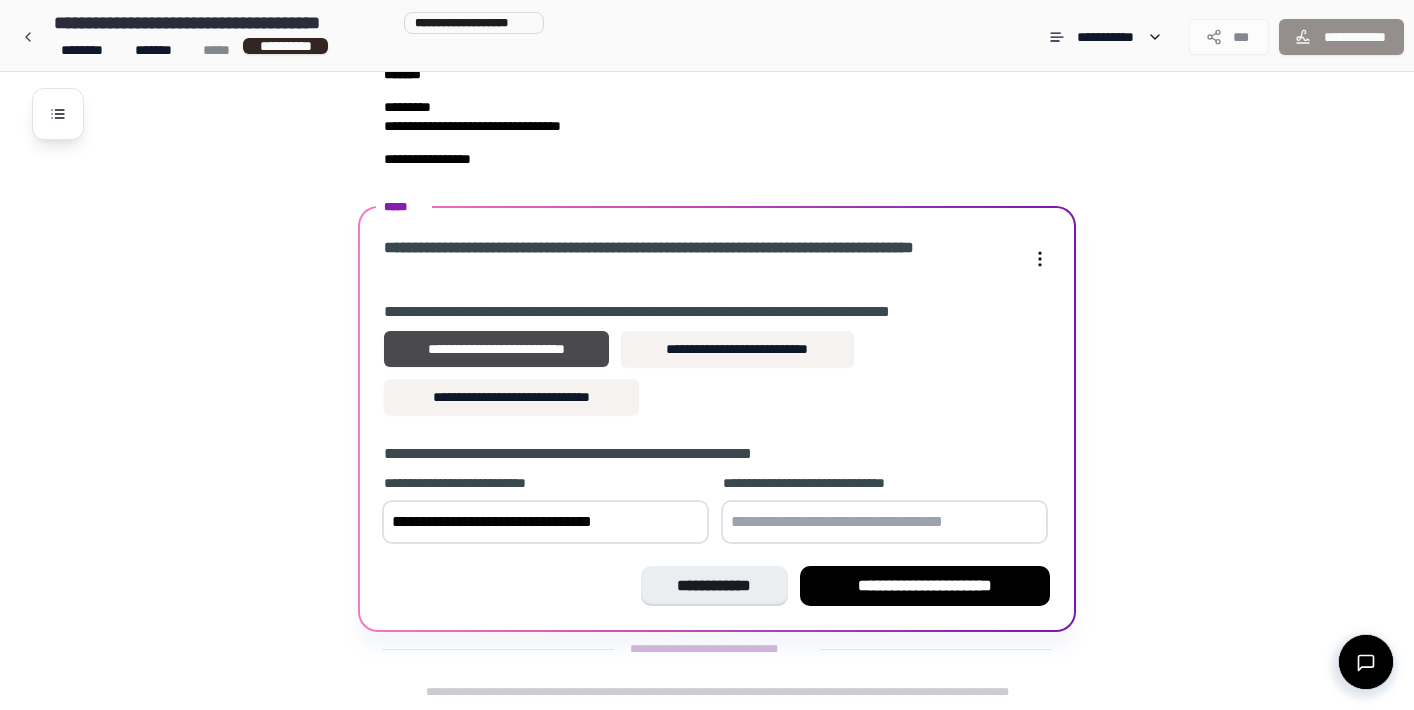 type on "**********" 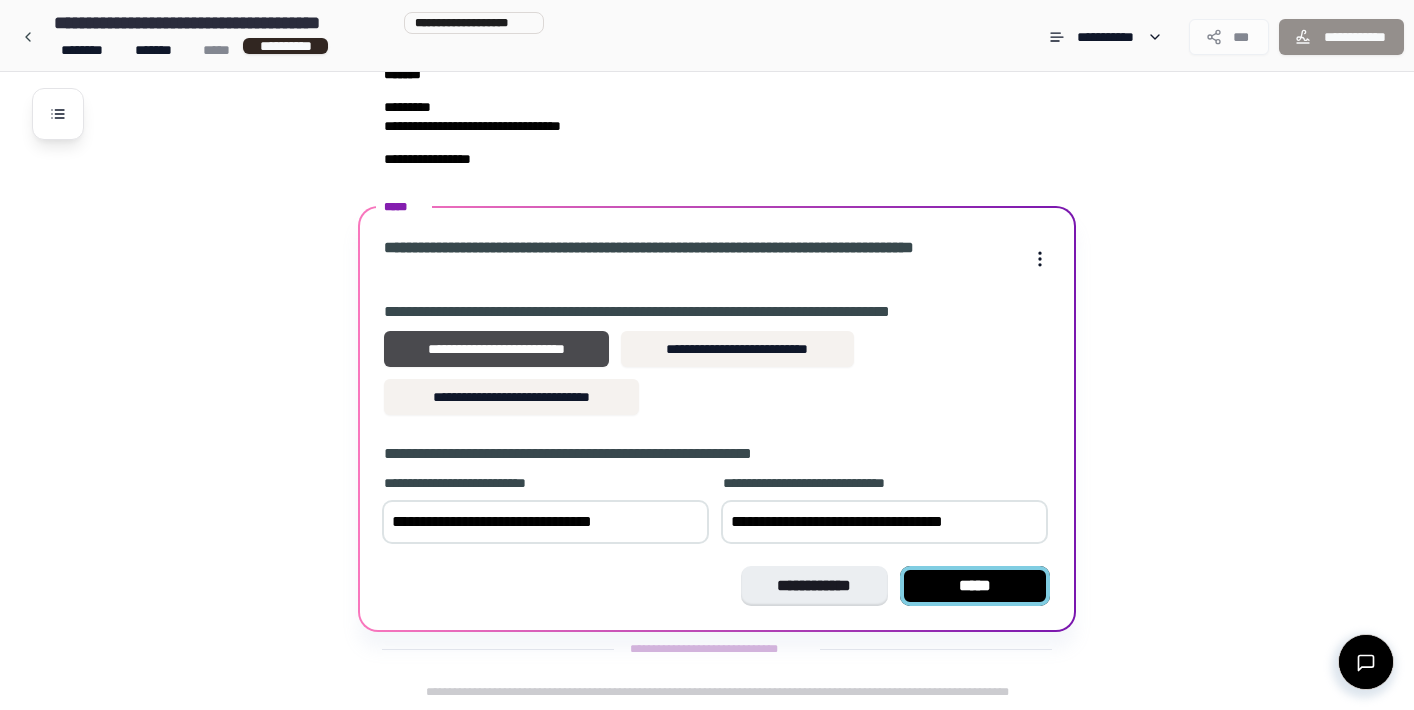 click on "*****" at bounding box center [975, 586] 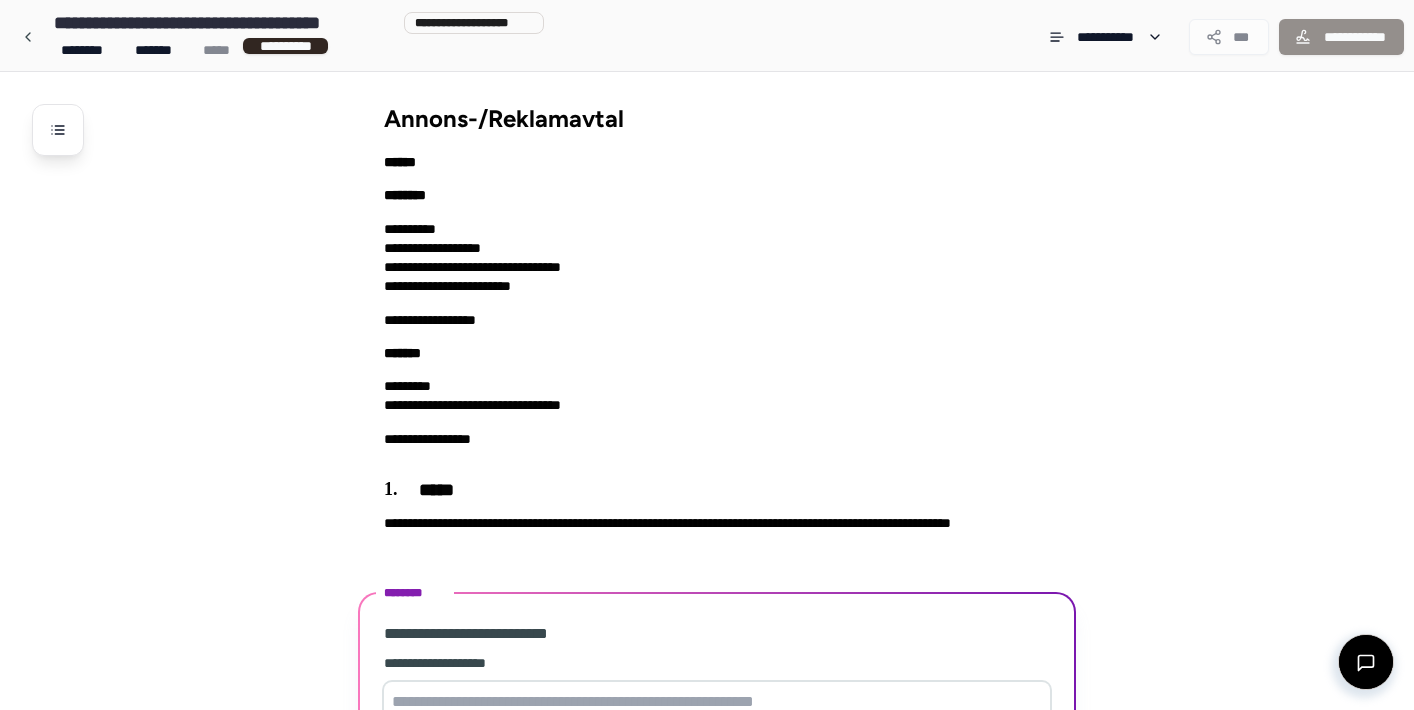 scroll, scrollTop: 366, scrollLeft: 0, axis: vertical 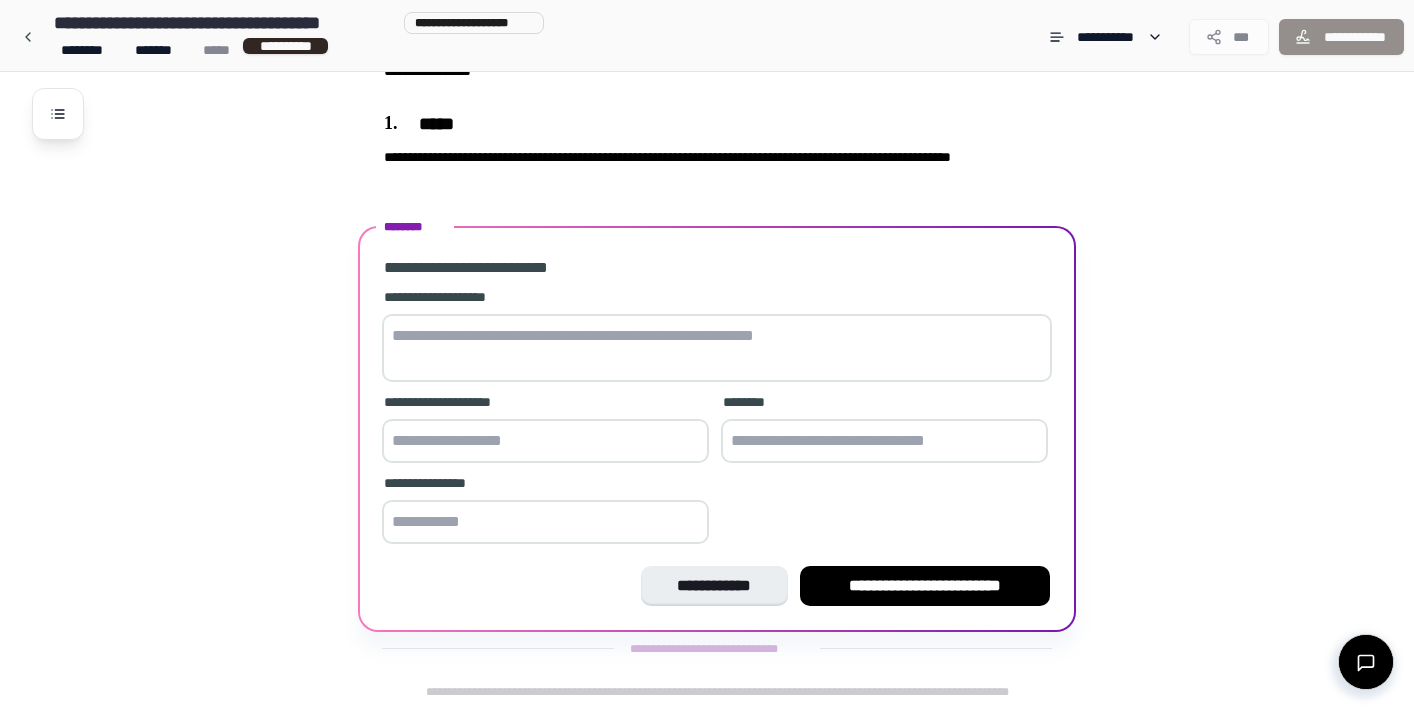 click on "**********" at bounding box center [717, 337] 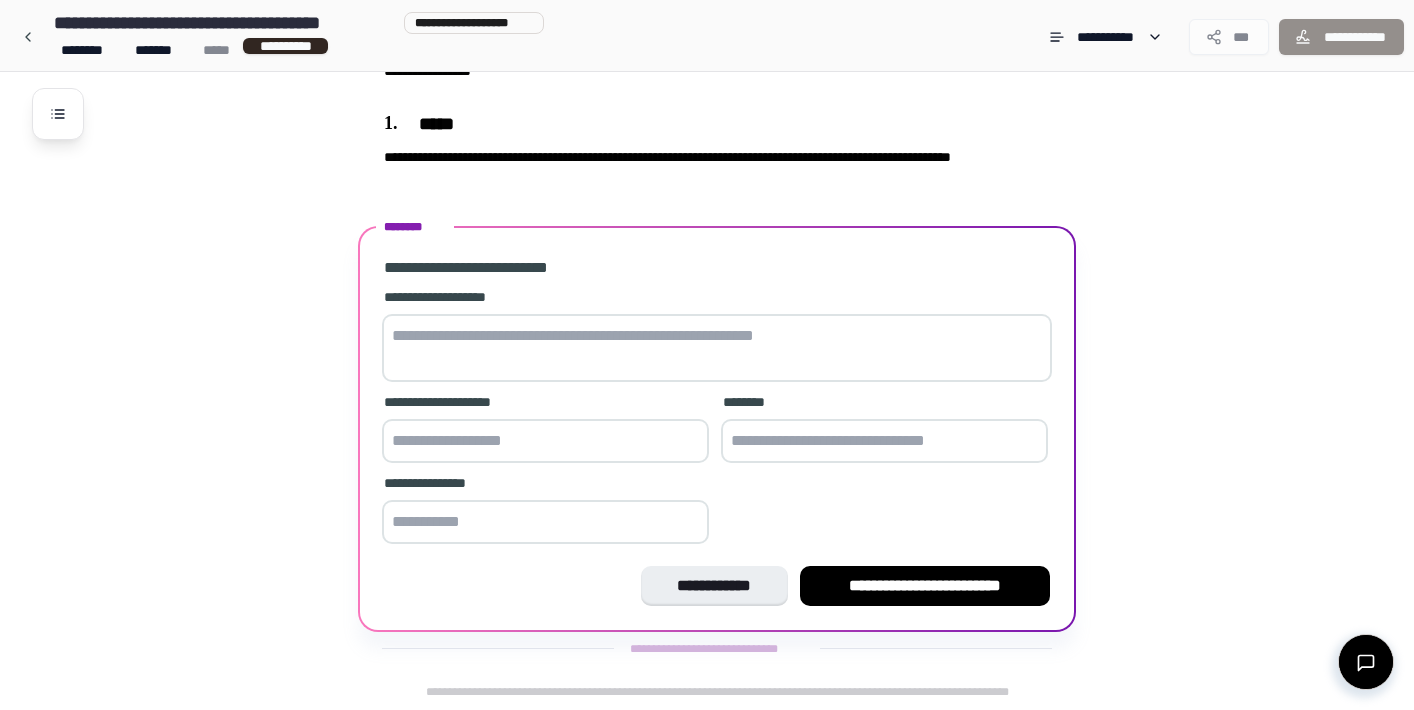 click at bounding box center [717, 348] 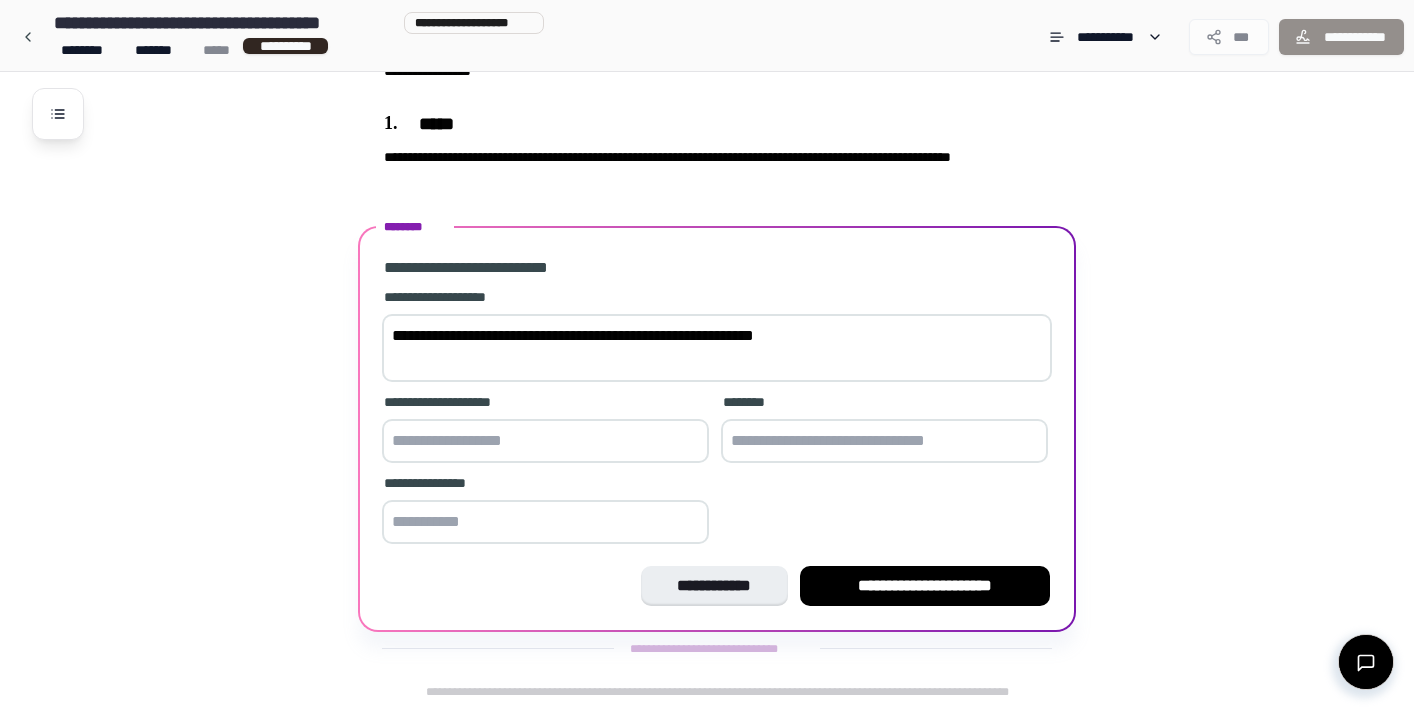 type on "**********" 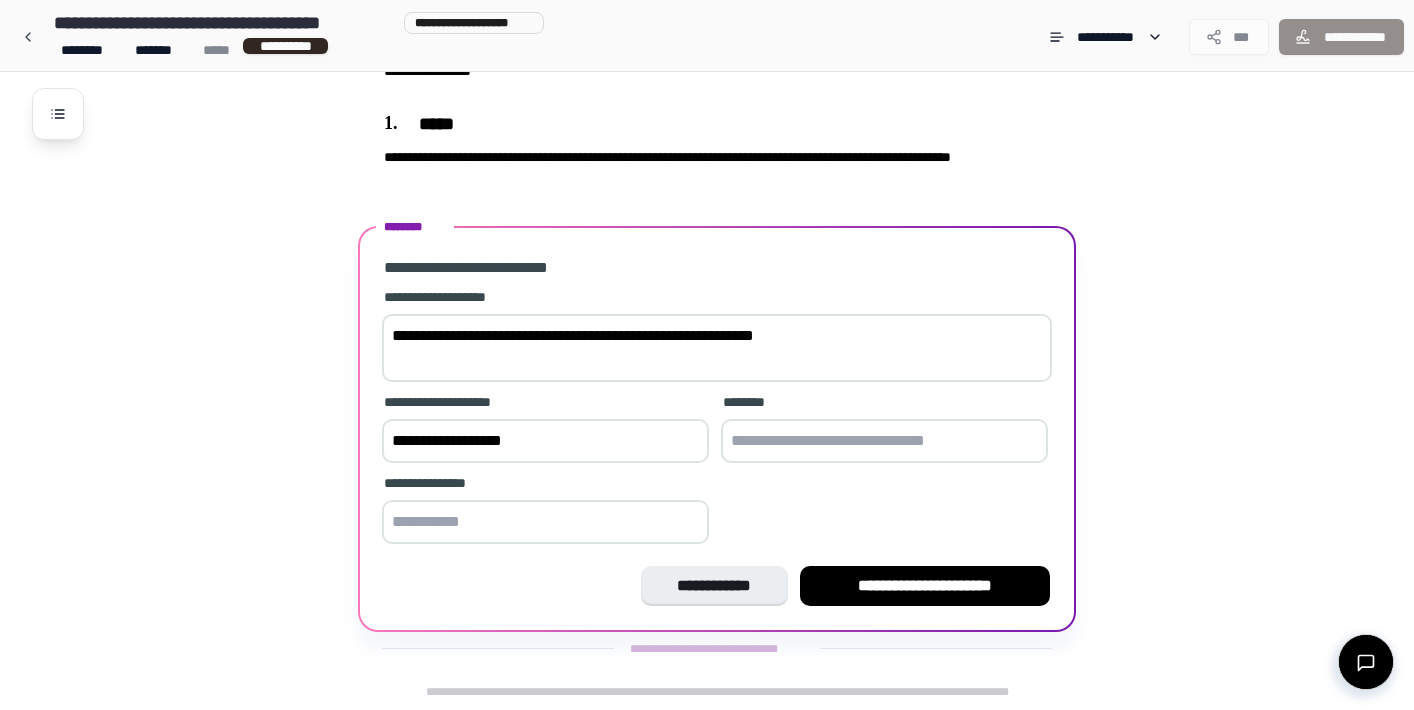 type on "**********" 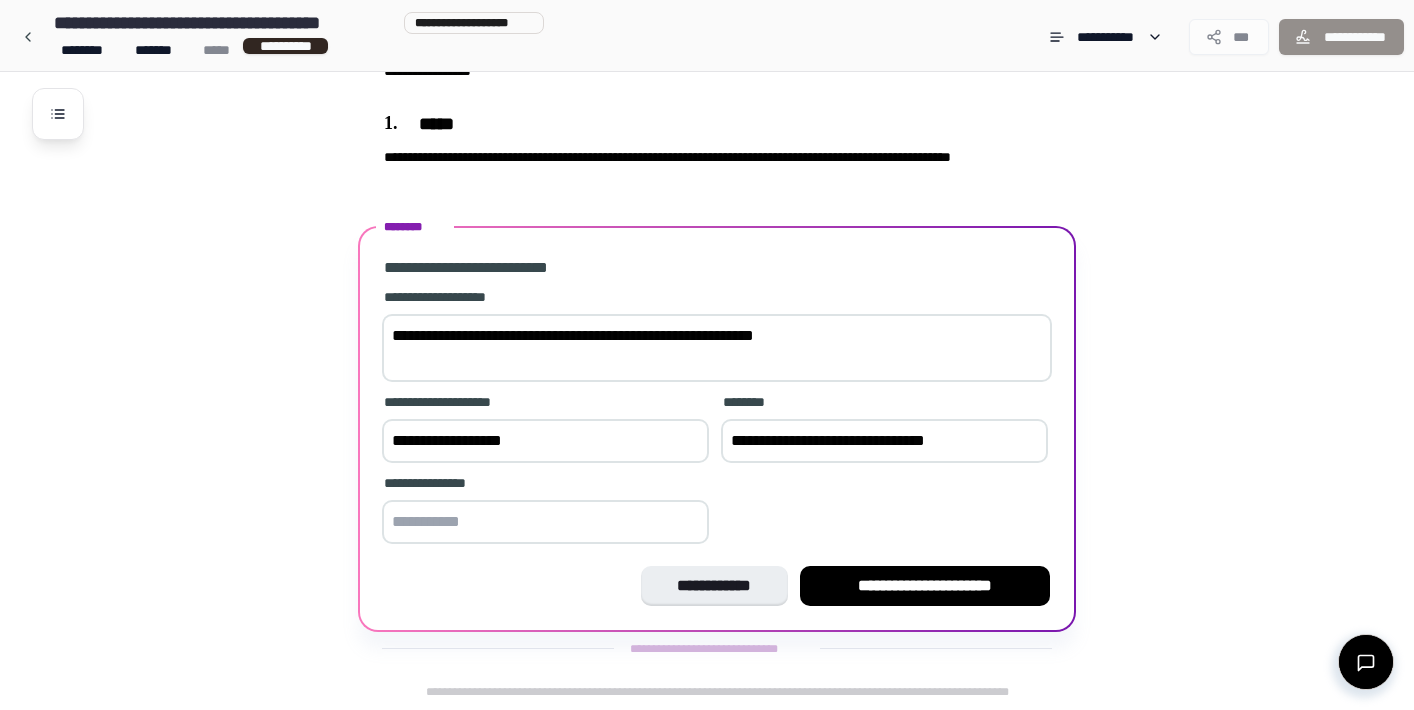 type on "**********" 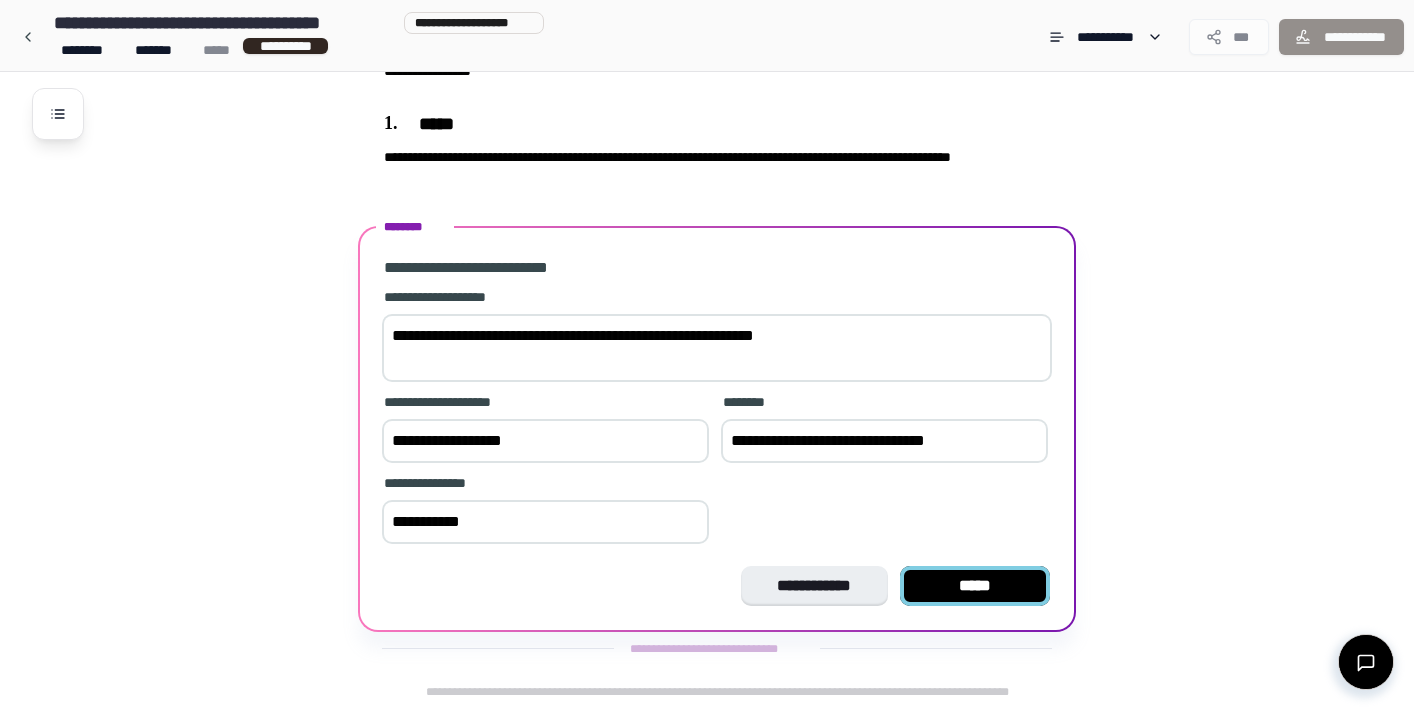 click on "*****" at bounding box center [975, 586] 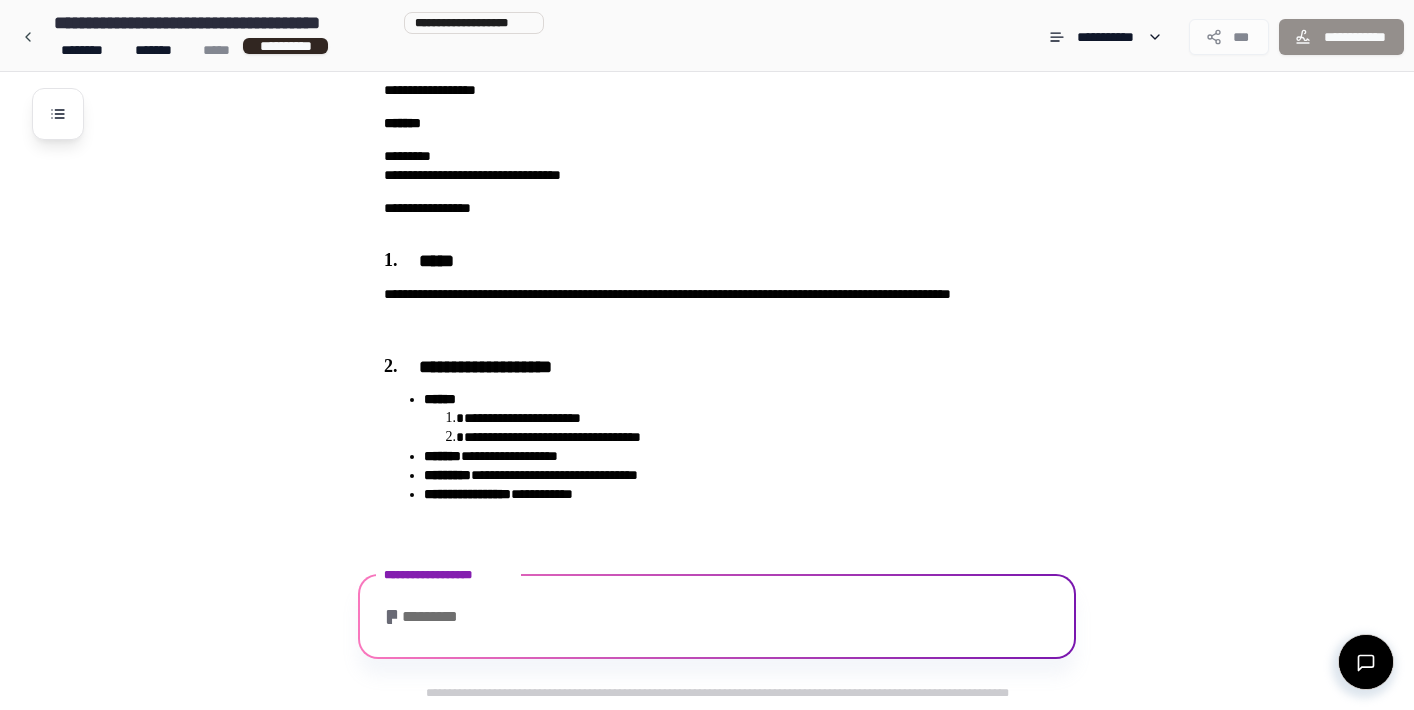 scroll, scrollTop: 813, scrollLeft: 0, axis: vertical 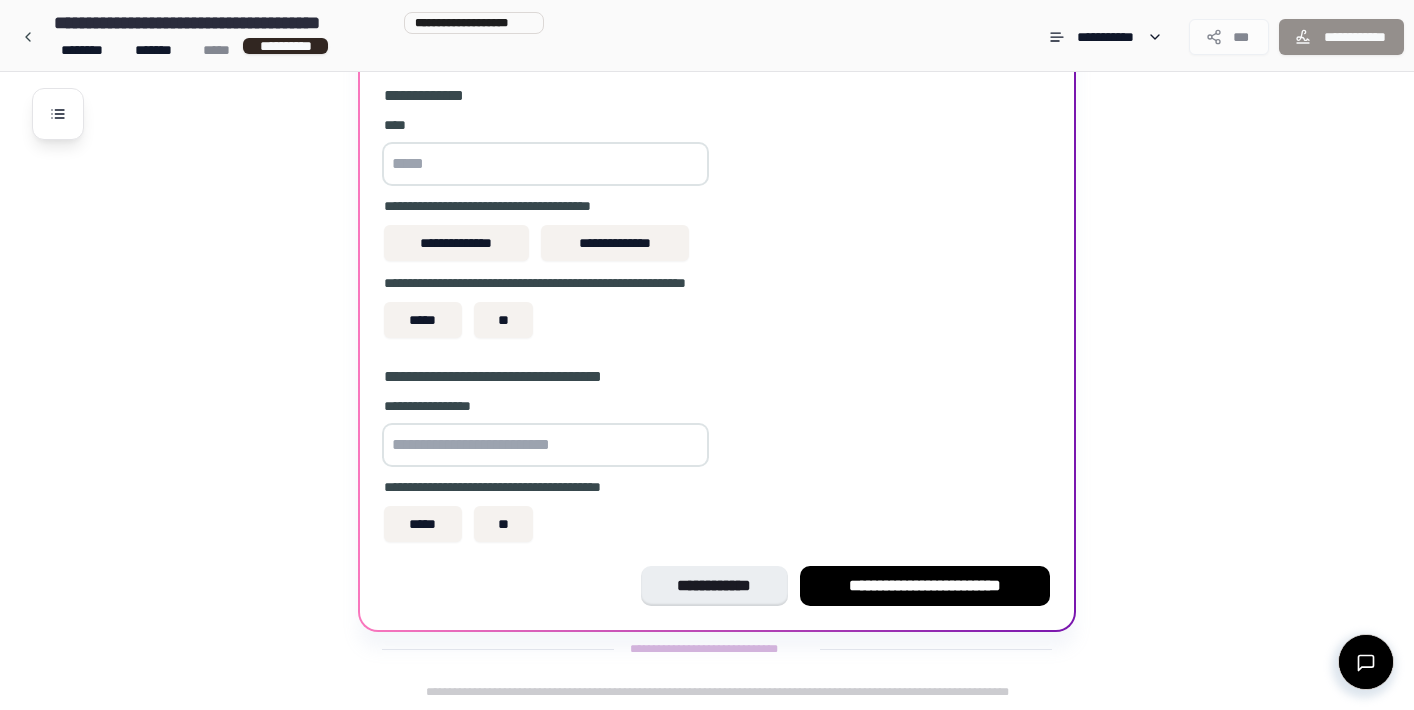 click at bounding box center [545, 164] 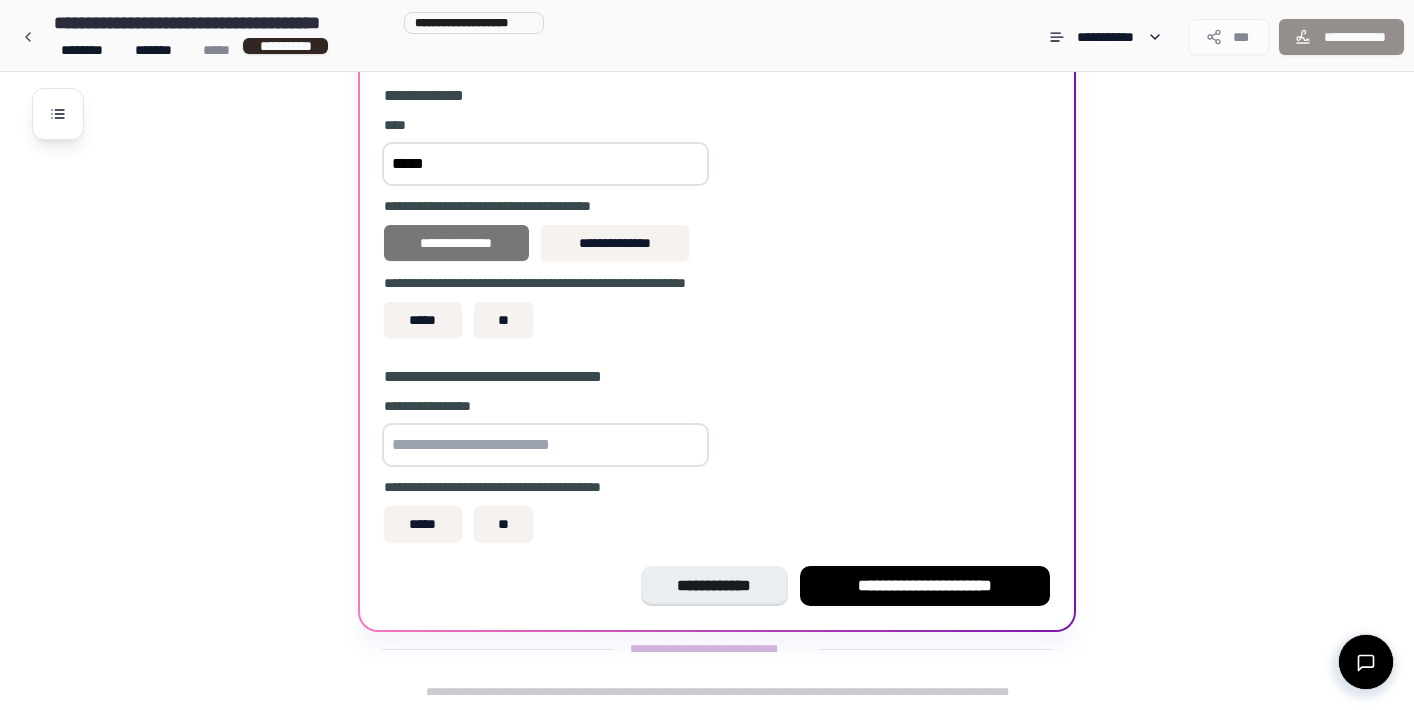 click on "**********" at bounding box center (456, 243) 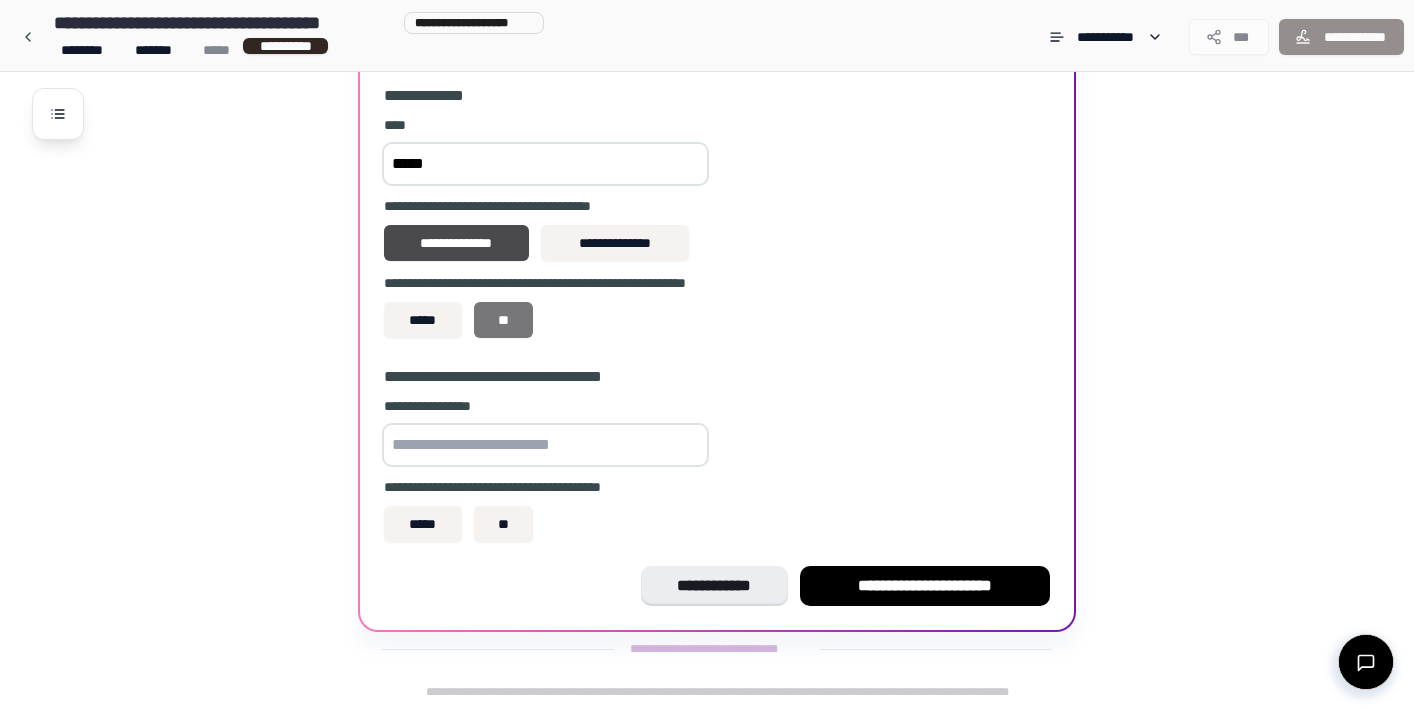 click on "**" at bounding box center (504, 320) 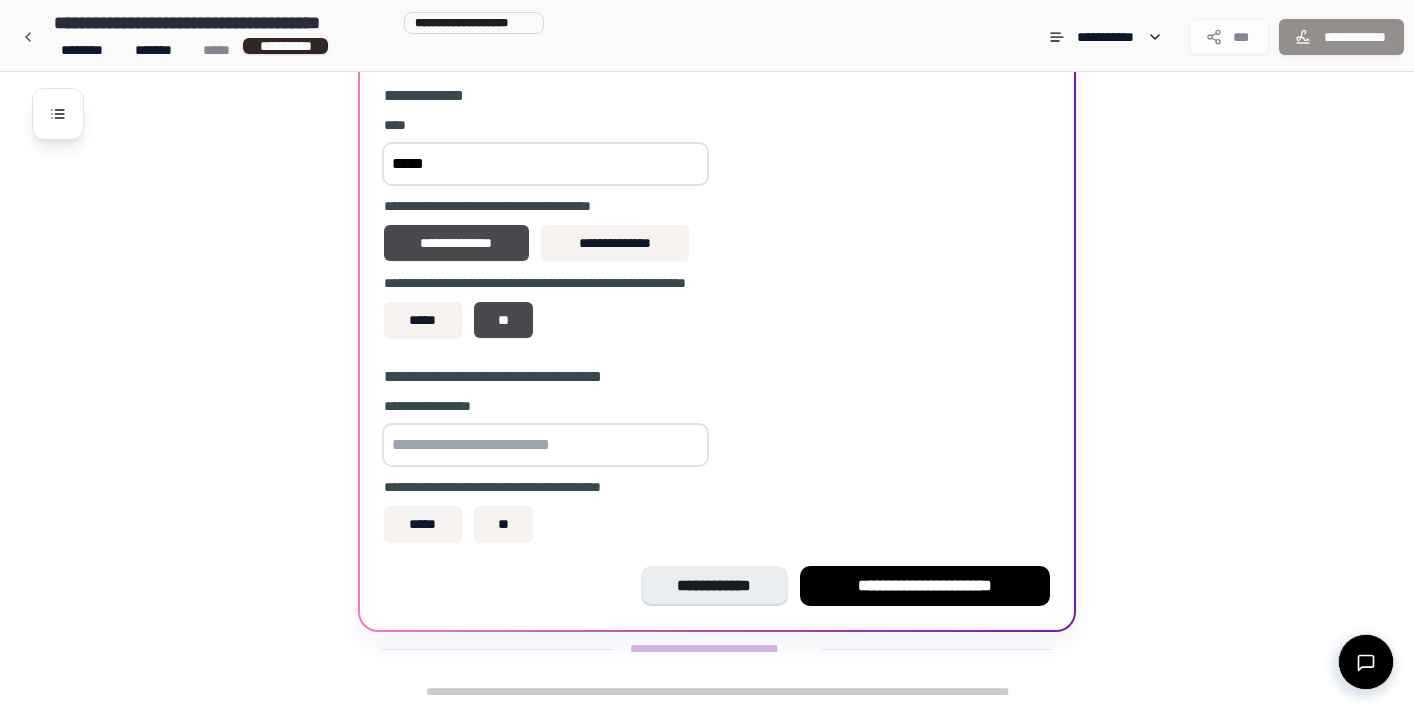 click at bounding box center (545, 445) 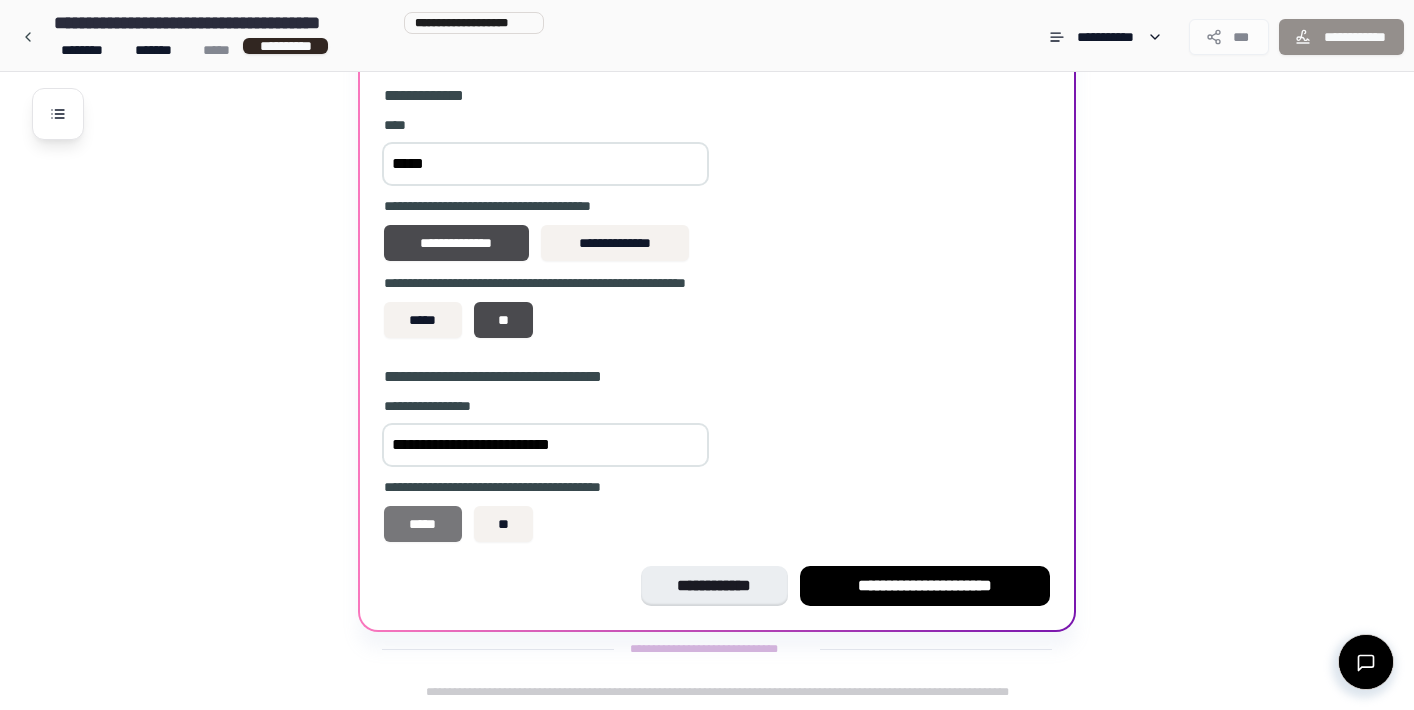 click on "*****" at bounding box center (423, 524) 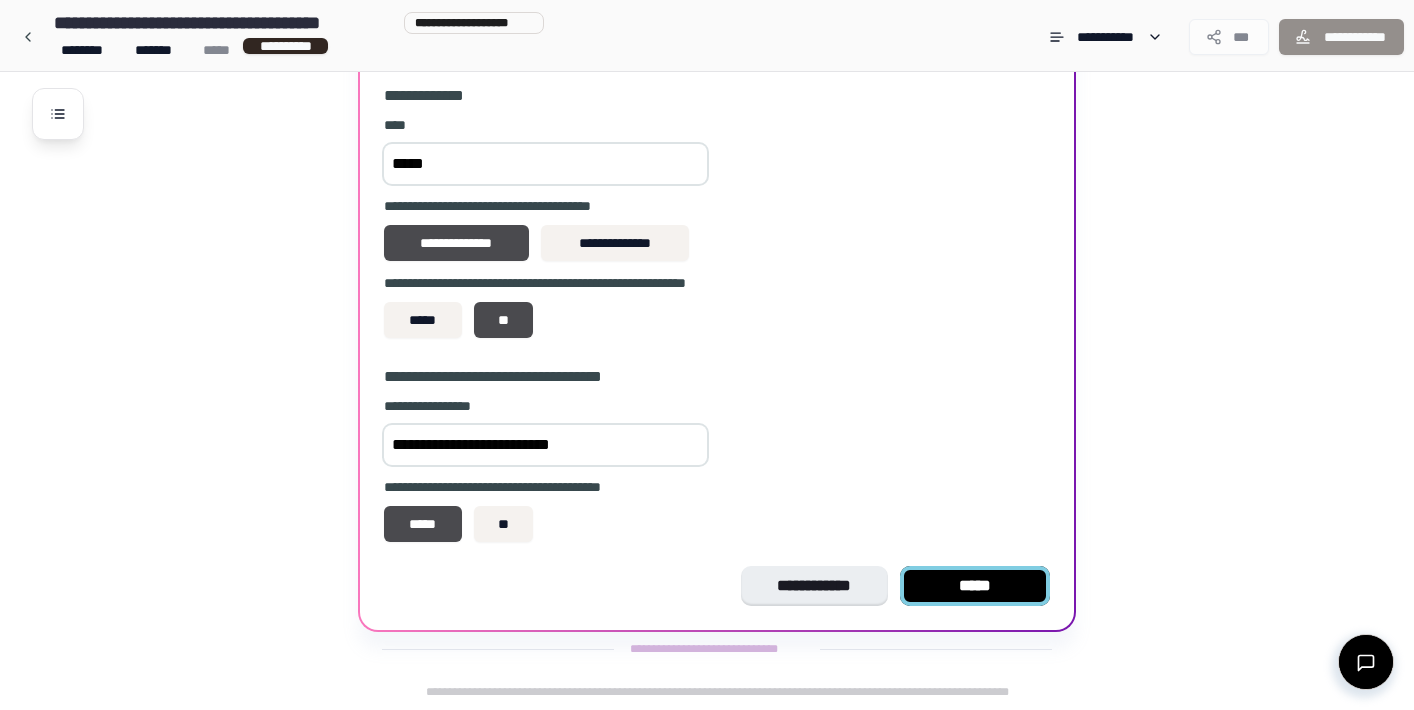 click on "*****" at bounding box center [975, 586] 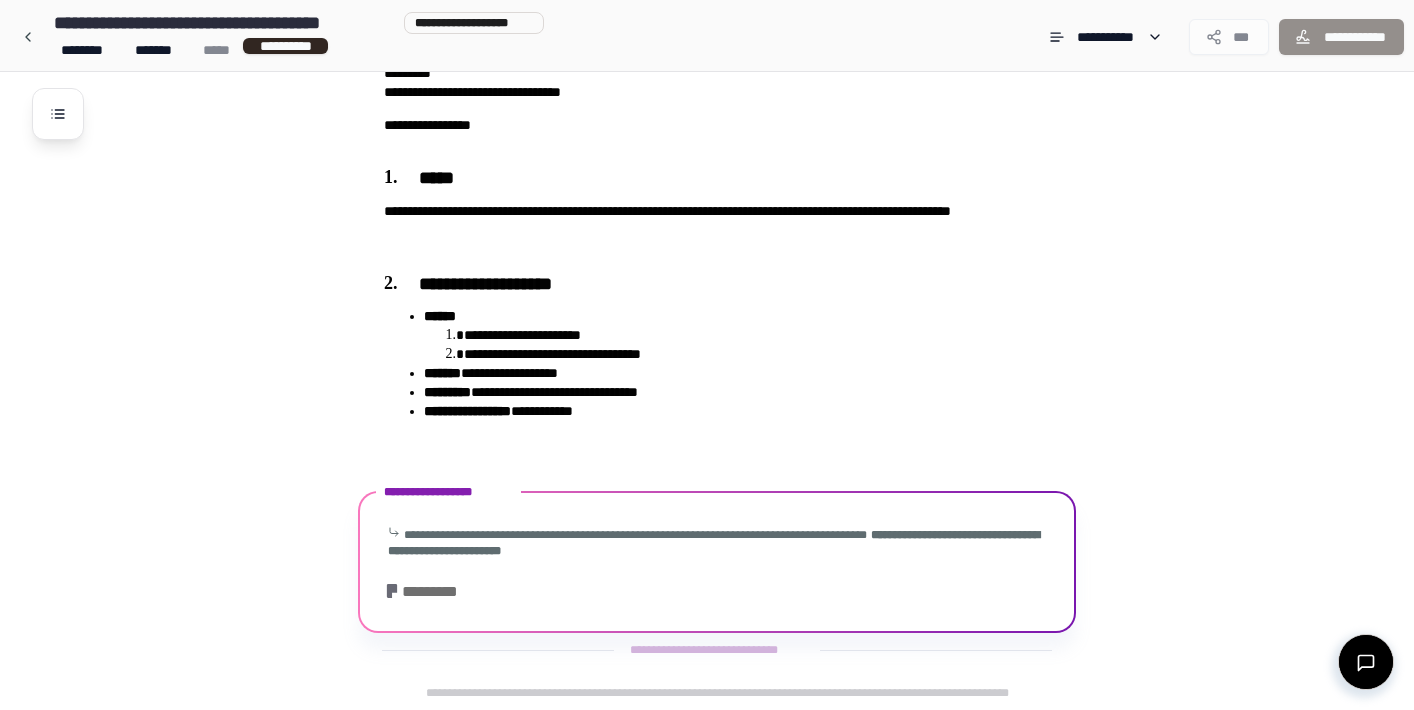 scroll, scrollTop: 399, scrollLeft: 0, axis: vertical 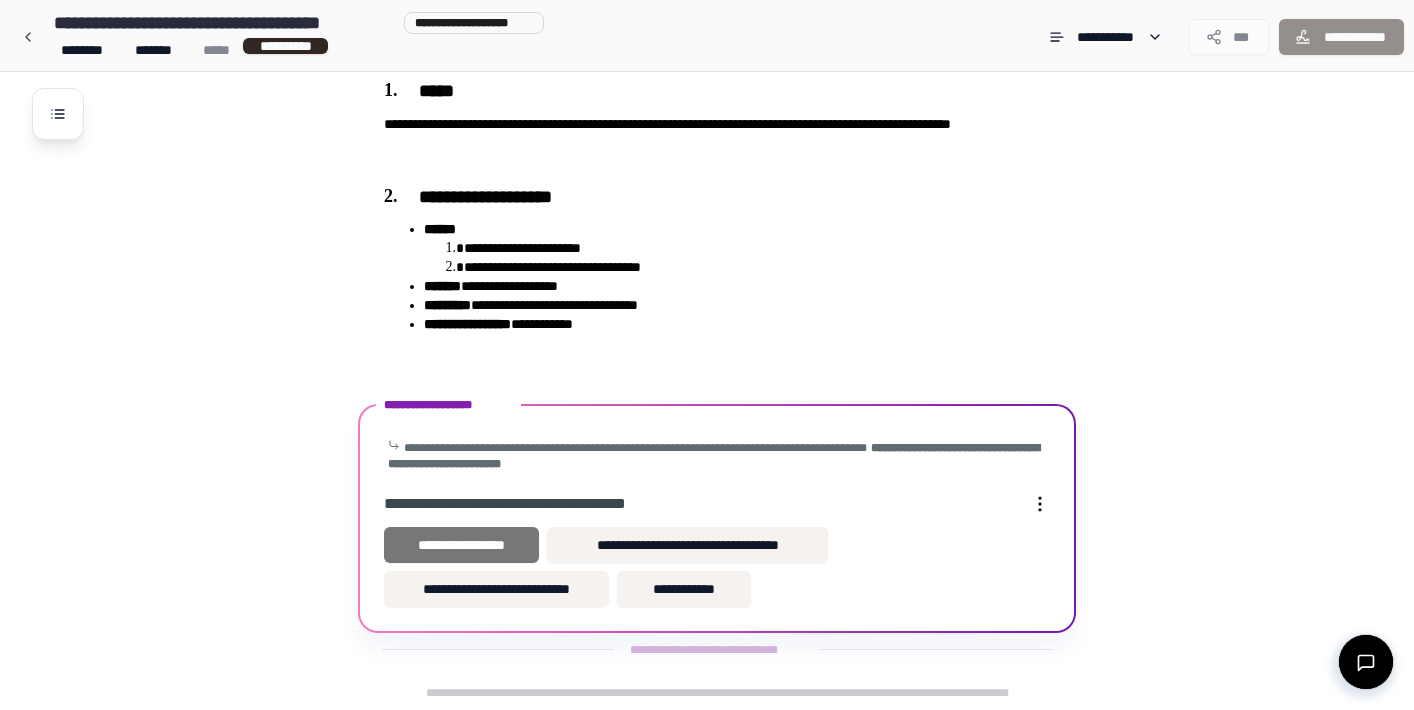 click on "**********" at bounding box center [461, 545] 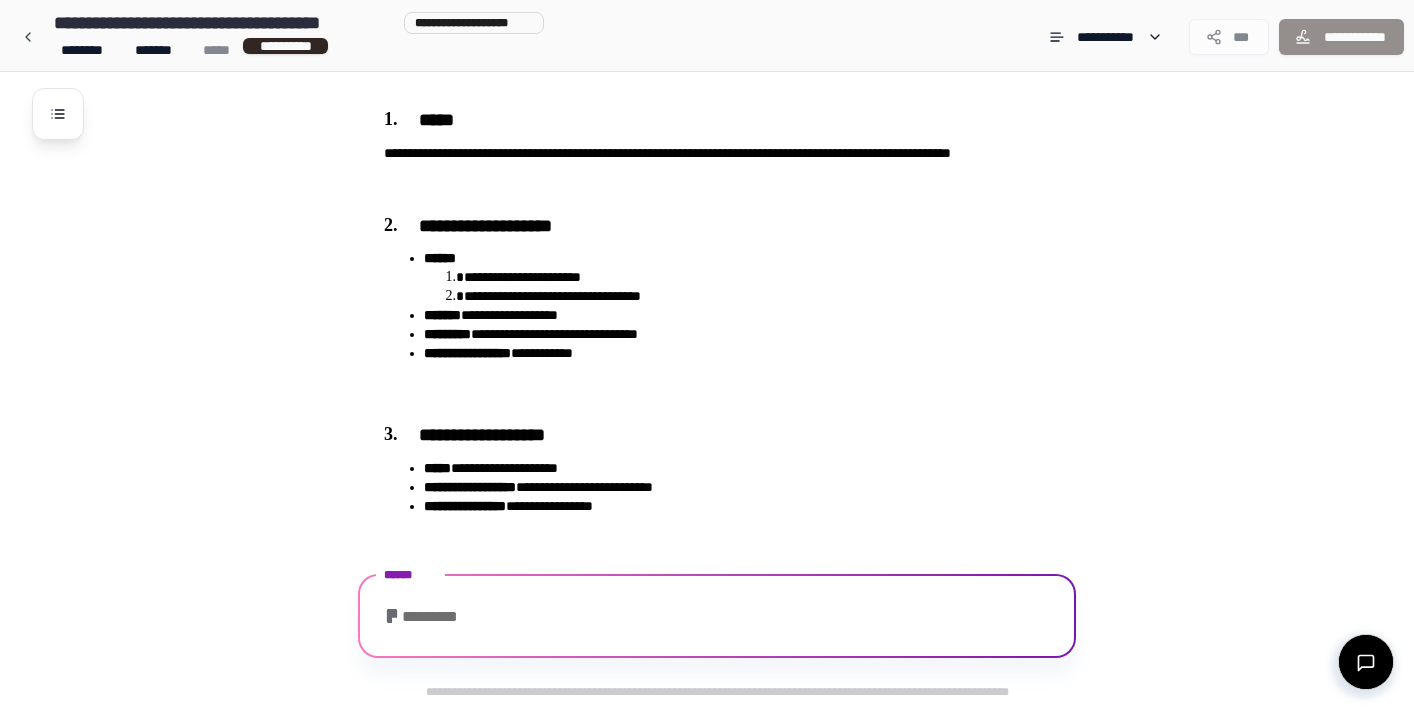 scroll, scrollTop: 439, scrollLeft: 0, axis: vertical 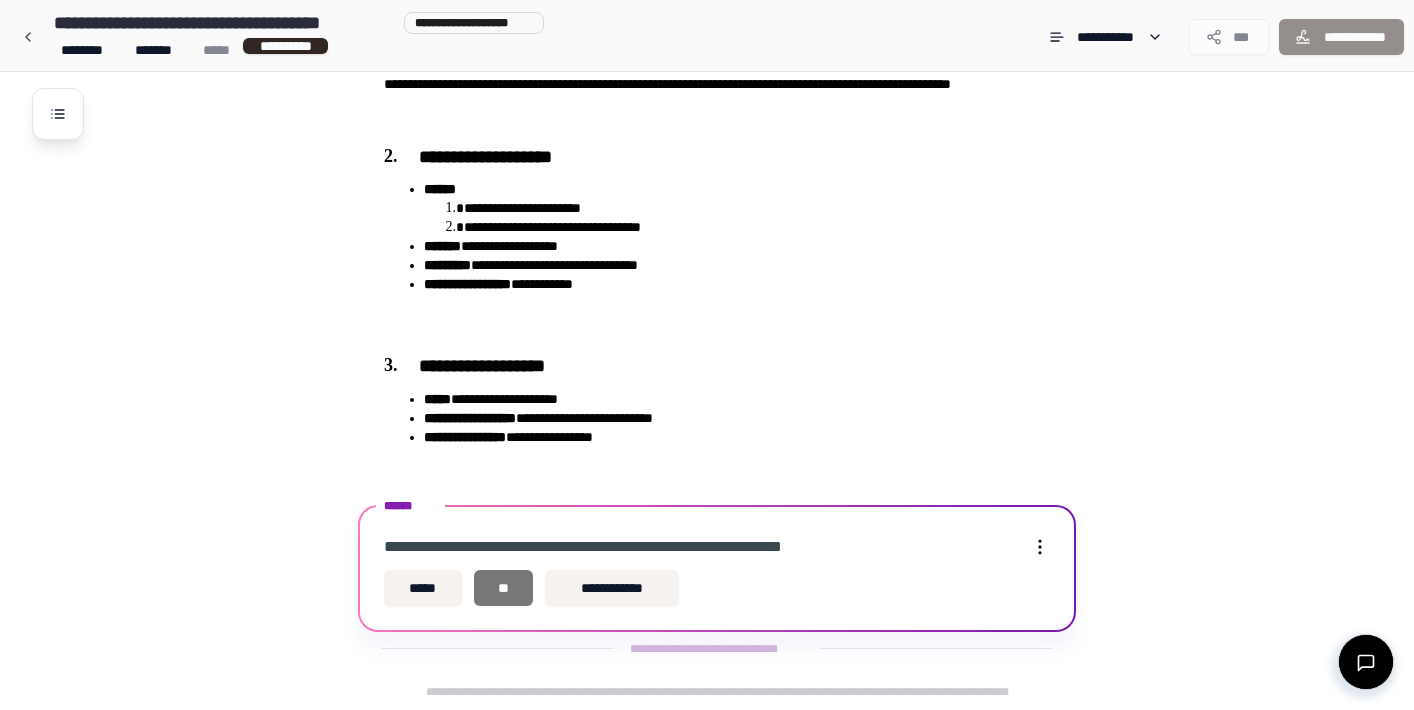 click on "**" at bounding box center (504, 588) 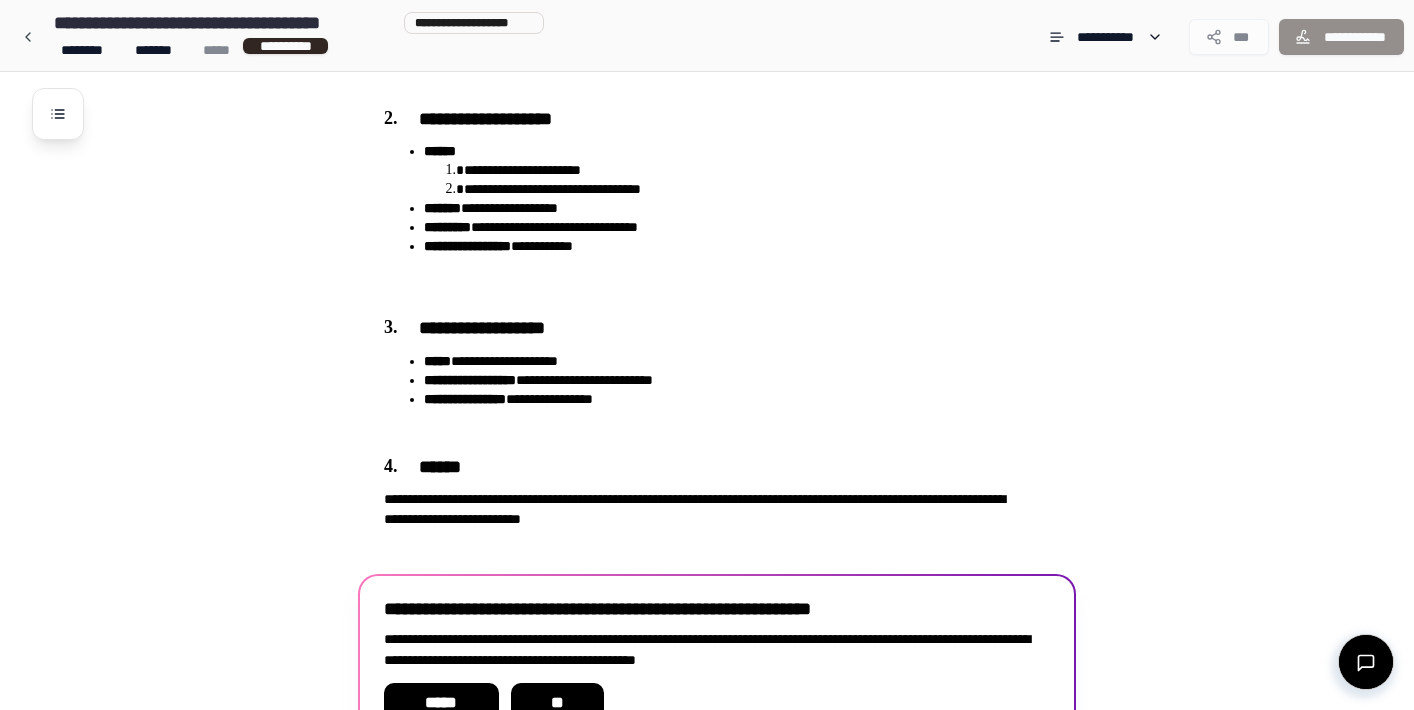 scroll, scrollTop: 594, scrollLeft: 0, axis: vertical 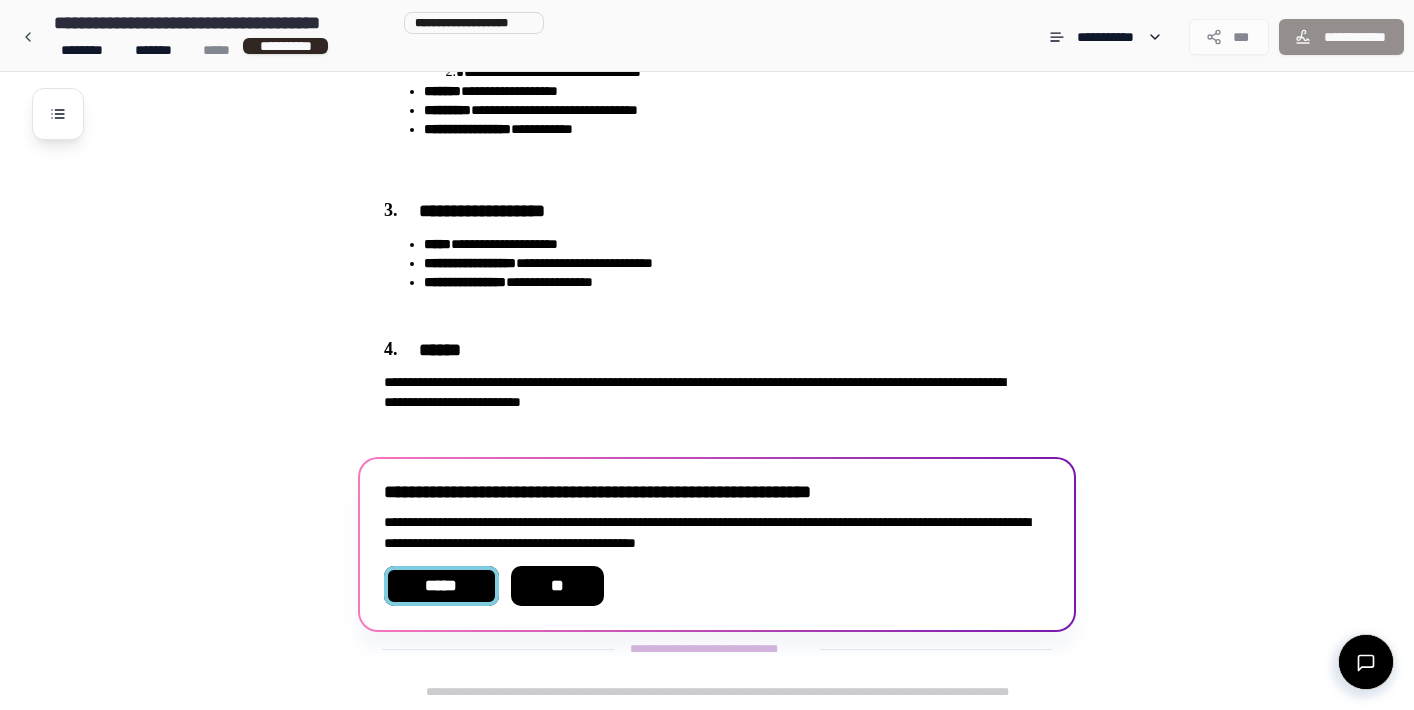 click on "*****" at bounding box center [441, 586] 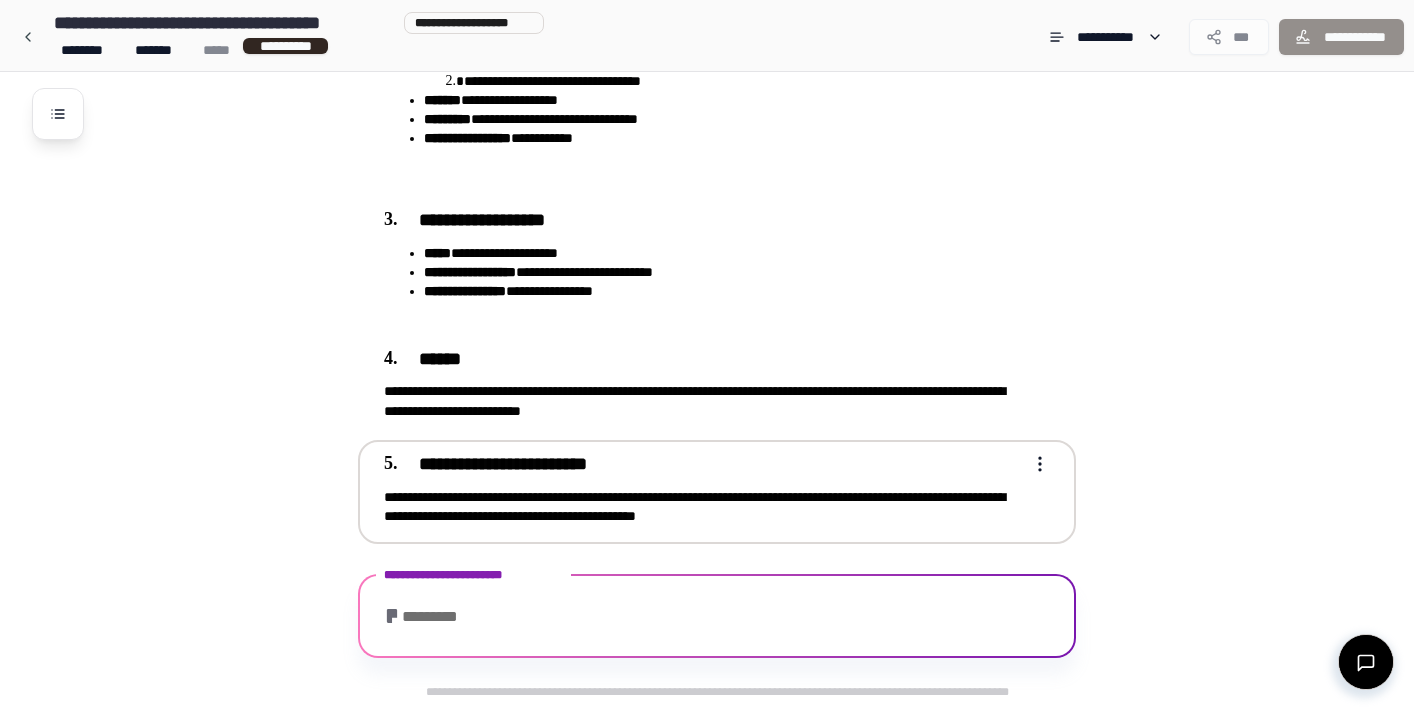 scroll, scrollTop: 702, scrollLeft: 0, axis: vertical 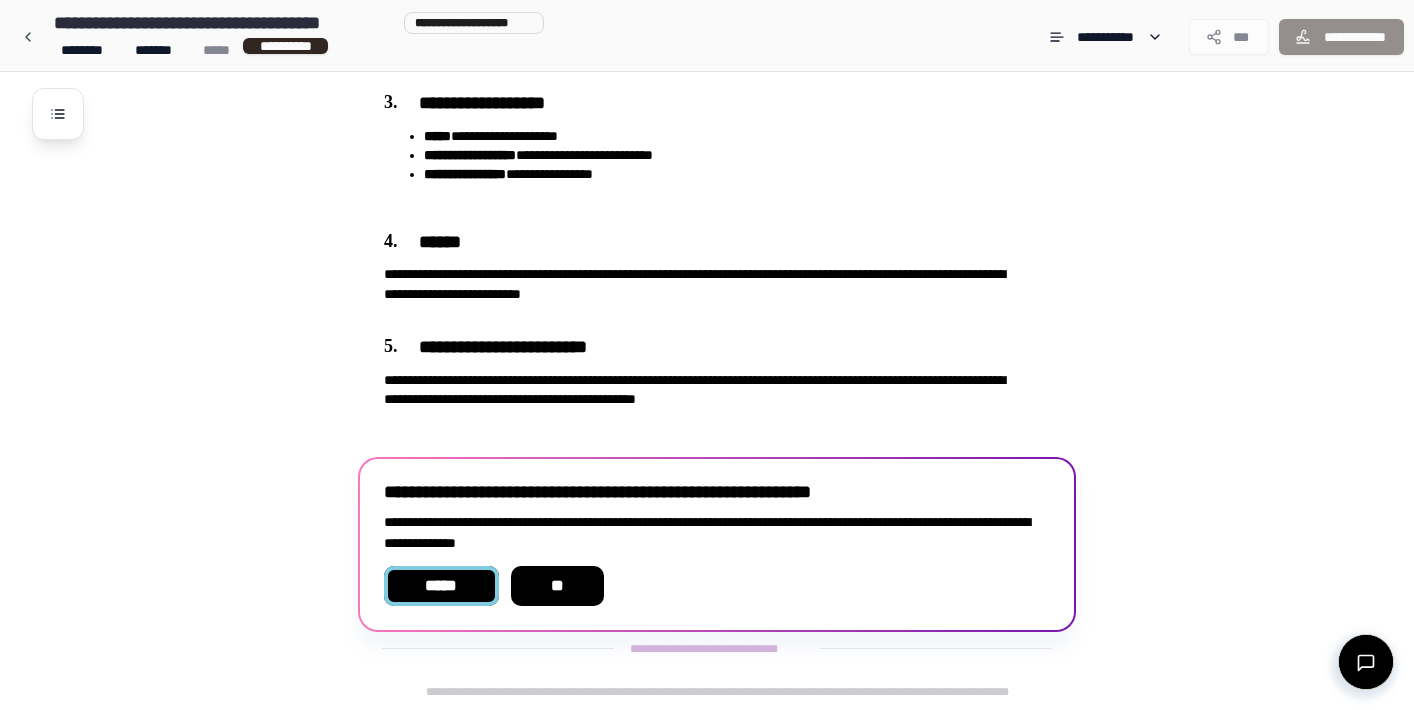click on "*****" at bounding box center (441, 586) 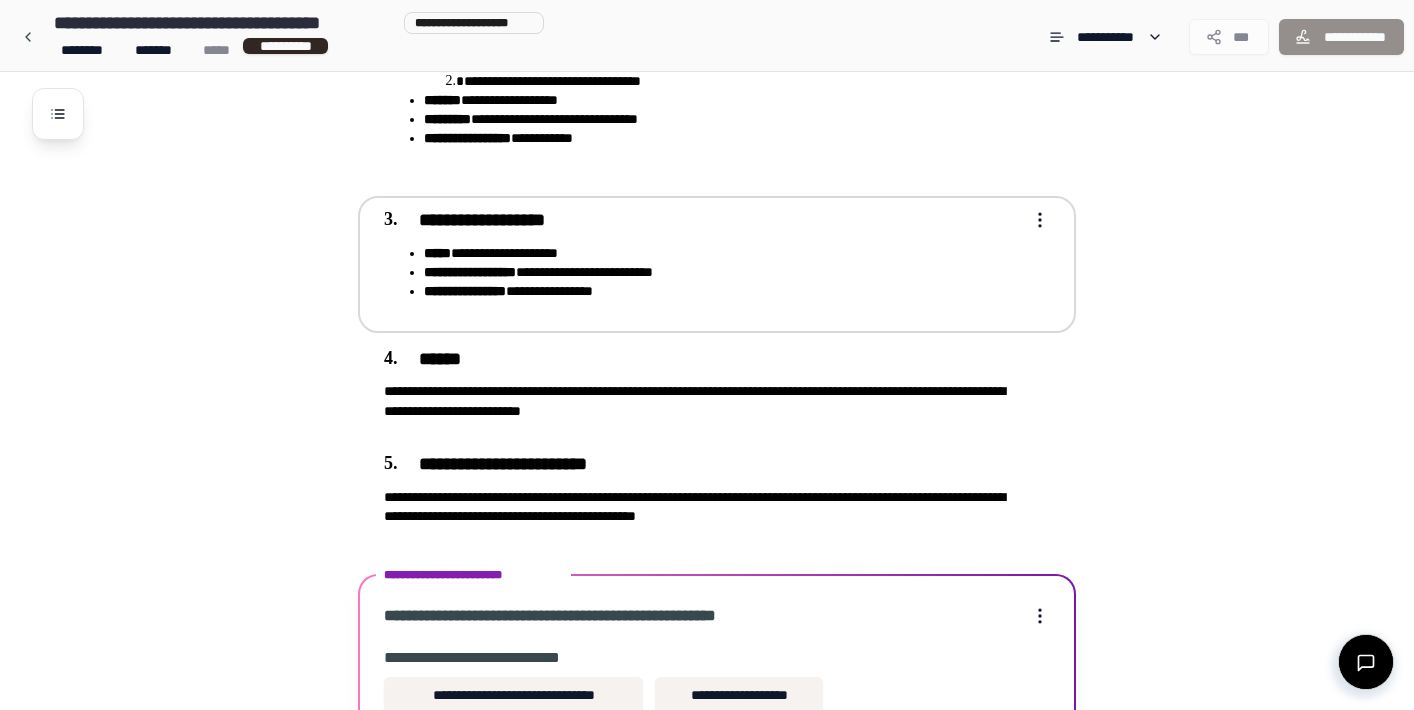 scroll, scrollTop: 898, scrollLeft: 0, axis: vertical 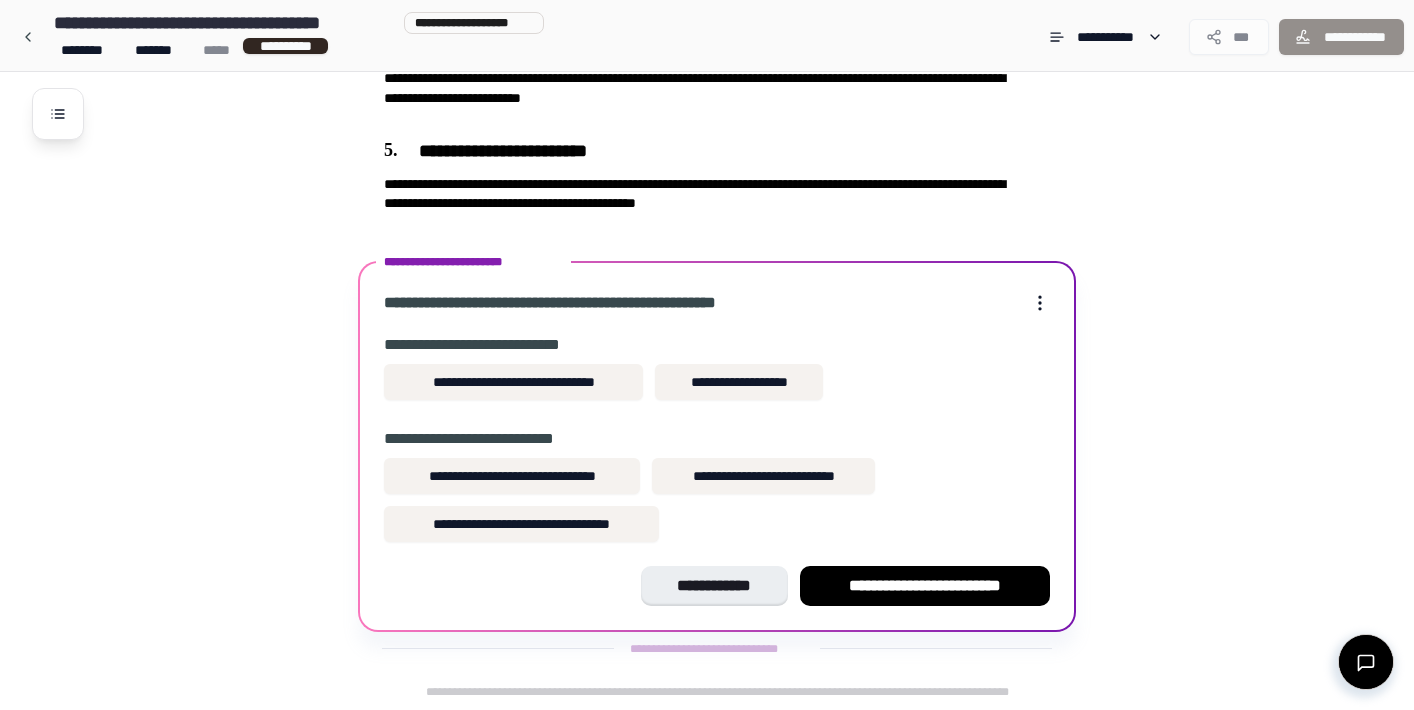click on "**********" at bounding box center [717, 386] 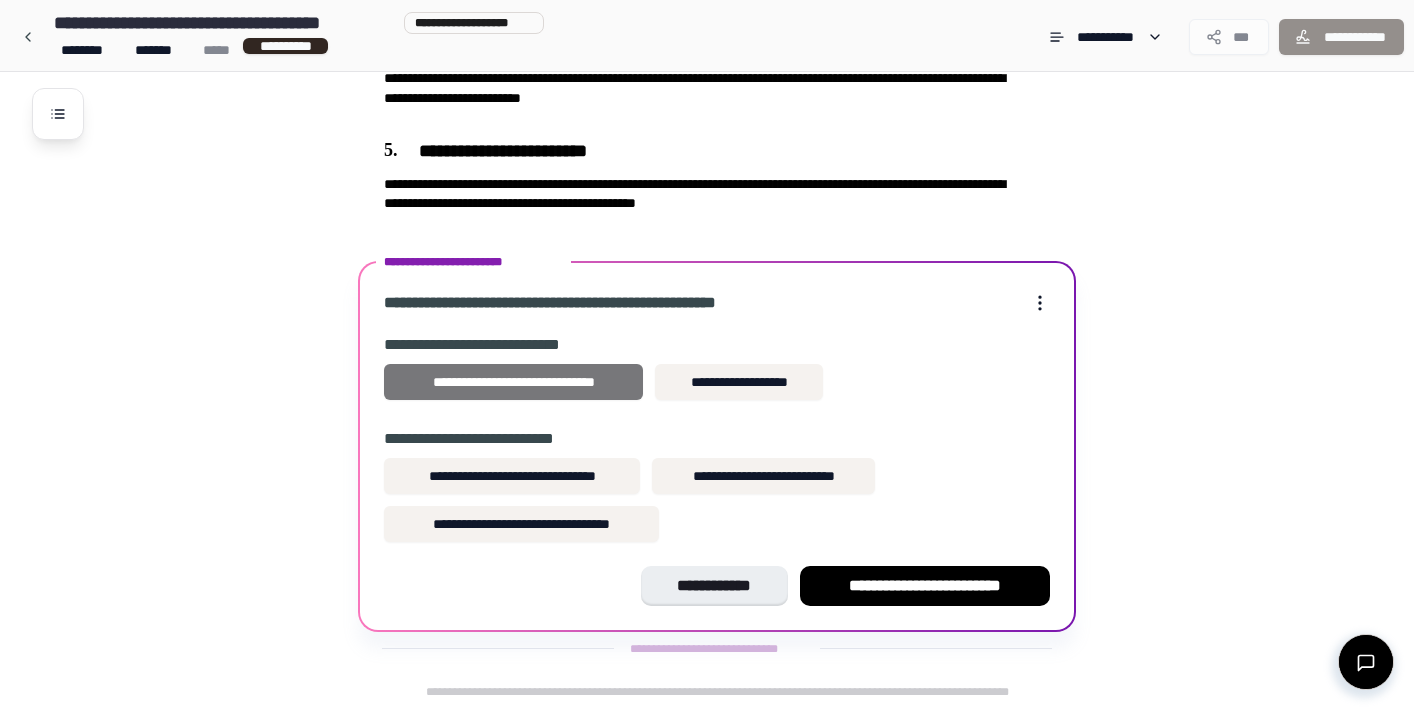 click on "**********" at bounding box center [513, 382] 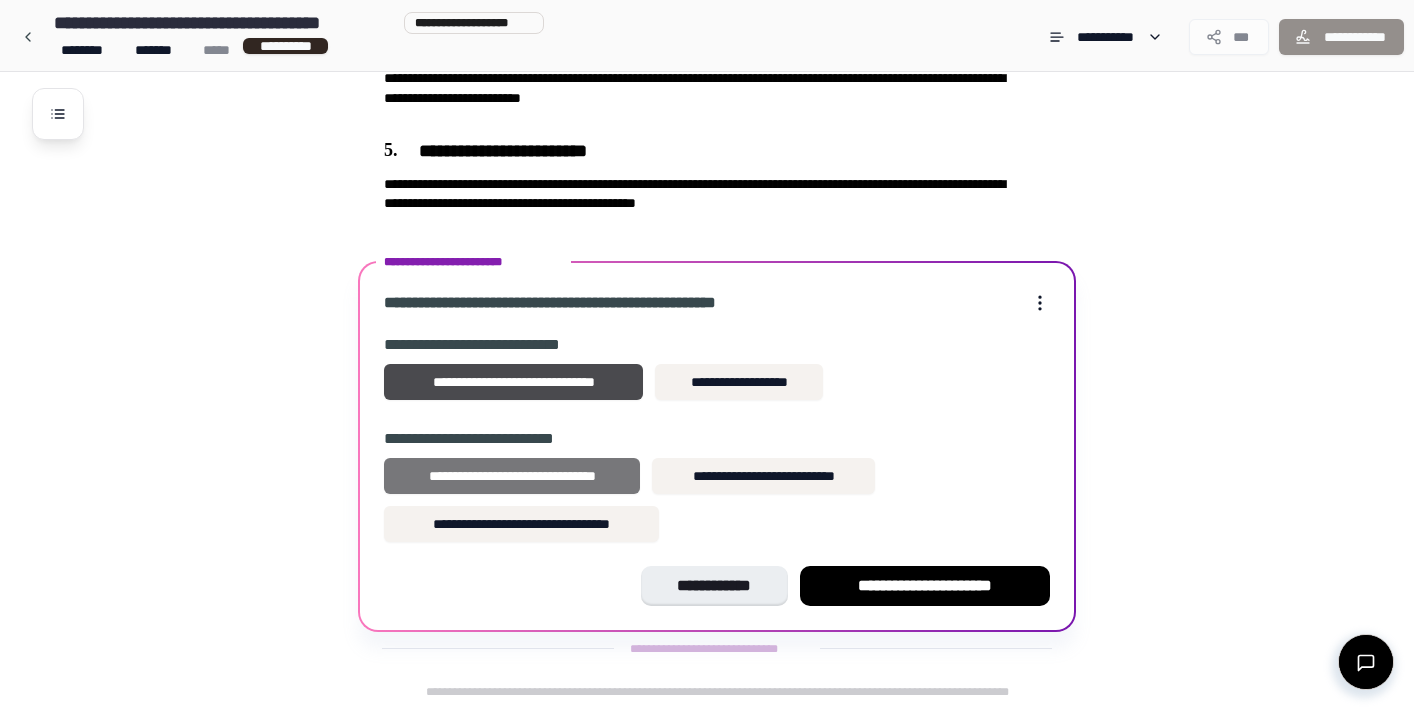click on "**********" at bounding box center (512, 476) 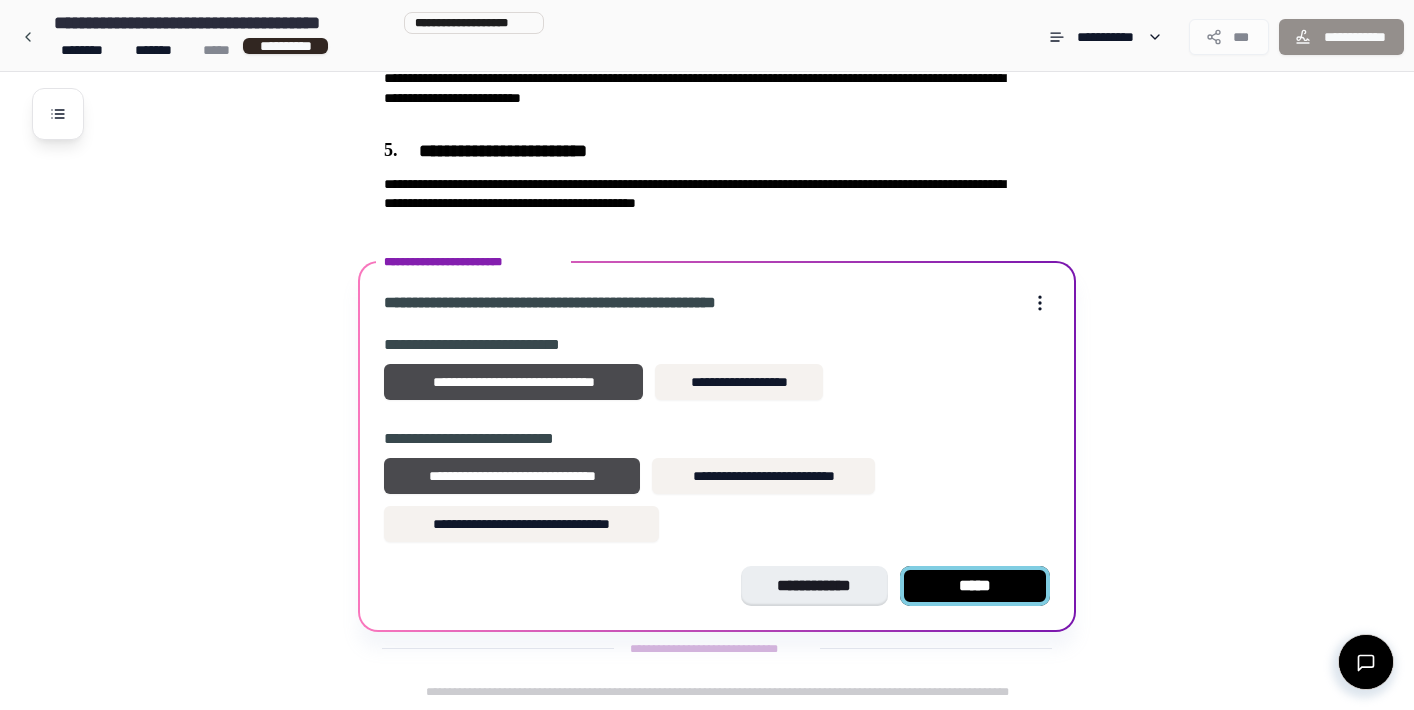 click on "*****" at bounding box center (975, 586) 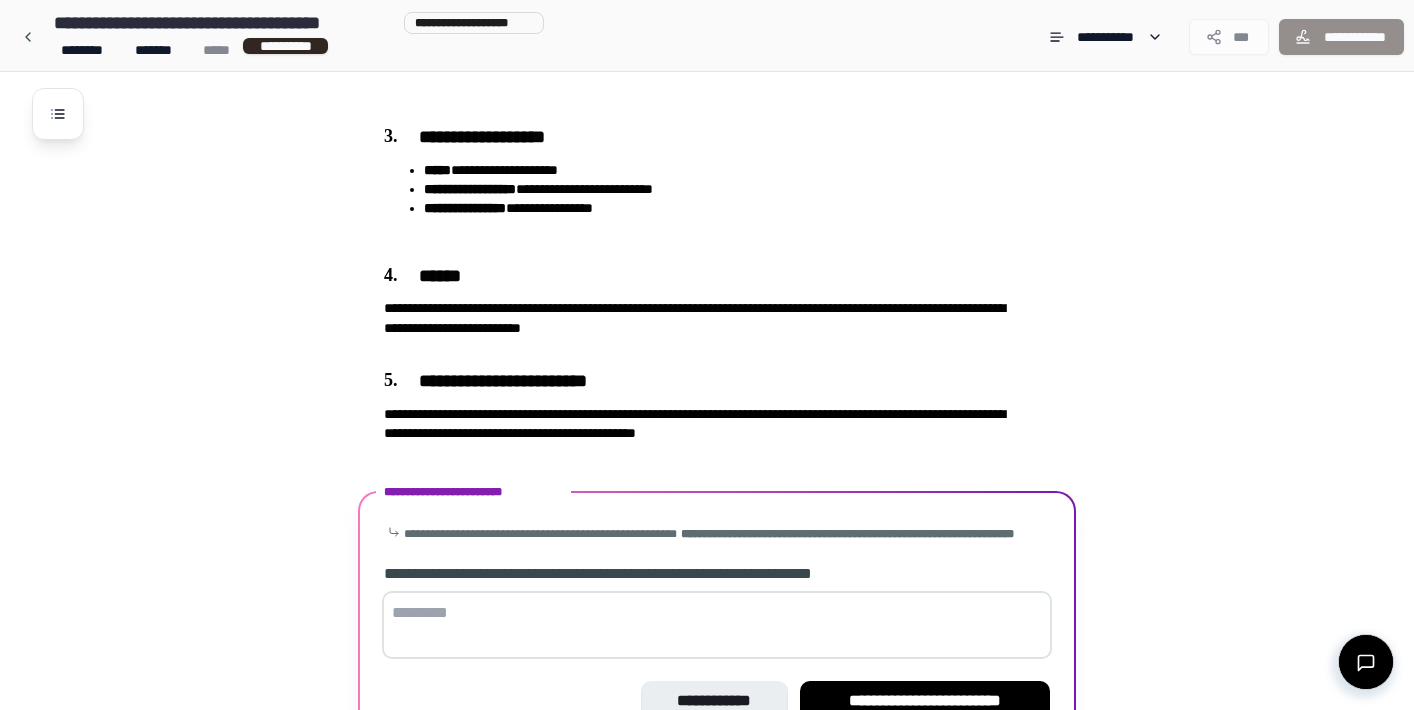 scroll, scrollTop: 799, scrollLeft: 0, axis: vertical 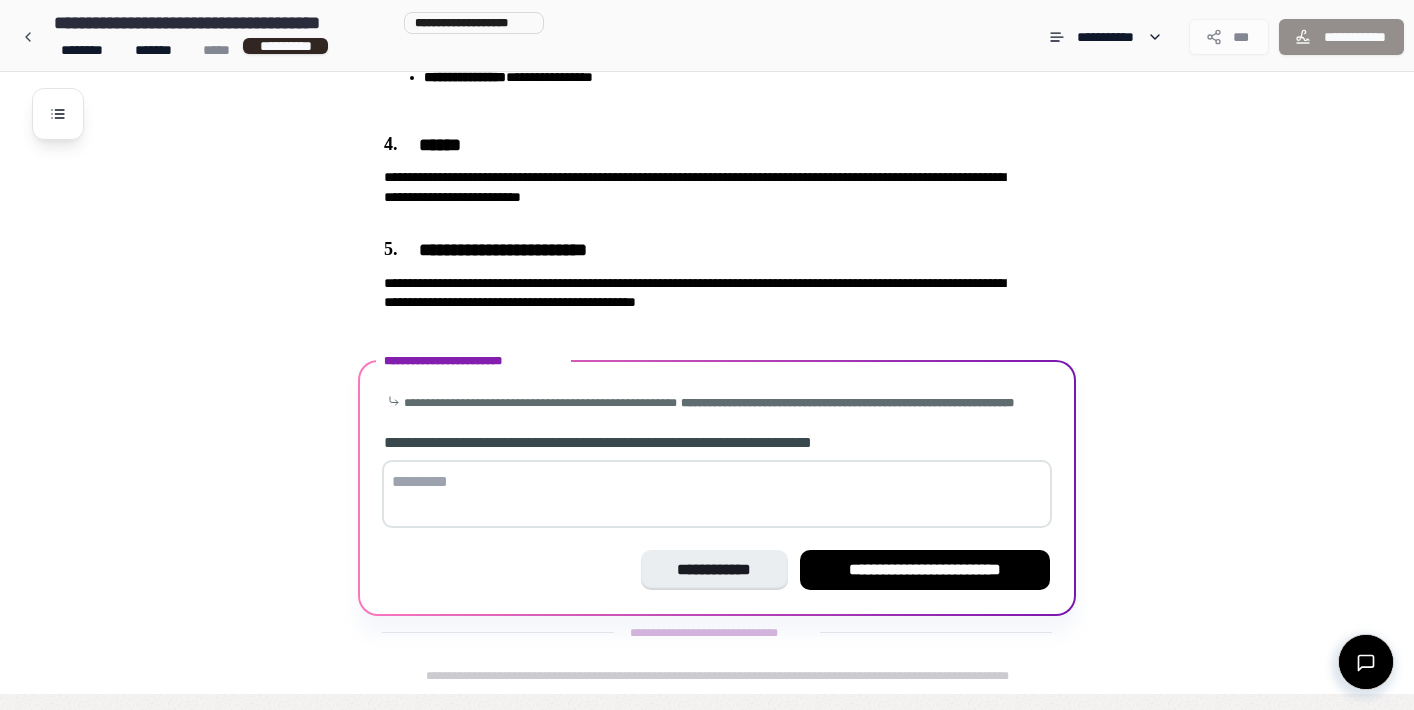 click at bounding box center [717, 494] 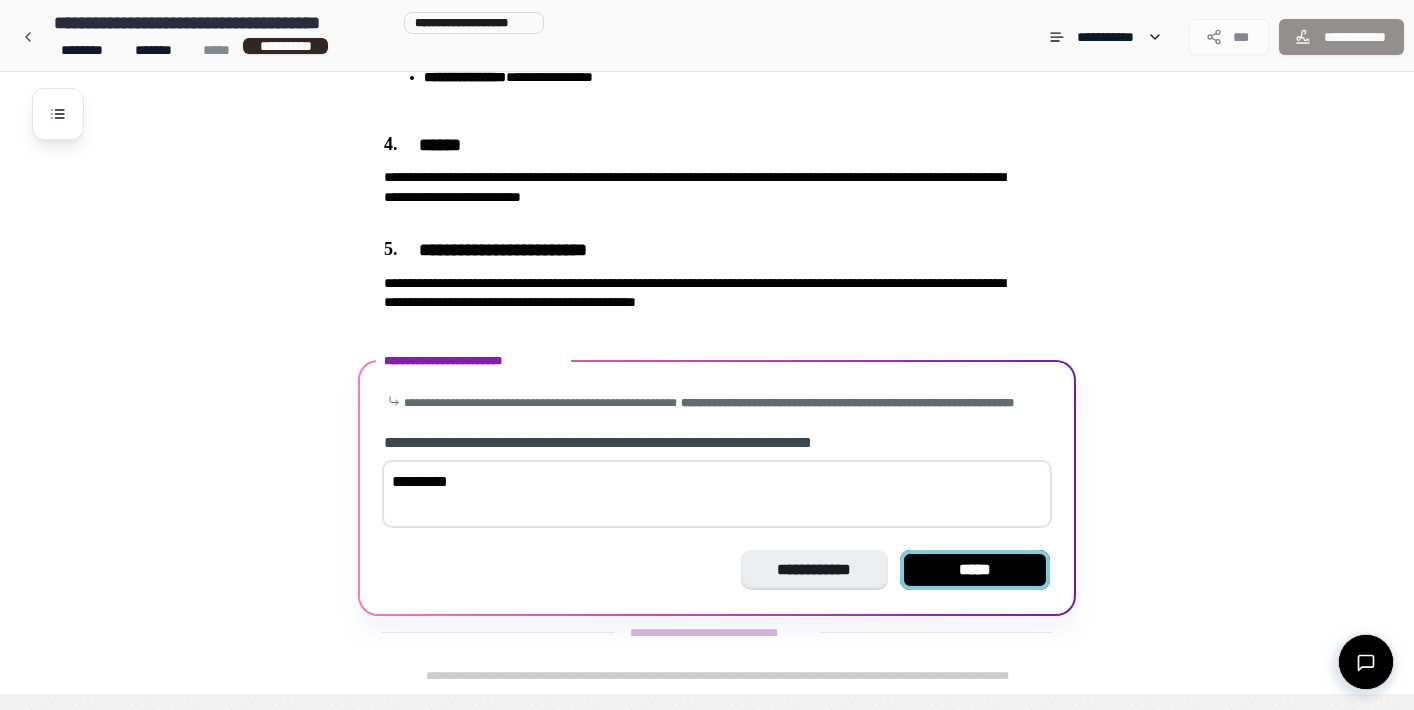 click on "*****" at bounding box center [975, 570] 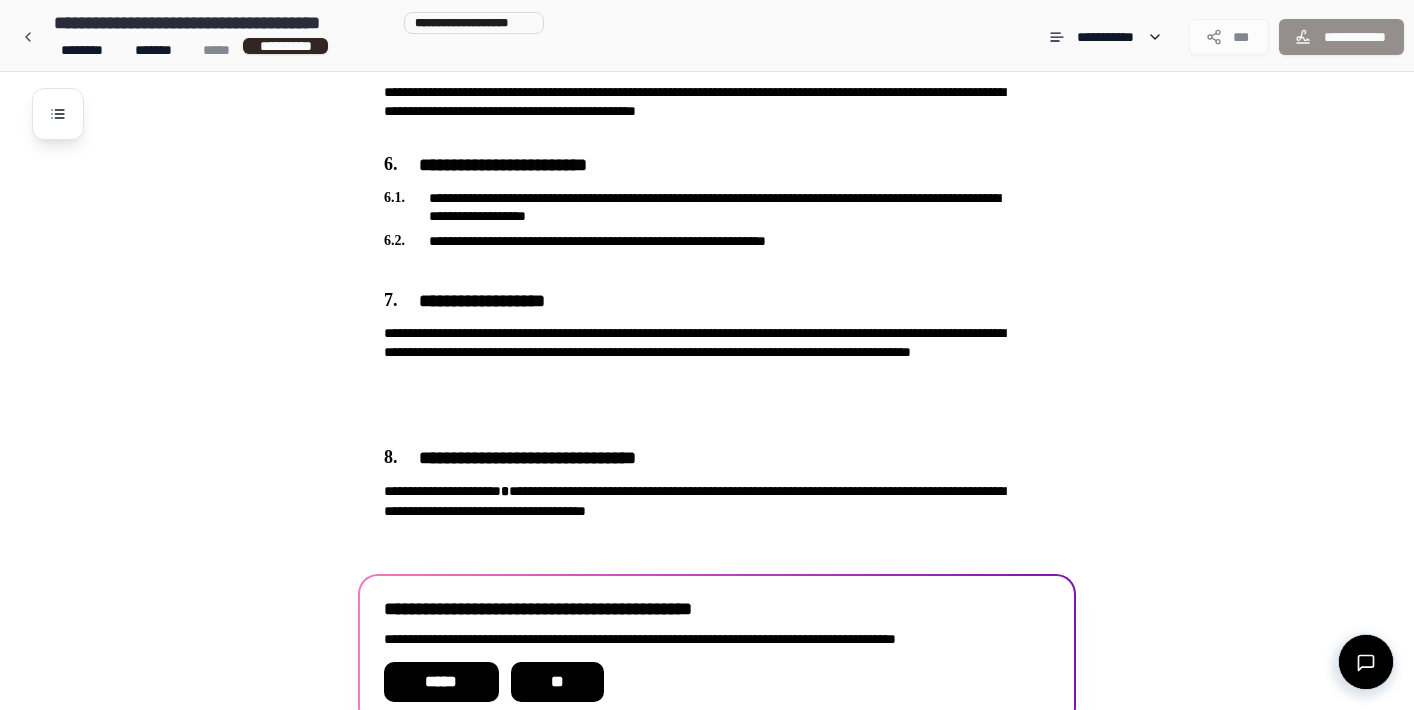 scroll, scrollTop: 1086, scrollLeft: 0, axis: vertical 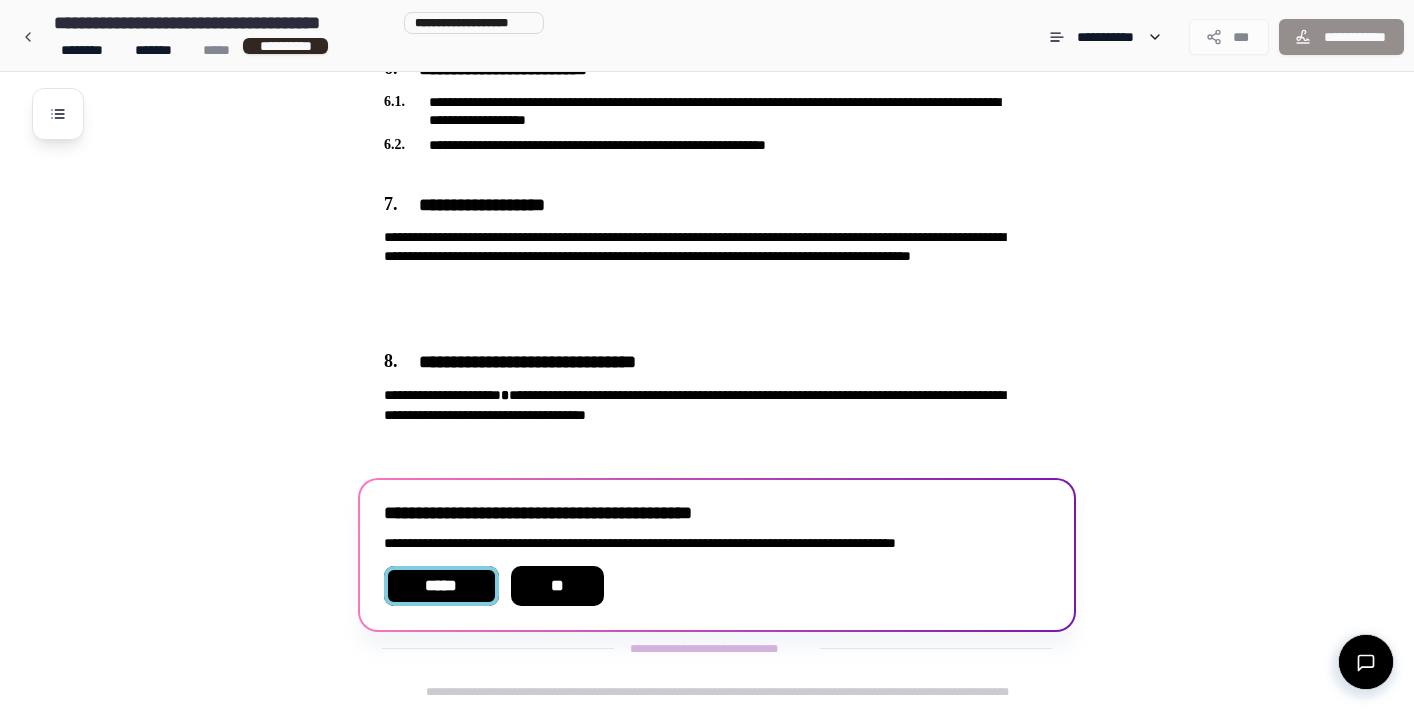 click on "*****" at bounding box center (441, 586) 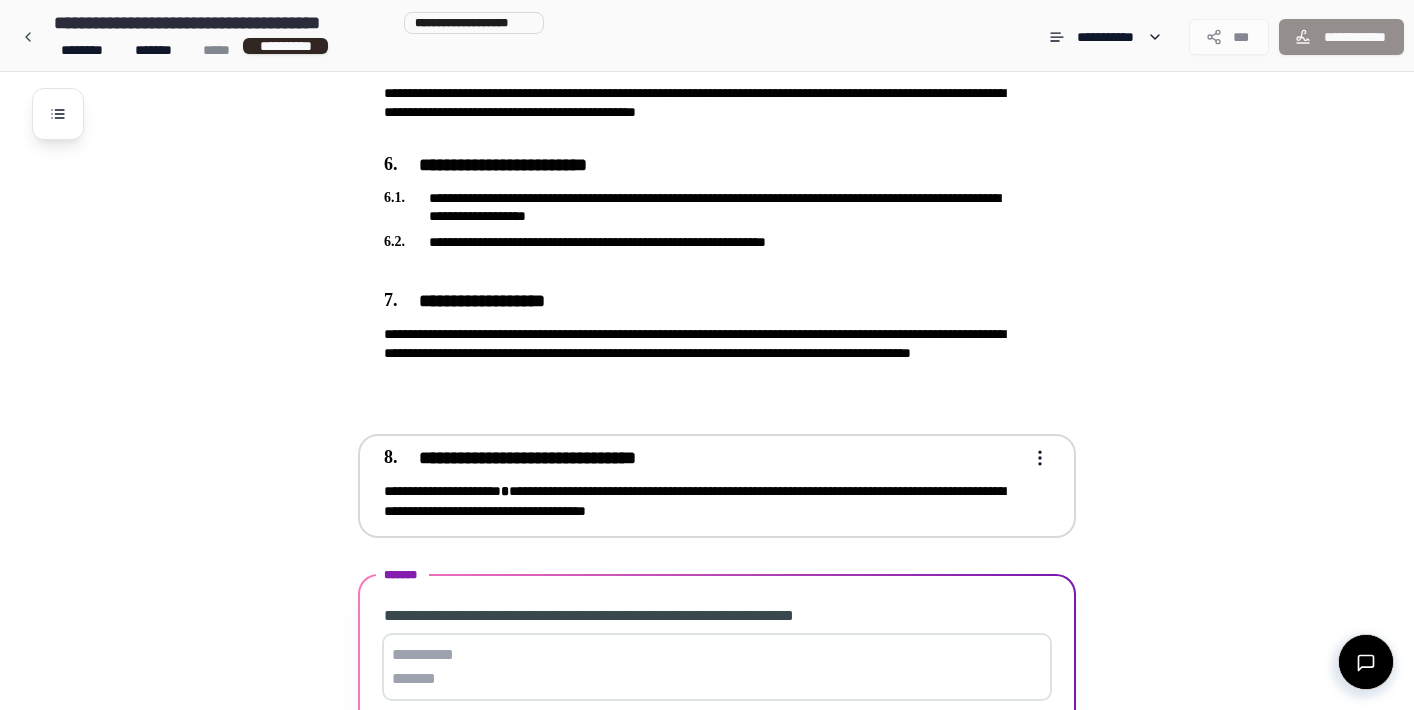 scroll, scrollTop: 1147, scrollLeft: 0, axis: vertical 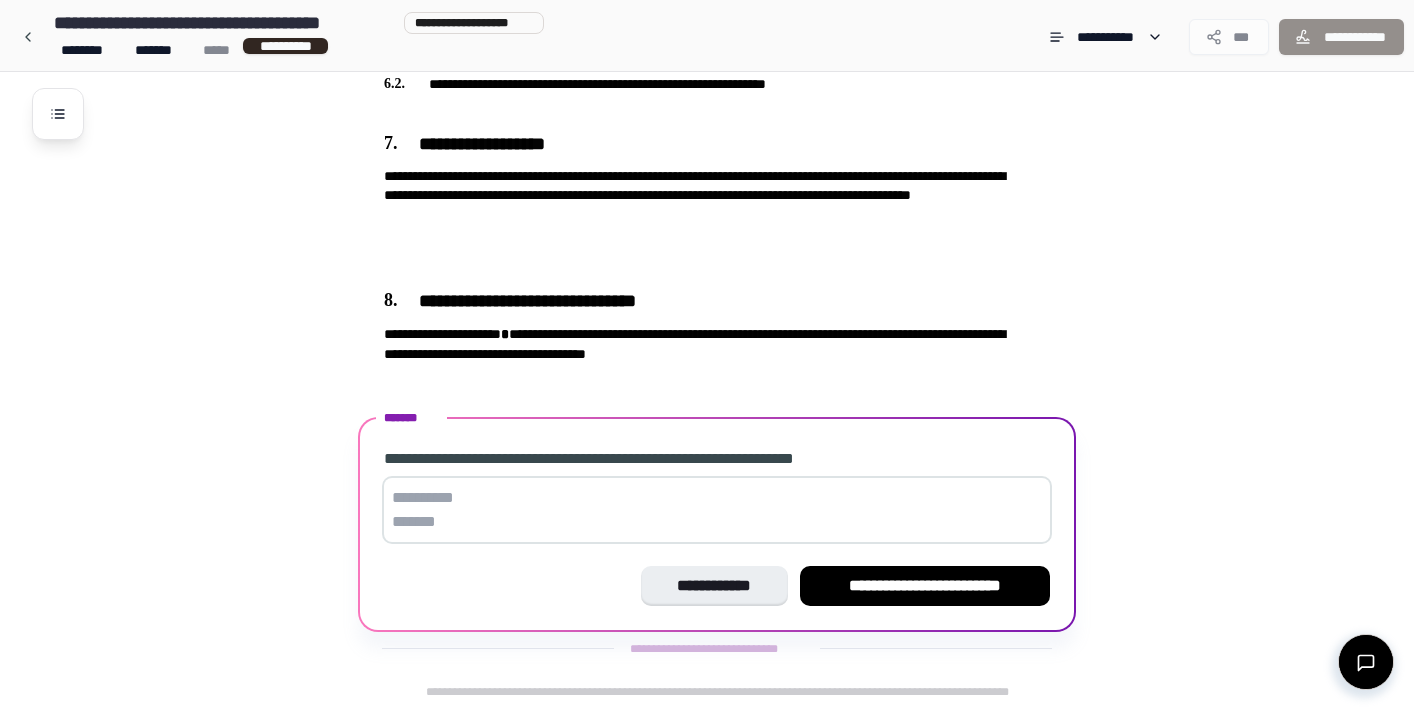 click at bounding box center (717, 510) 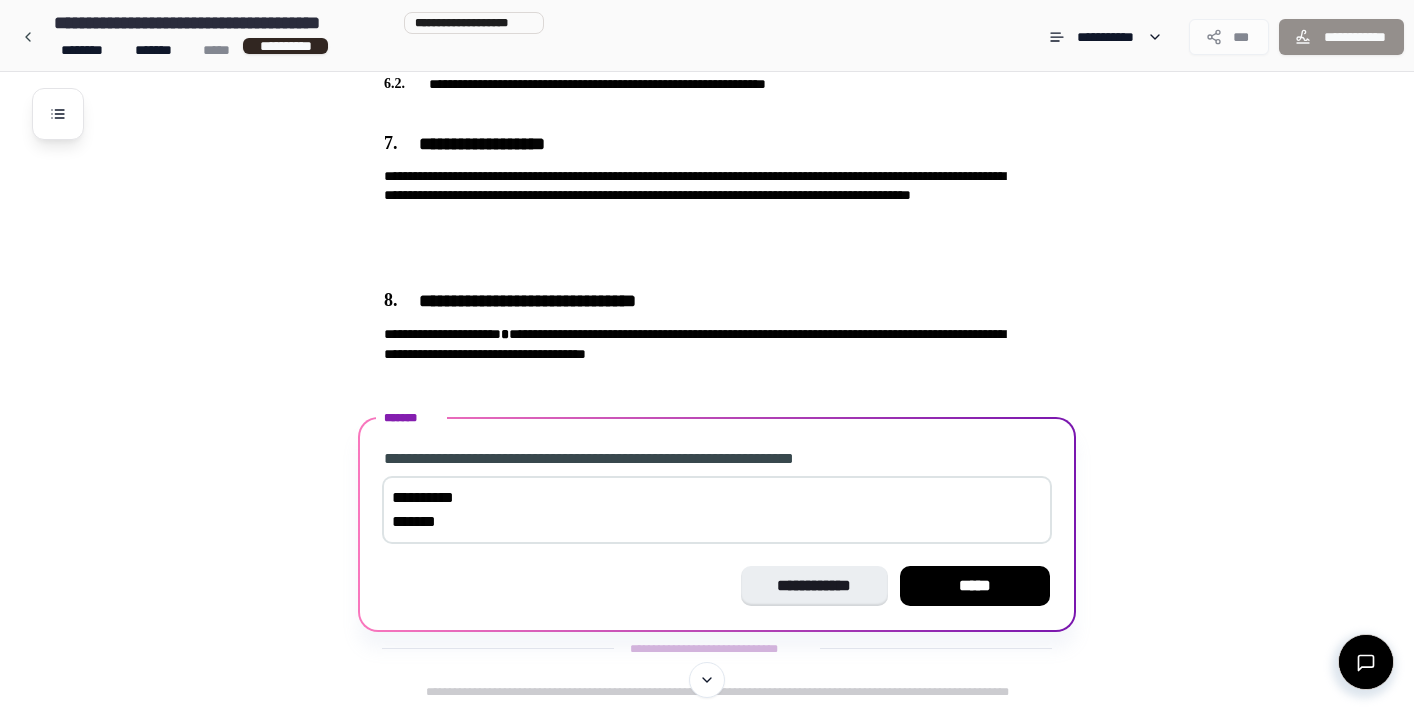 scroll, scrollTop: 0, scrollLeft: 0, axis: both 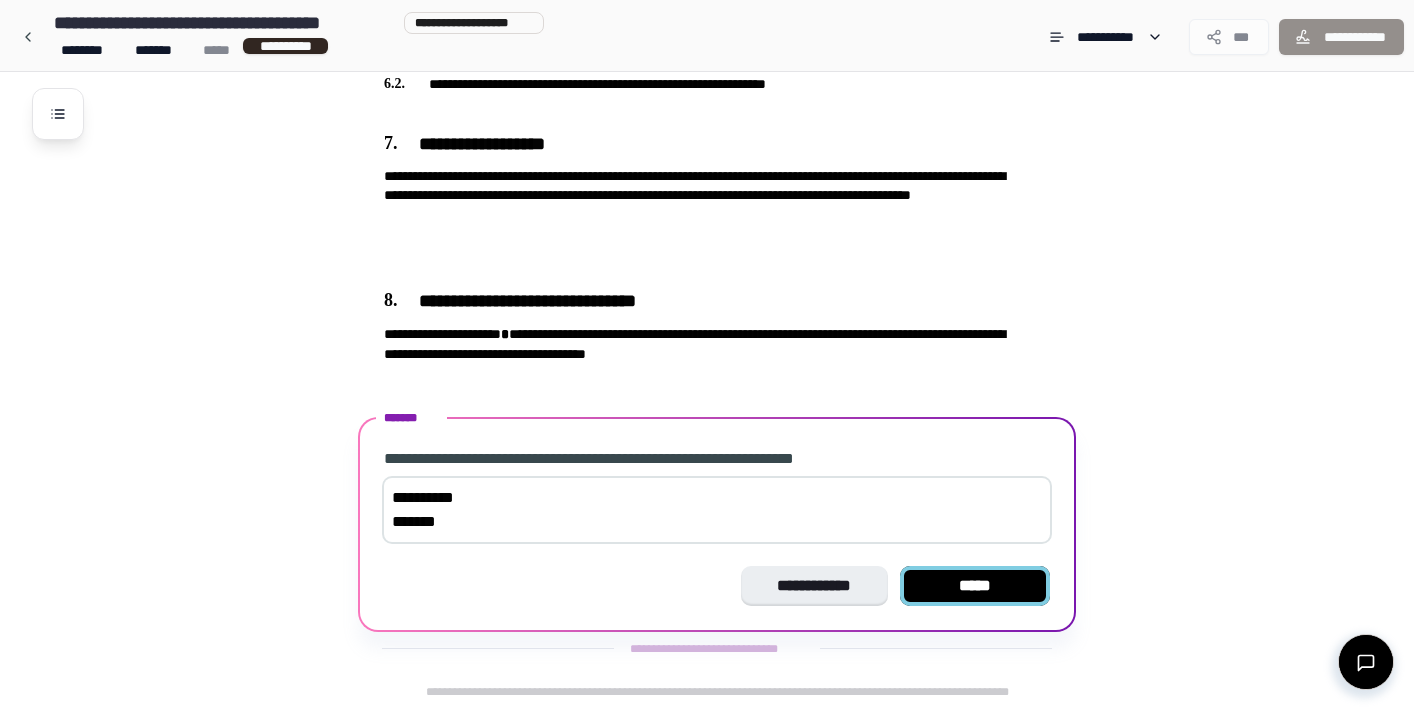 click on "*****" at bounding box center [975, 586] 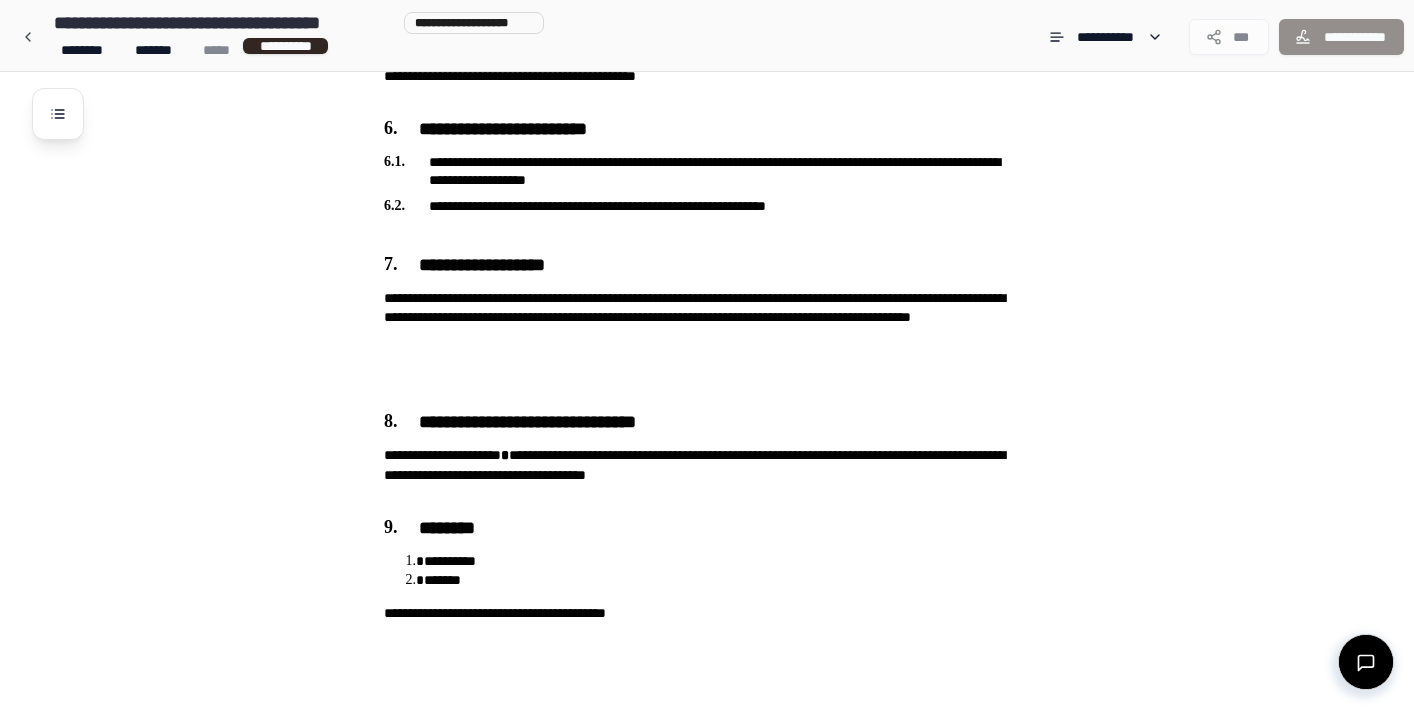 scroll, scrollTop: 1419, scrollLeft: 0, axis: vertical 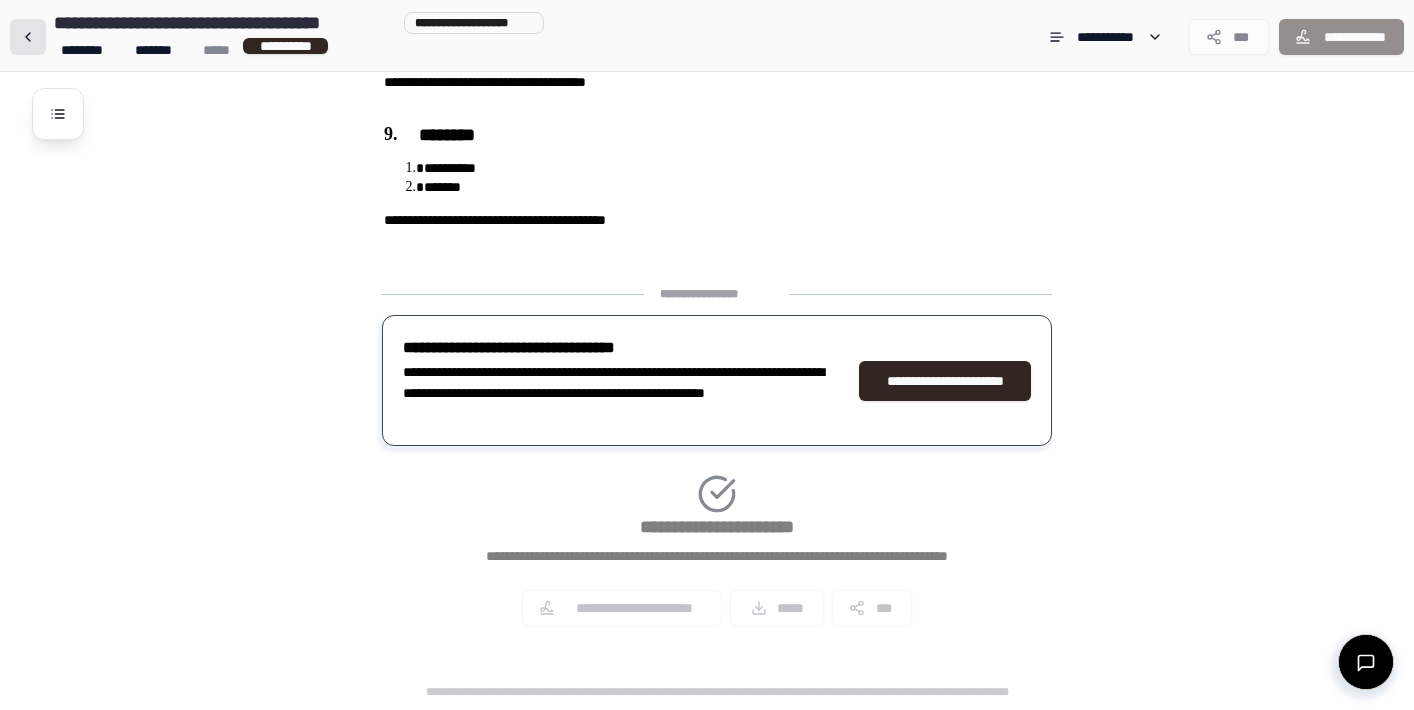 click at bounding box center (28, 37) 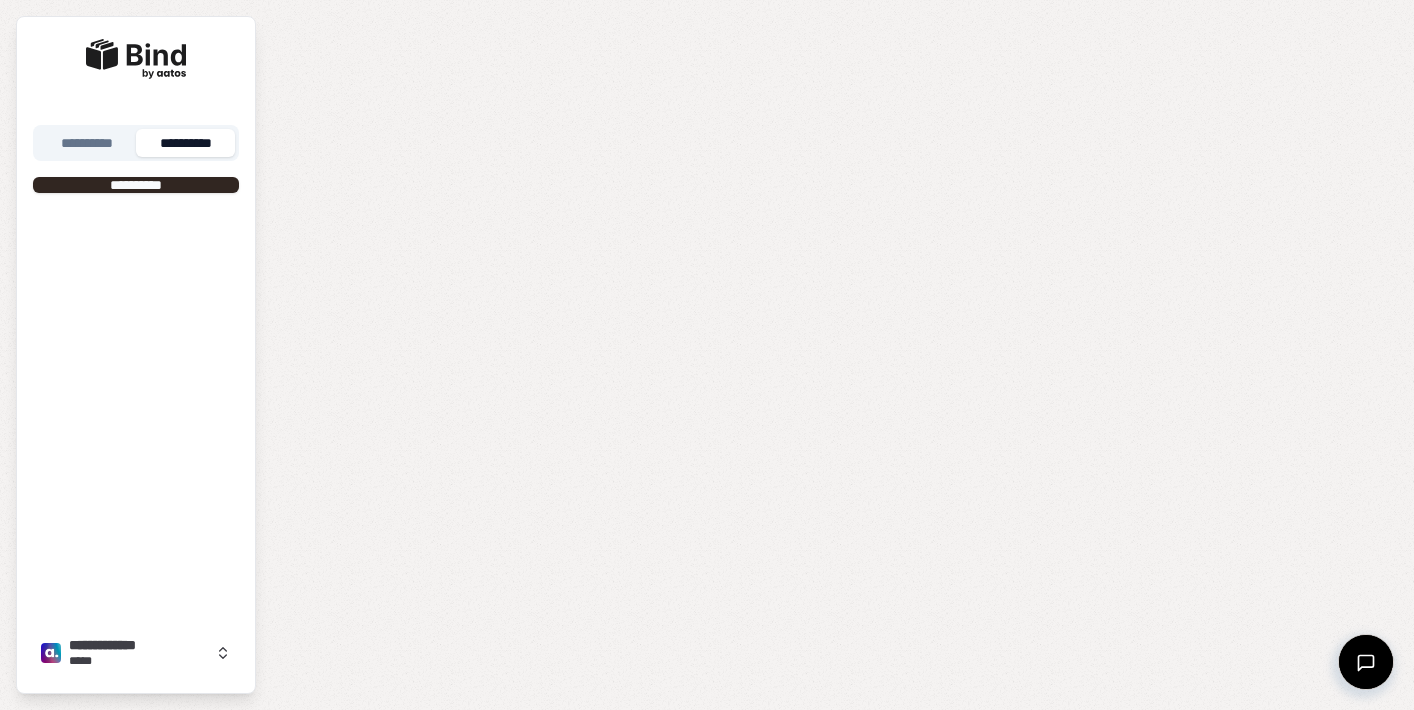scroll, scrollTop: 0, scrollLeft: 0, axis: both 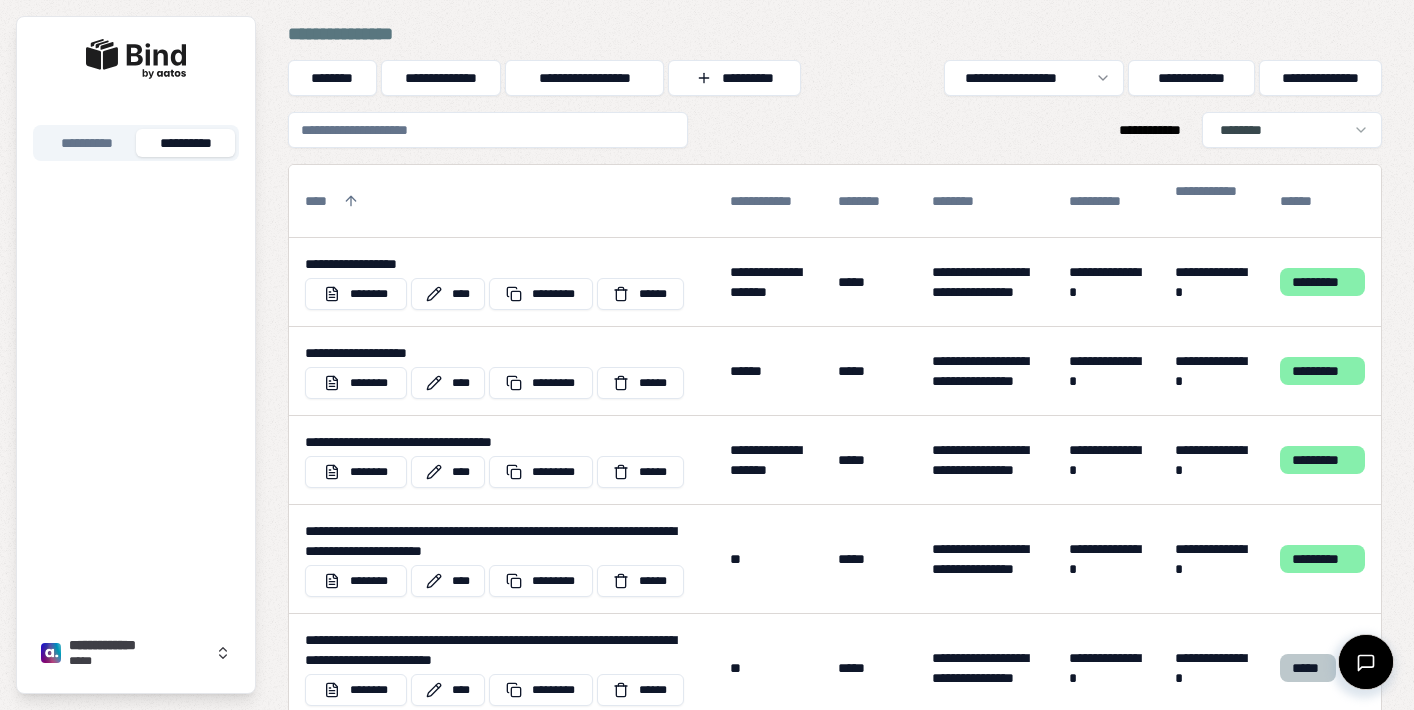 click at bounding box center [488, 130] 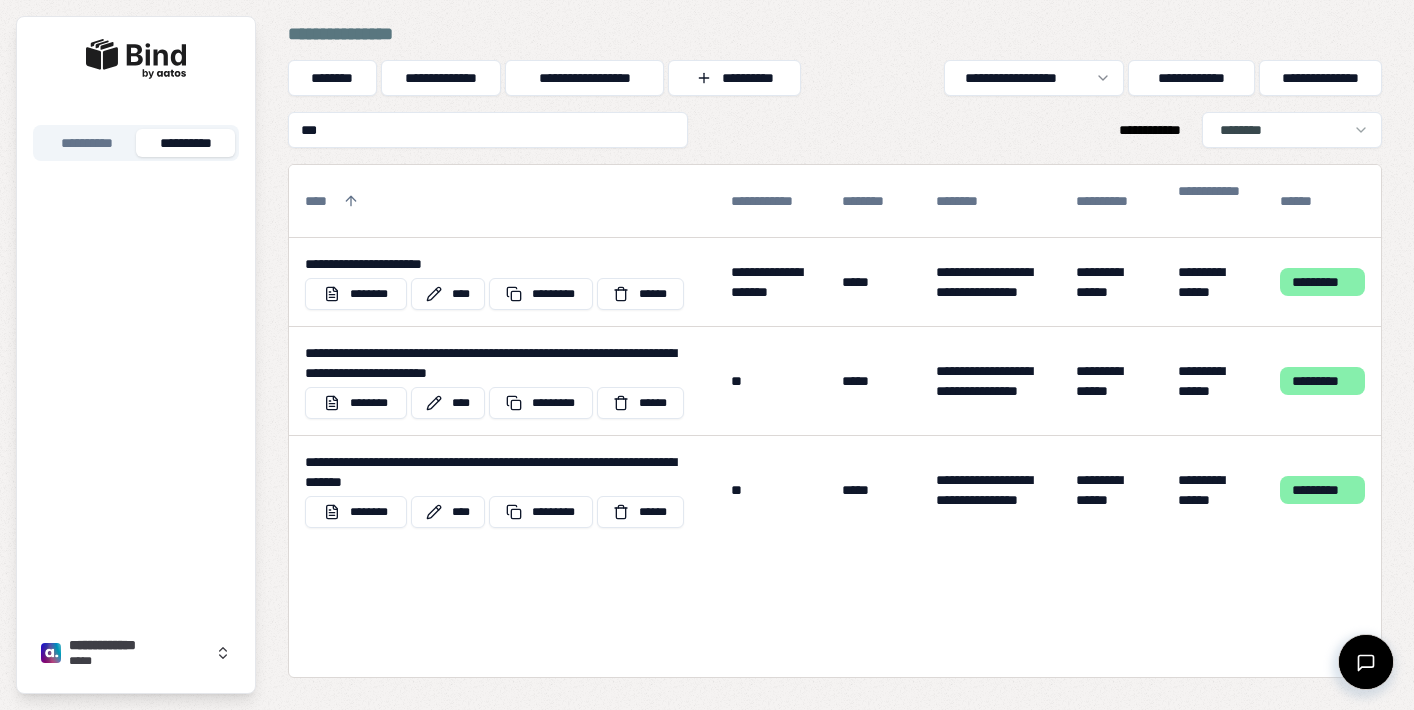 type on "***" 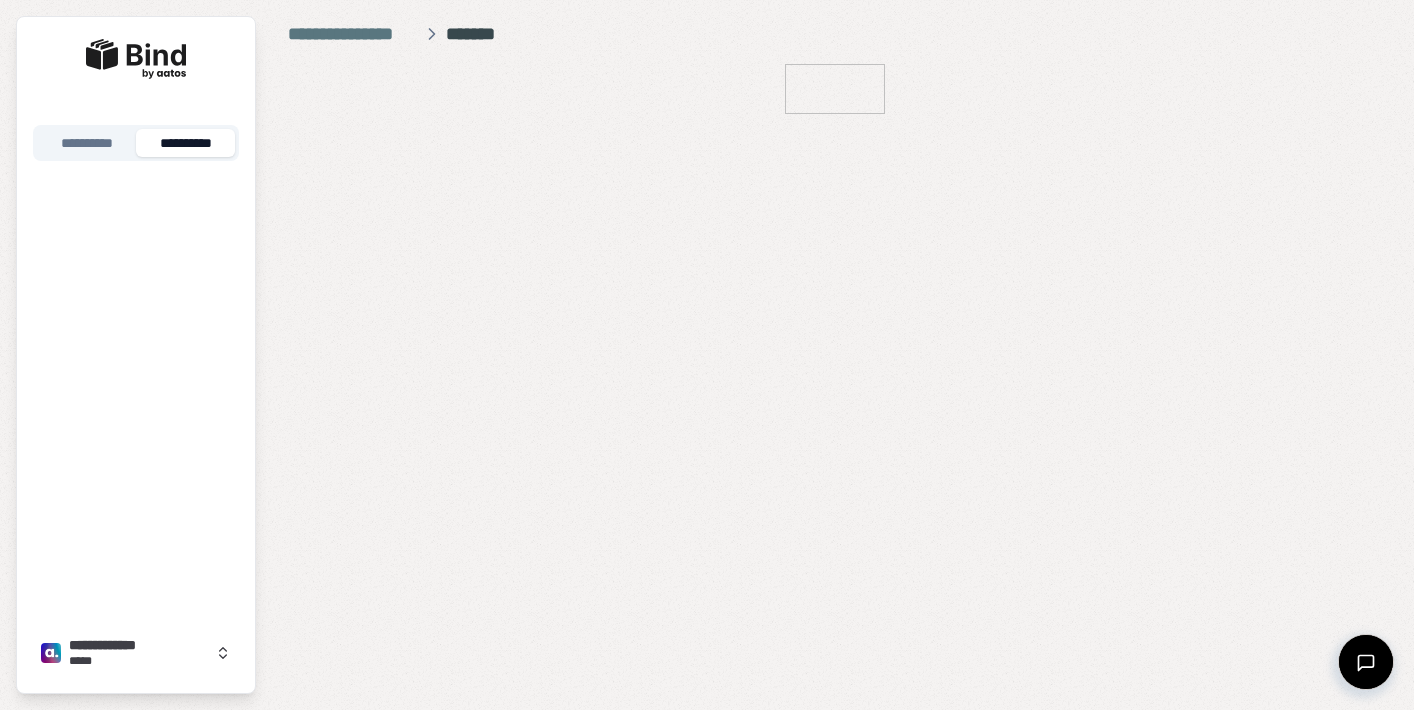 scroll, scrollTop: 0, scrollLeft: 0, axis: both 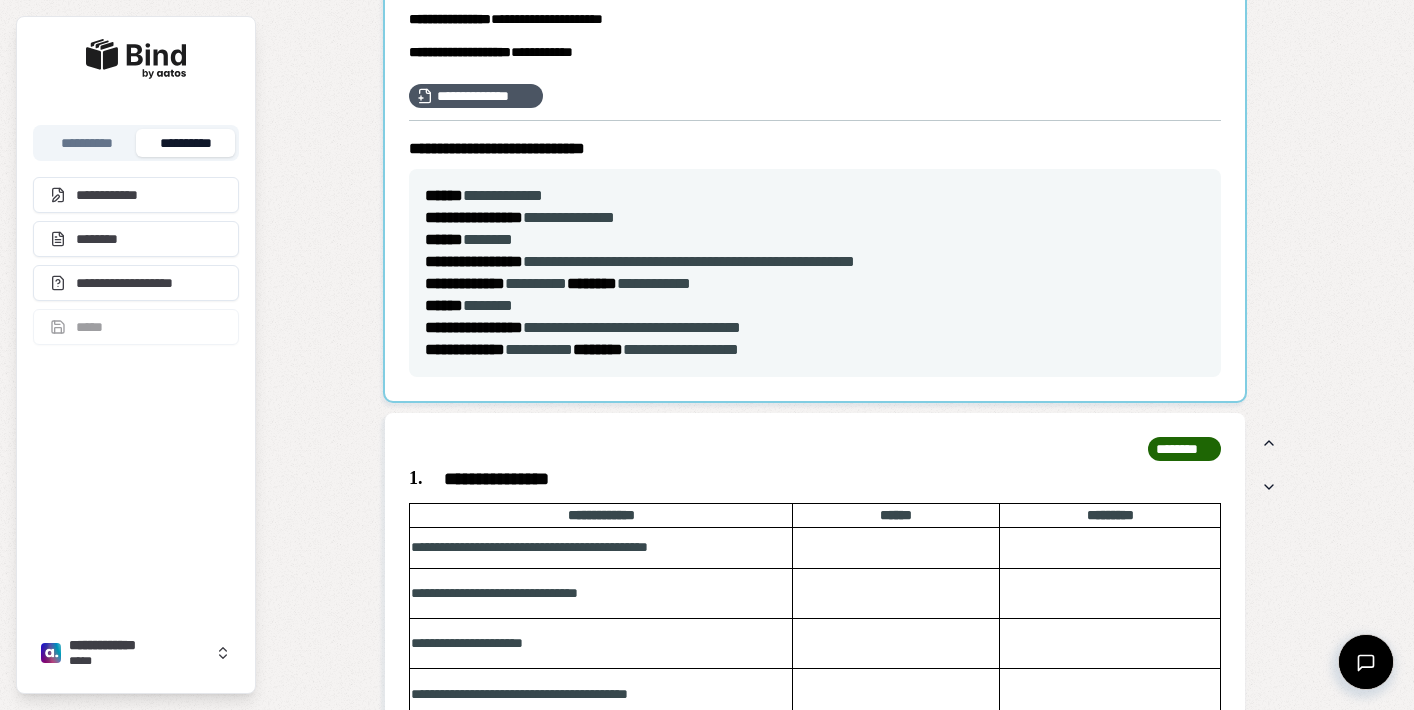 click at bounding box center (815, 144) 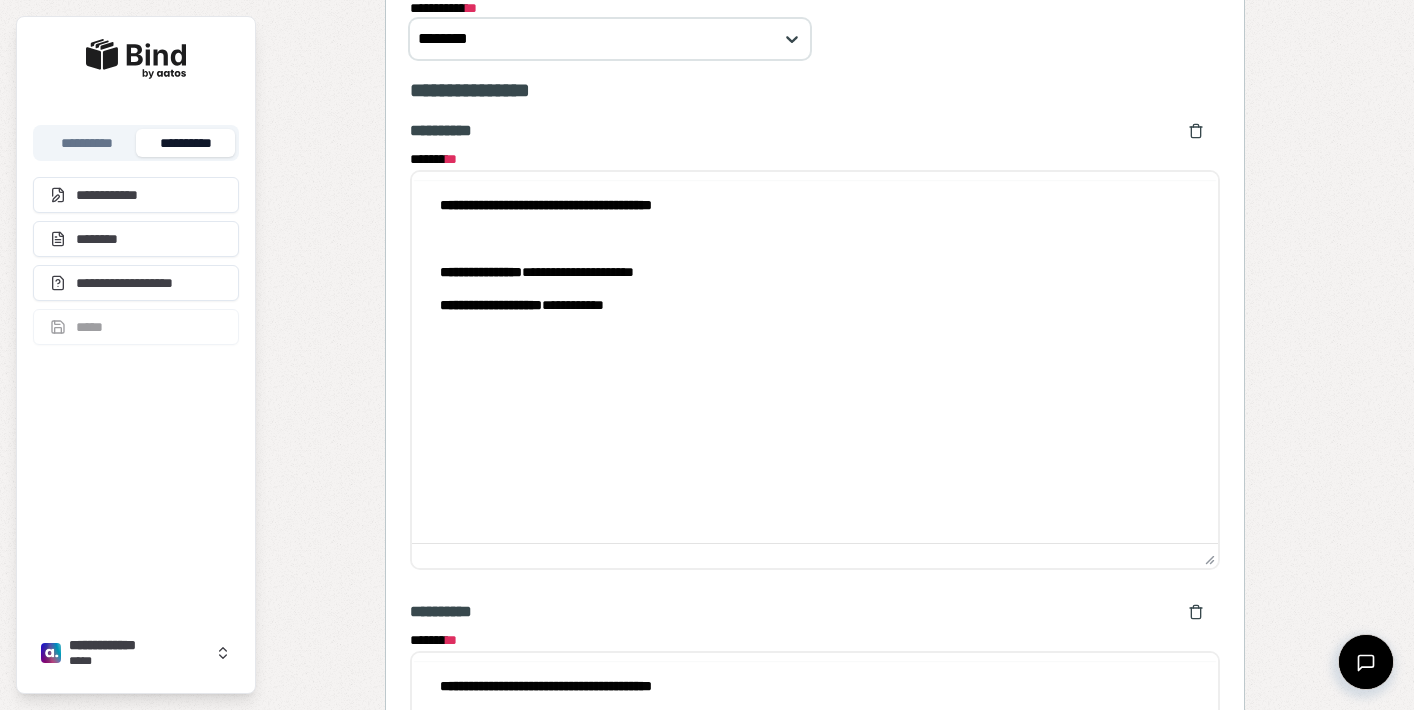 scroll, scrollTop: 0, scrollLeft: 0, axis: both 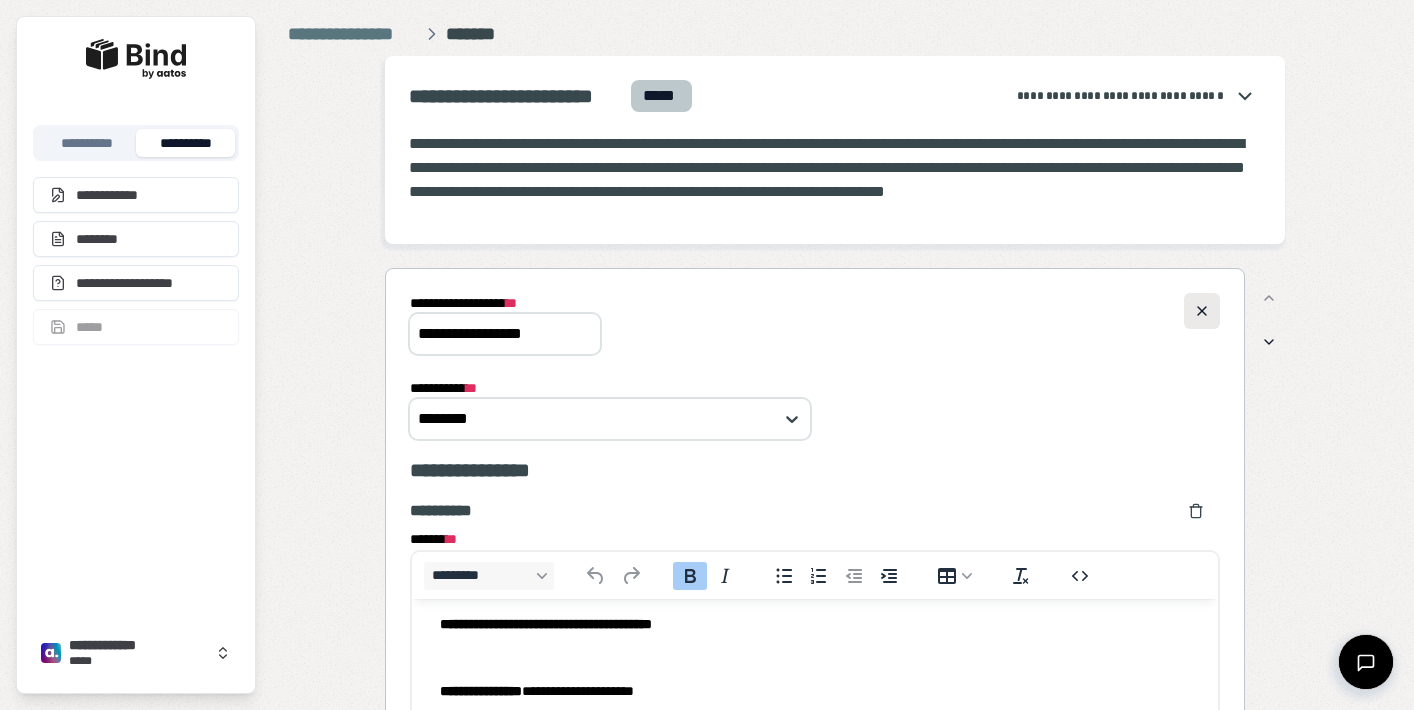 click at bounding box center [1202, 311] 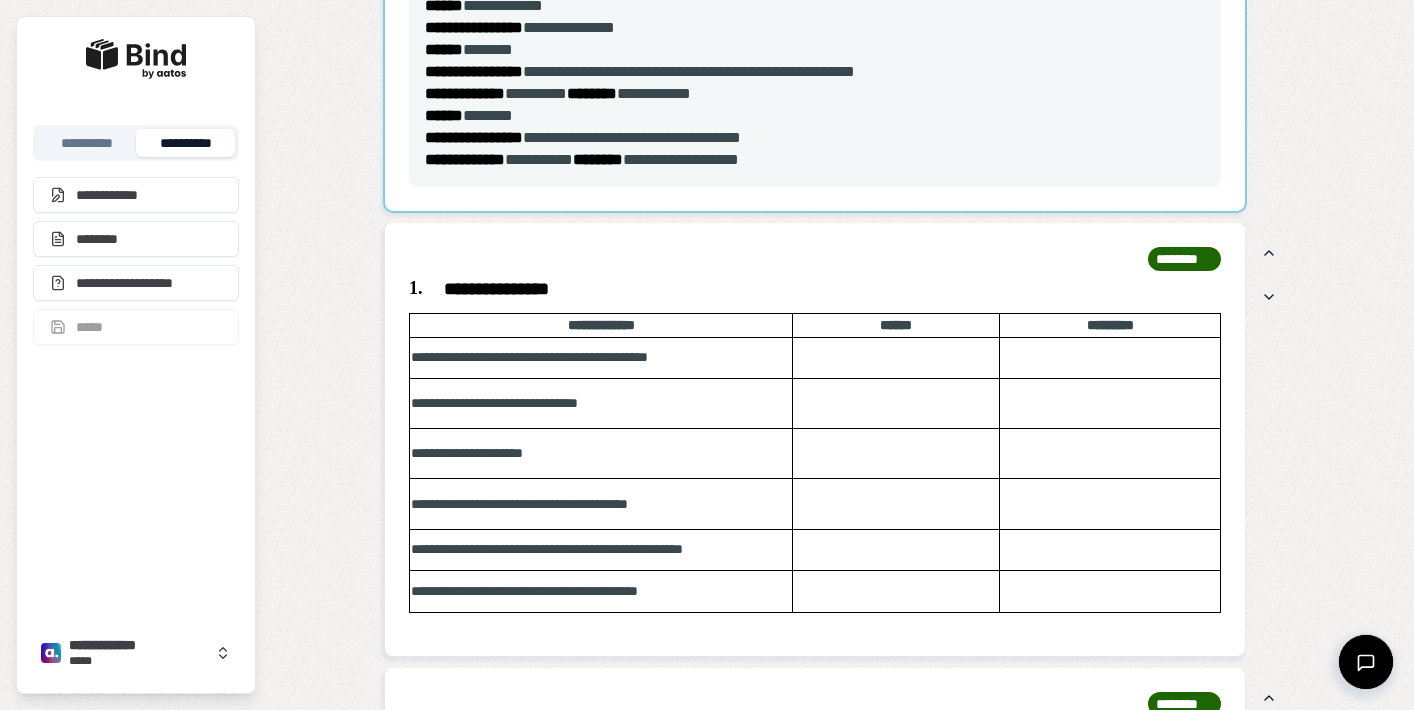 scroll, scrollTop: 595, scrollLeft: 0, axis: vertical 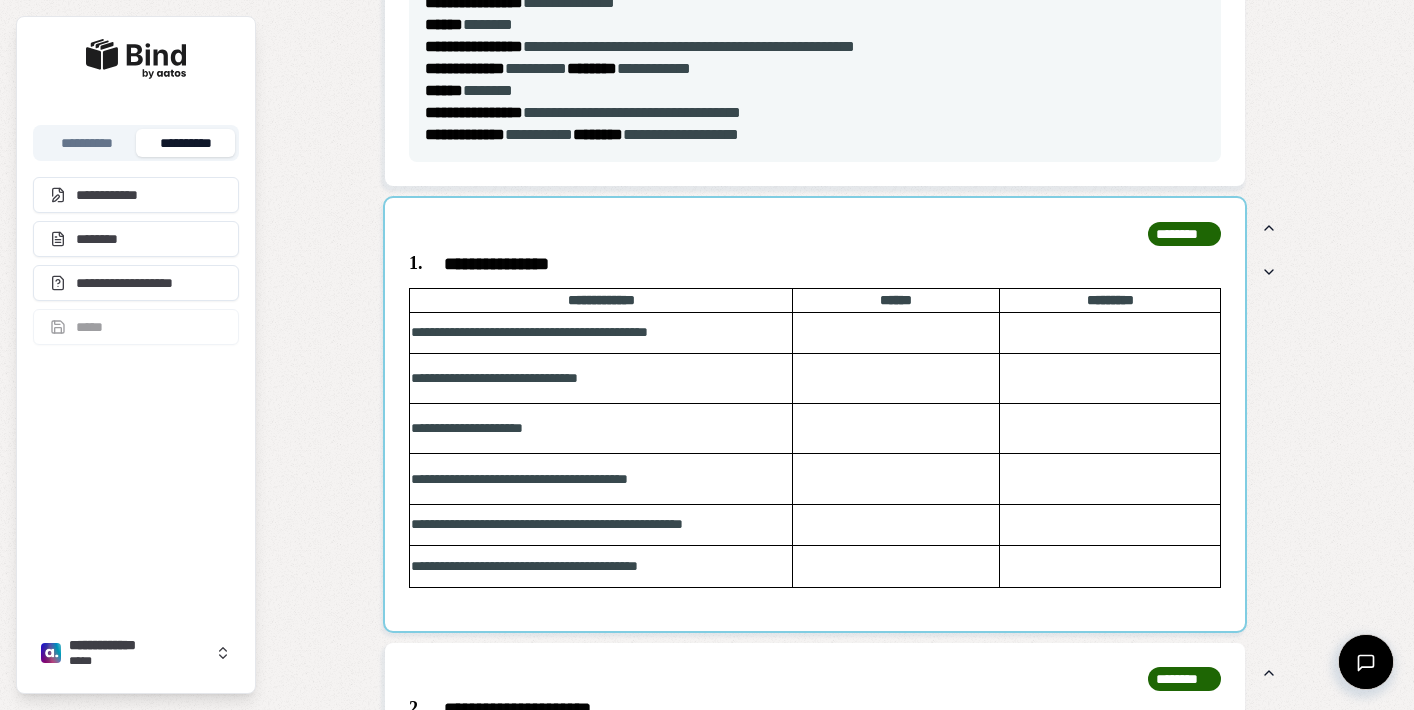 click at bounding box center [815, 414] 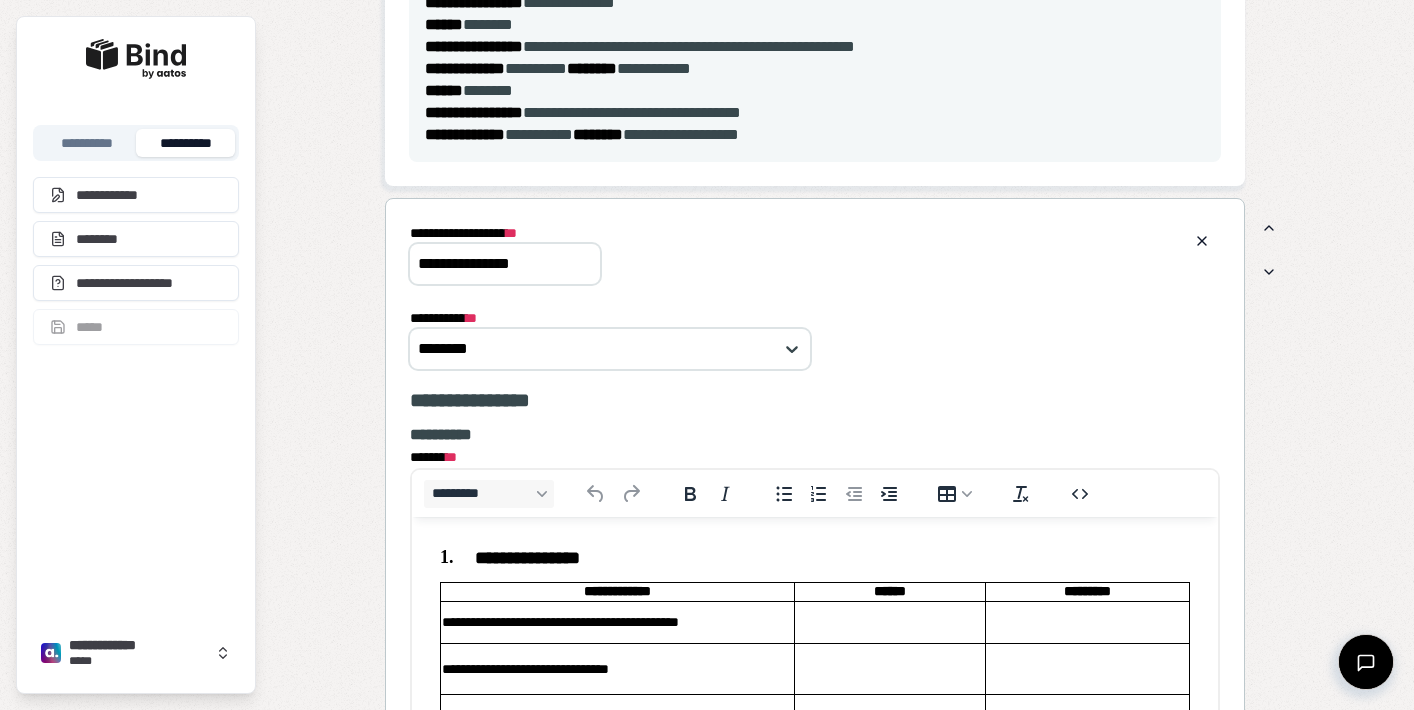 scroll, scrollTop: 0, scrollLeft: 0, axis: both 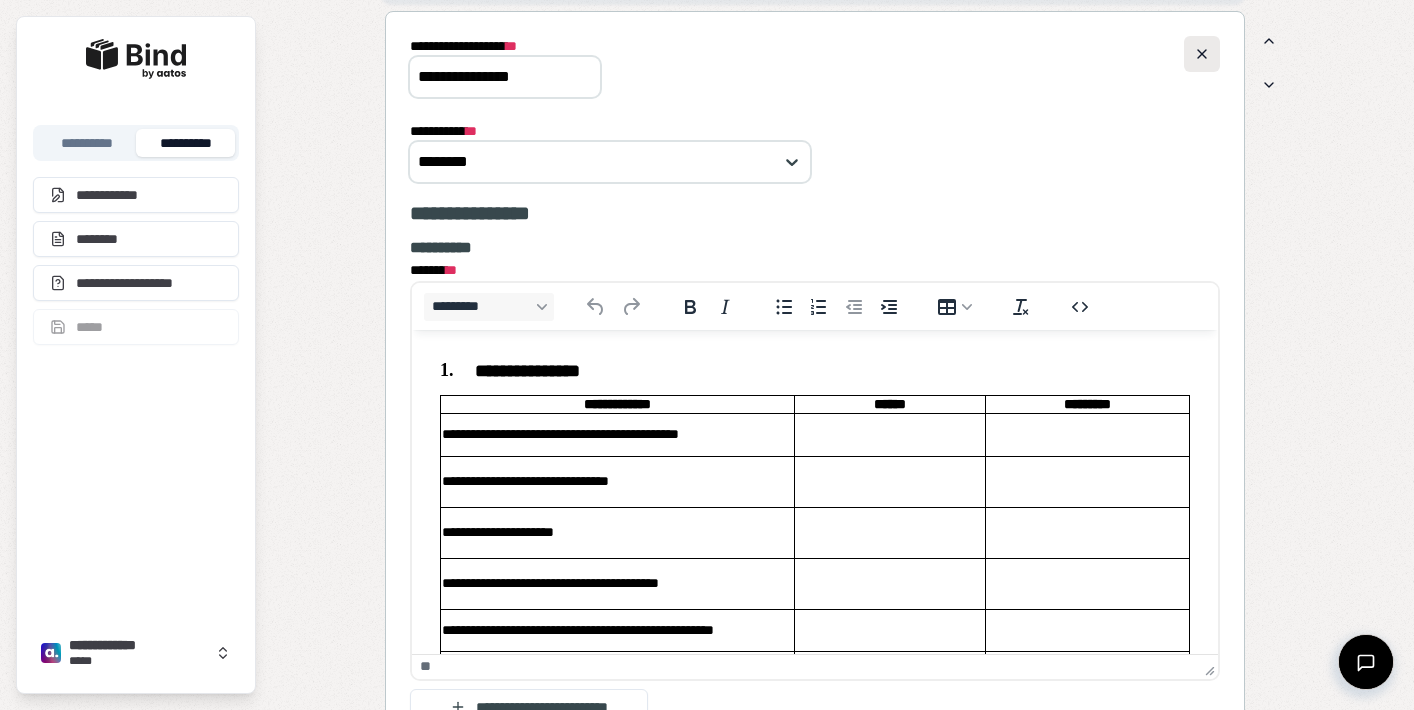 click at bounding box center (1202, 54) 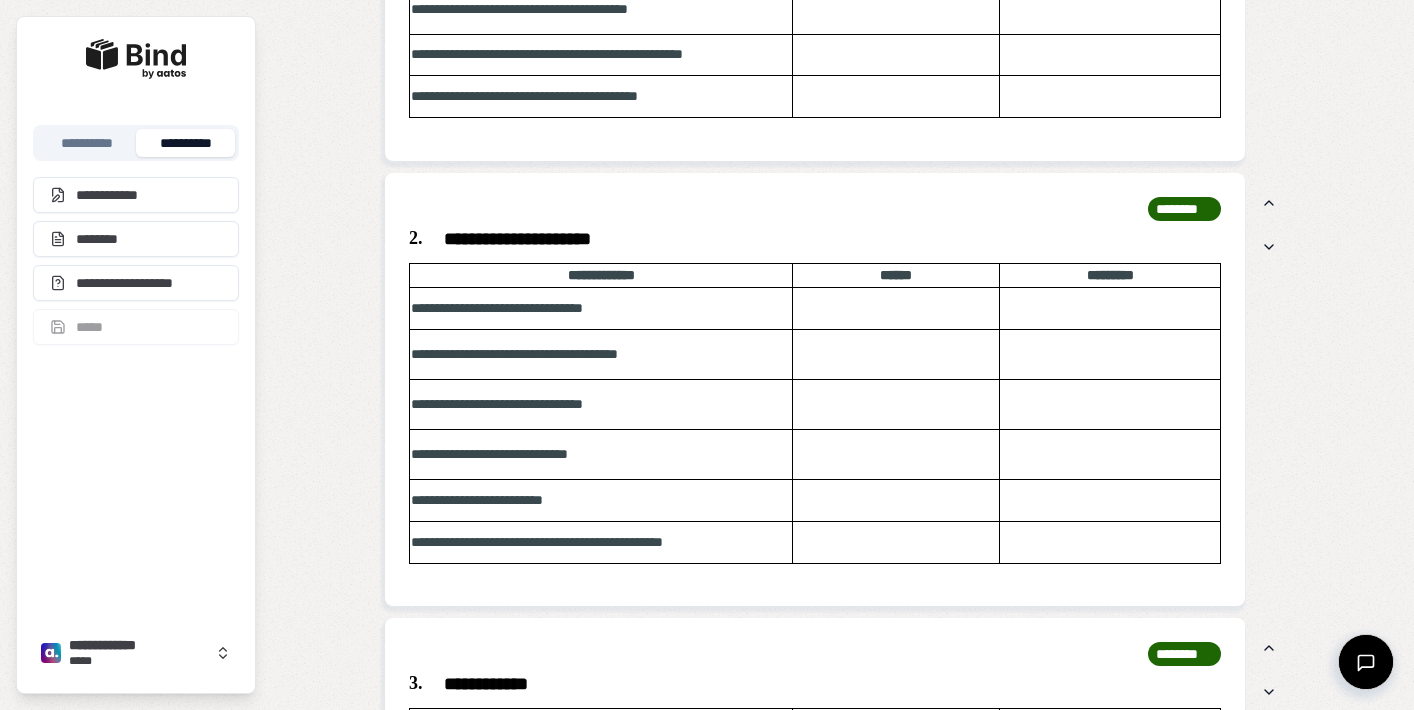 scroll, scrollTop: 1094, scrollLeft: 0, axis: vertical 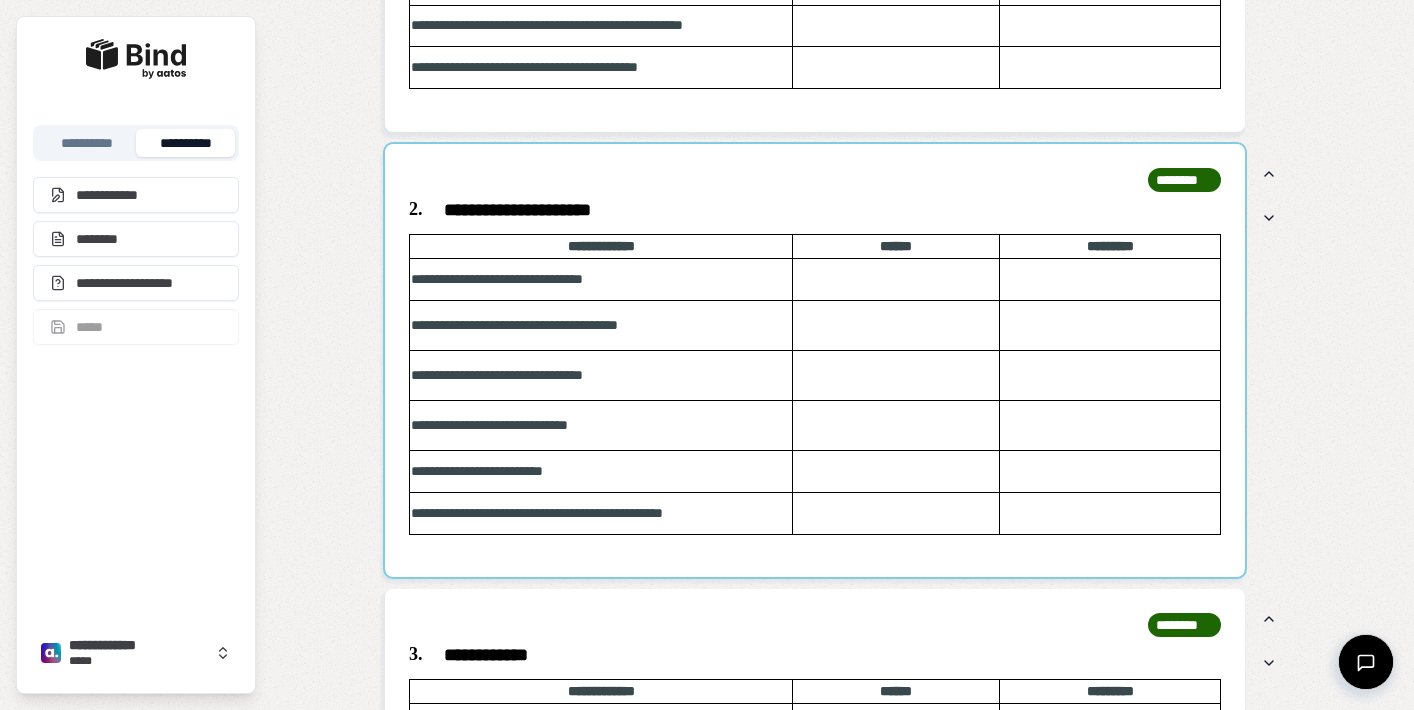 click at bounding box center (815, 360) 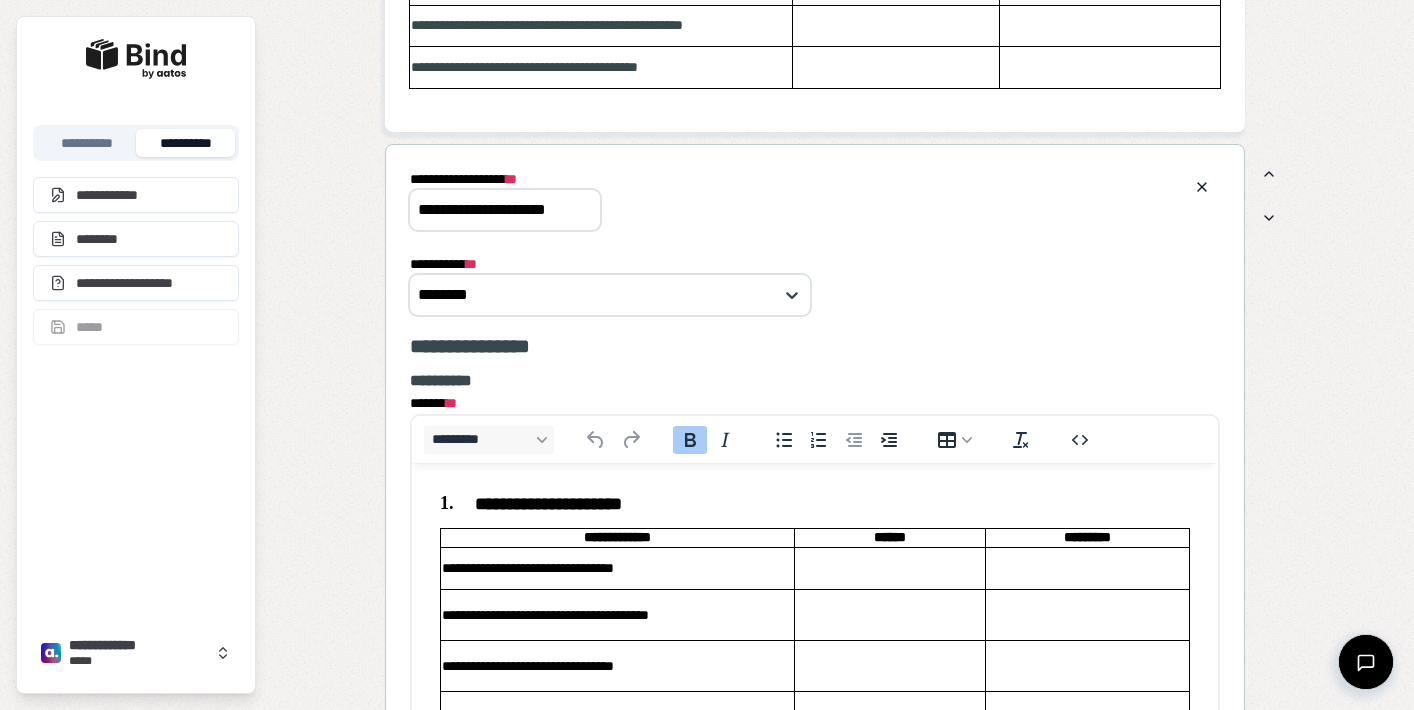 scroll, scrollTop: 0, scrollLeft: 0, axis: both 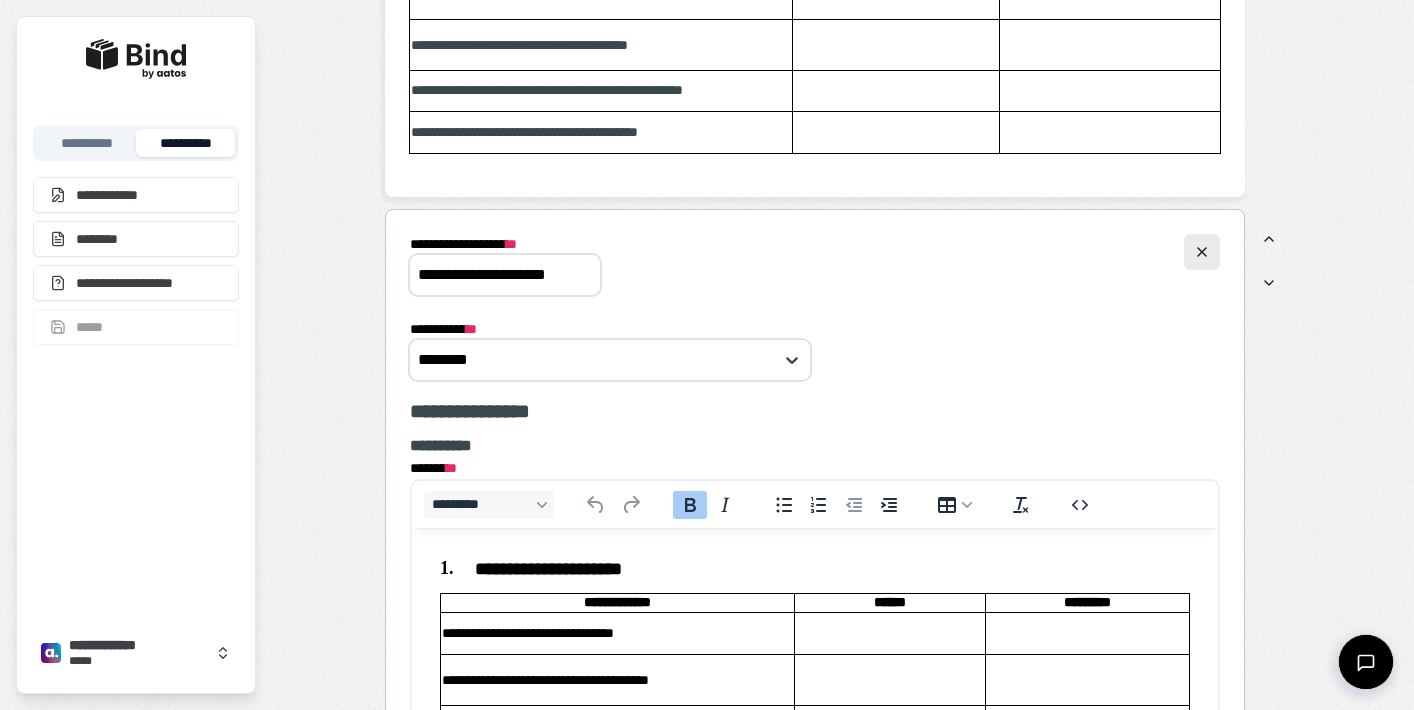 click at bounding box center (1202, 252) 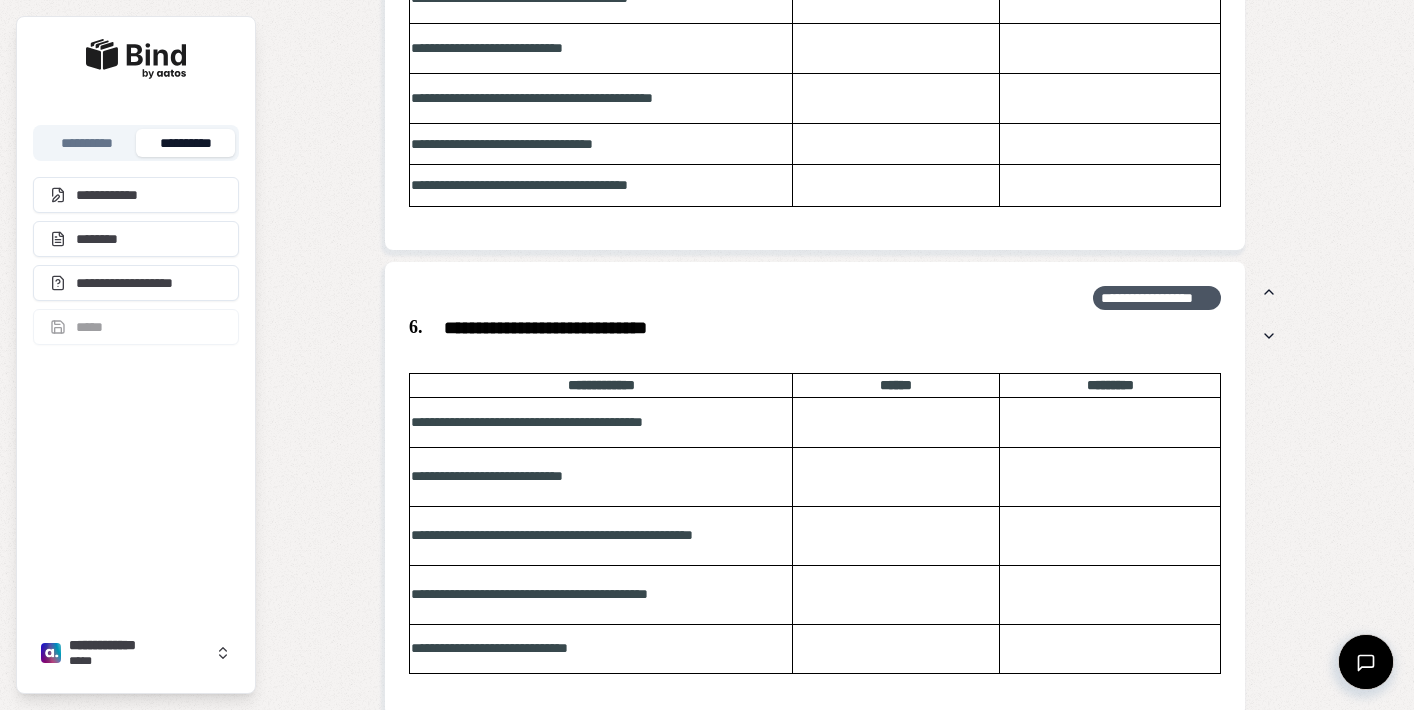 scroll, scrollTop: 1920, scrollLeft: 0, axis: vertical 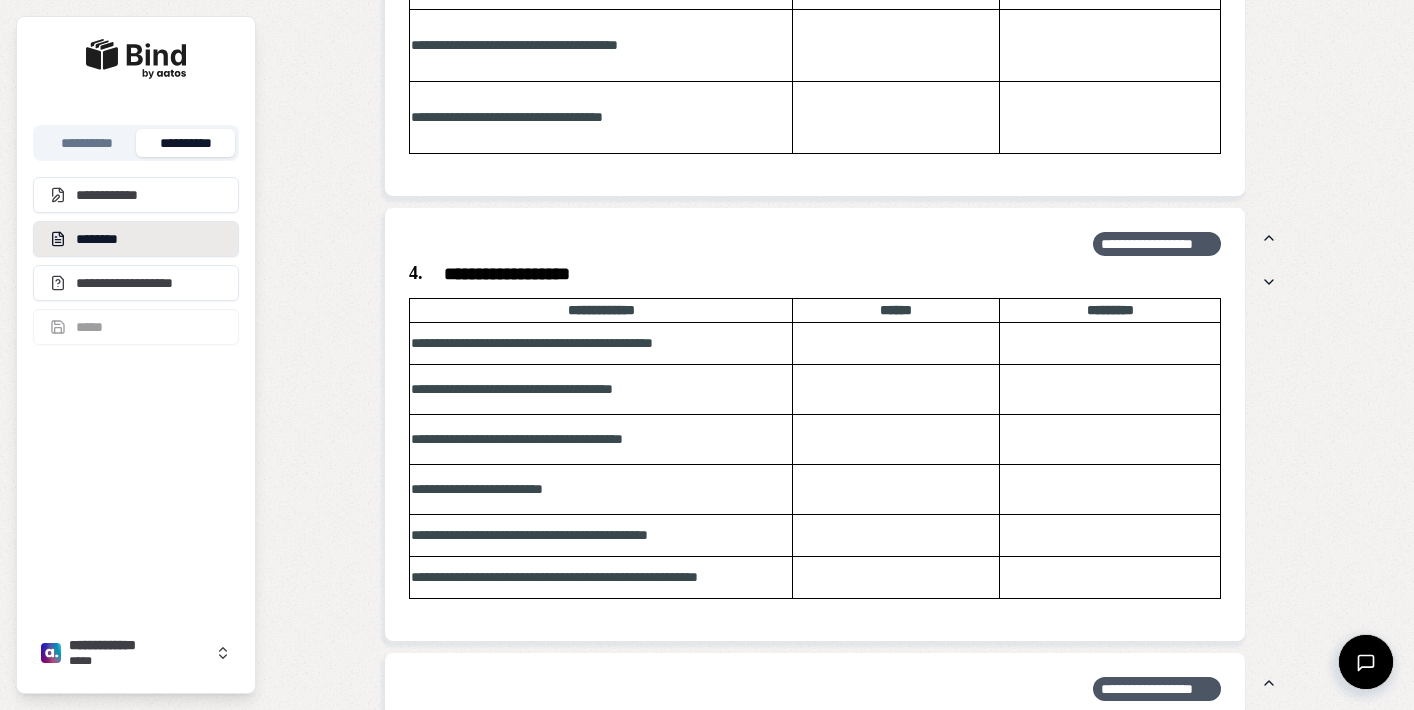 click on "********" at bounding box center (136, 239) 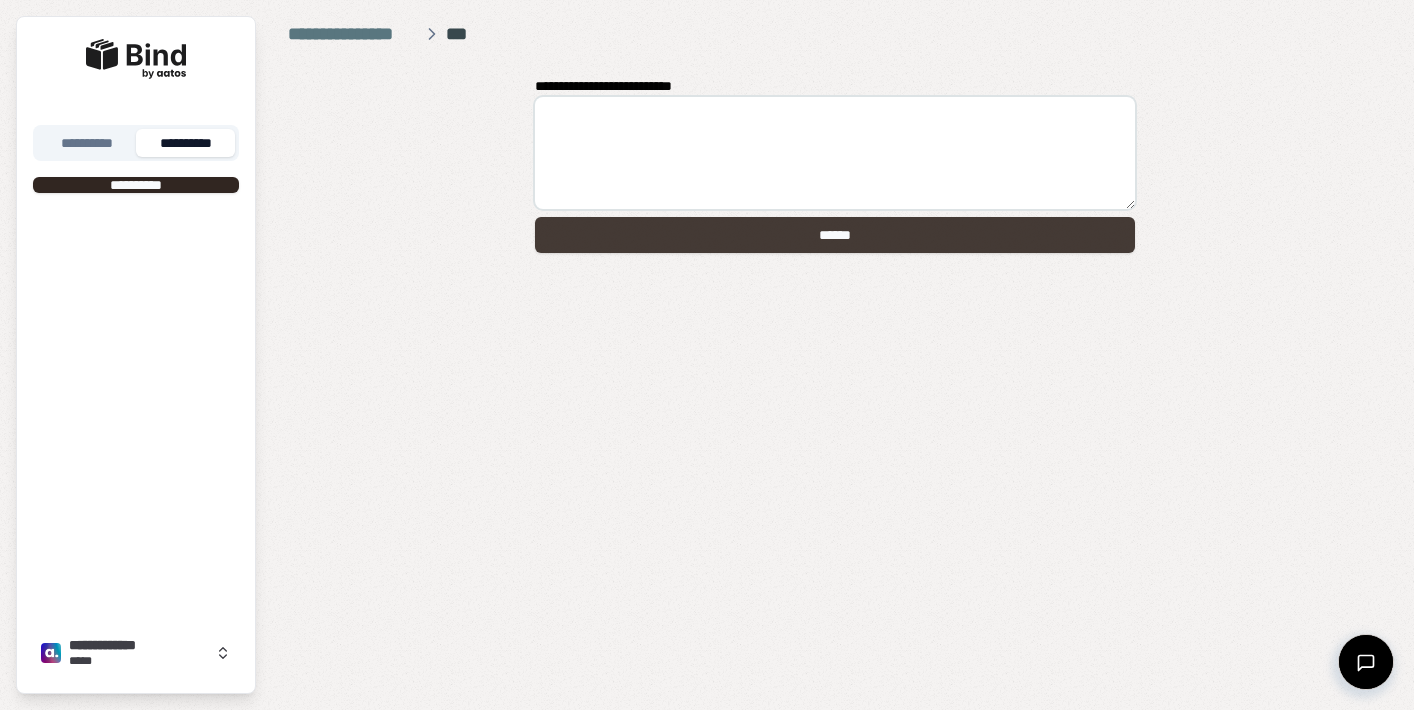 click on "******" at bounding box center (835, 235) 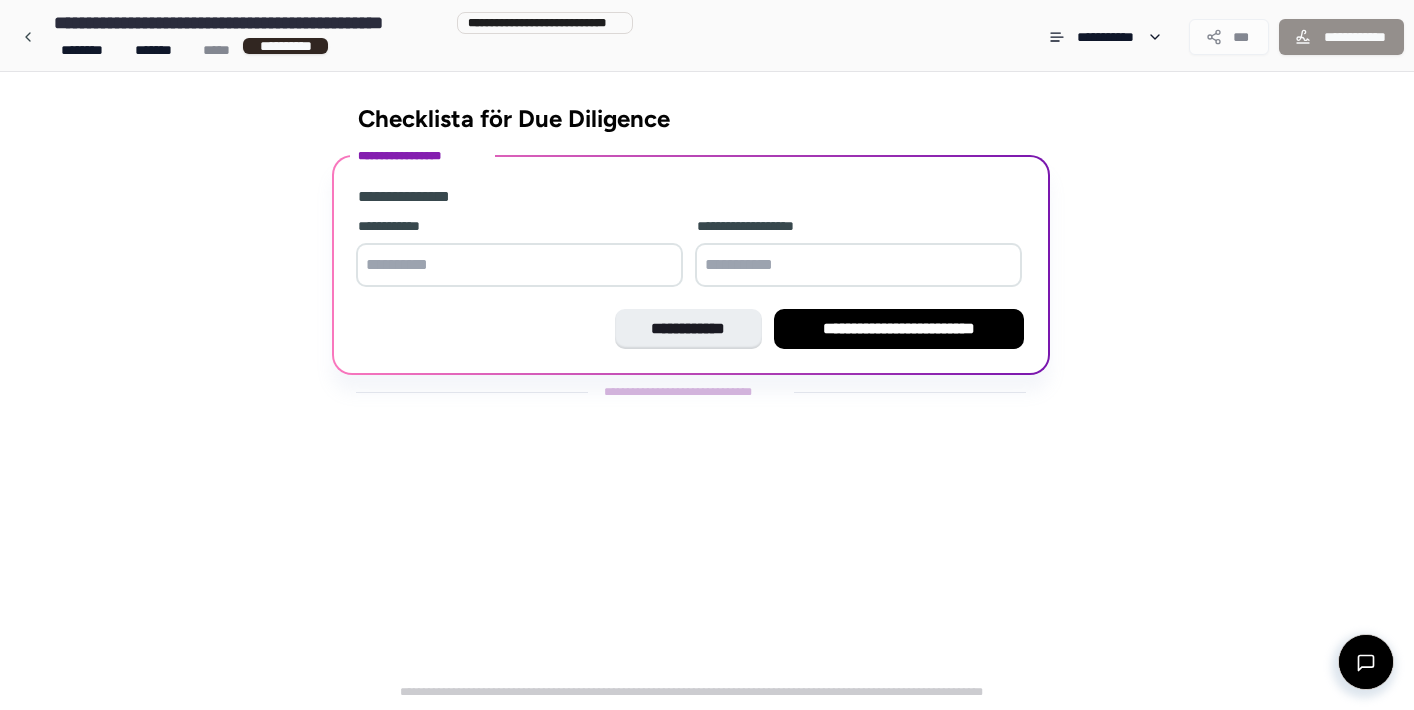 click on "**********" at bounding box center (691, 267) 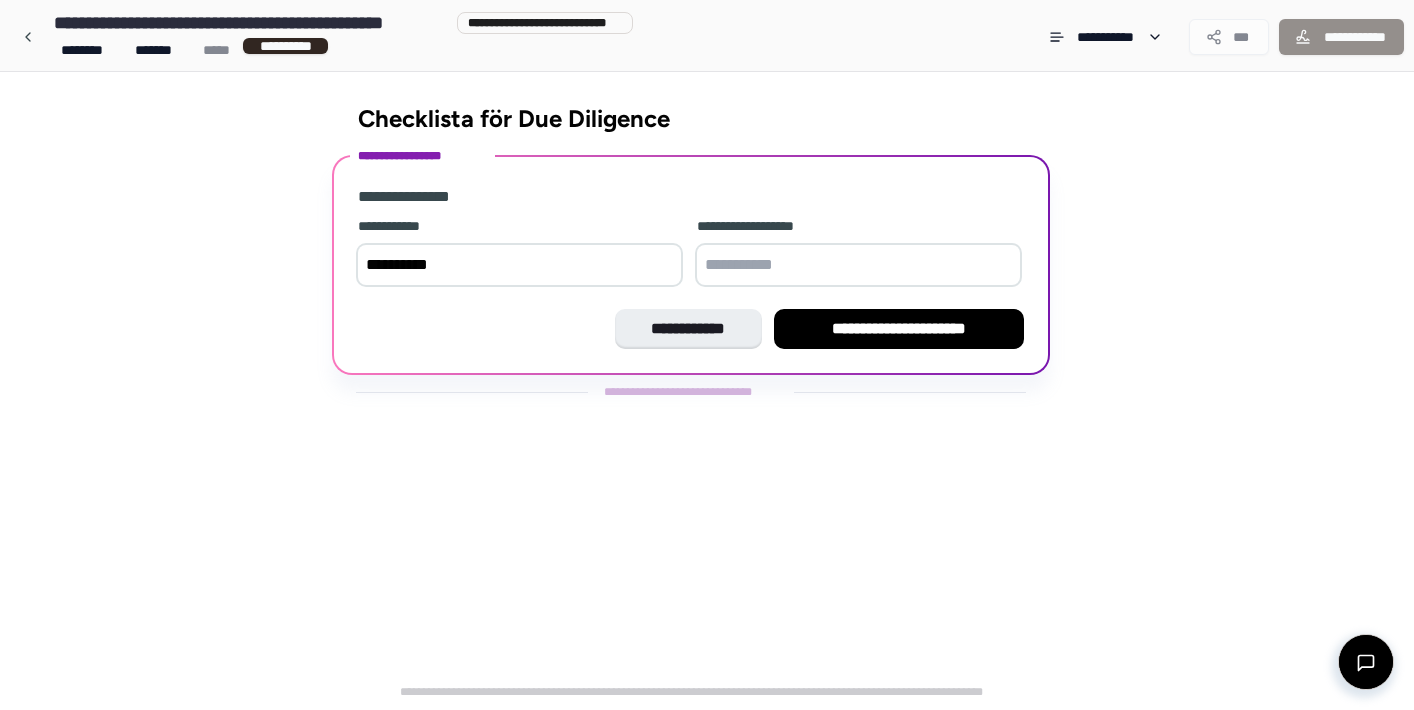 type on "**********" 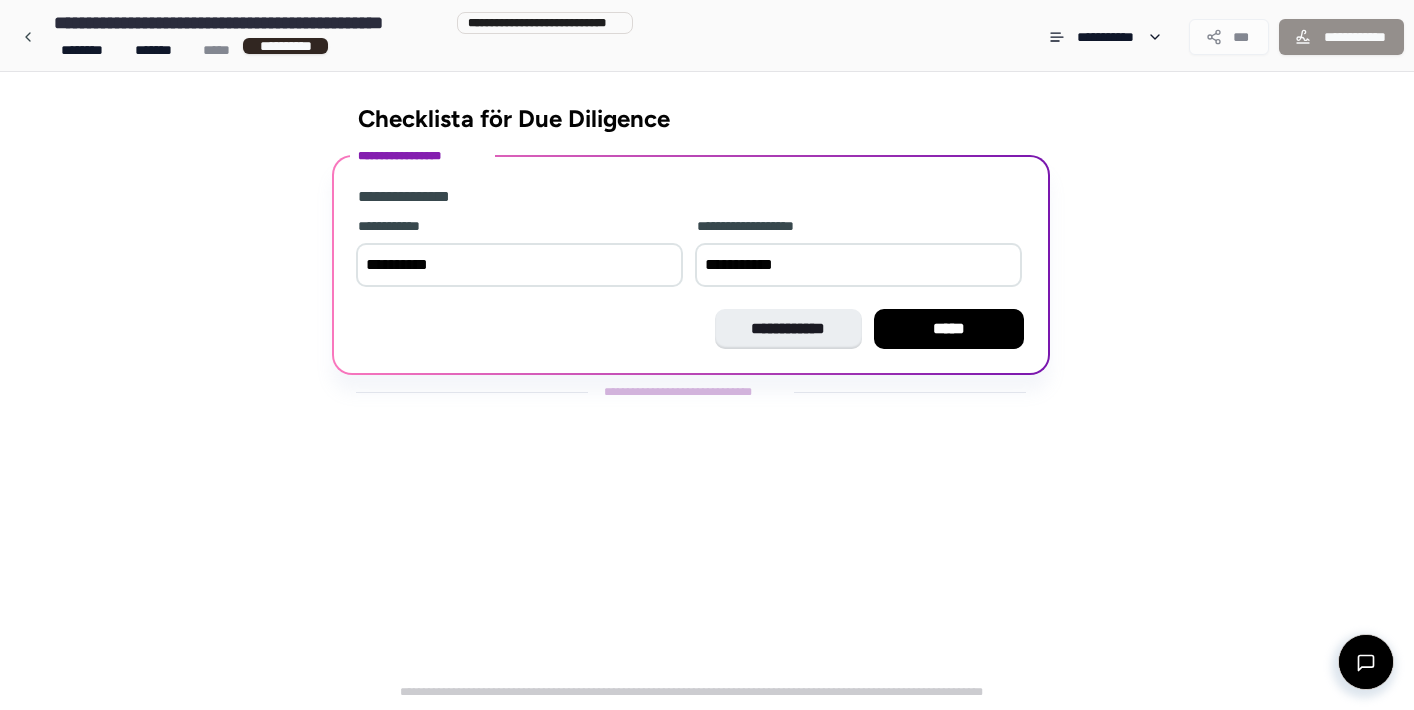 click on "**********" at bounding box center [691, 265] 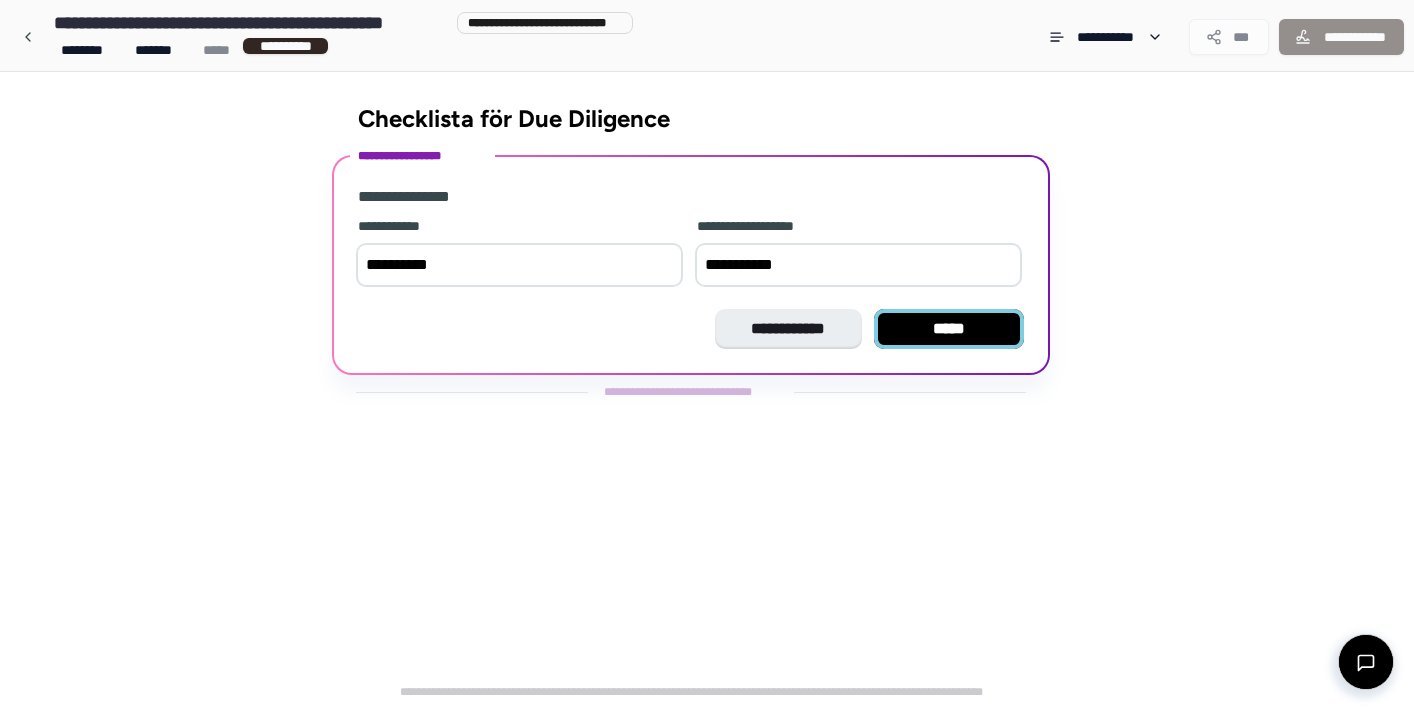 click on "*****" at bounding box center [949, 329] 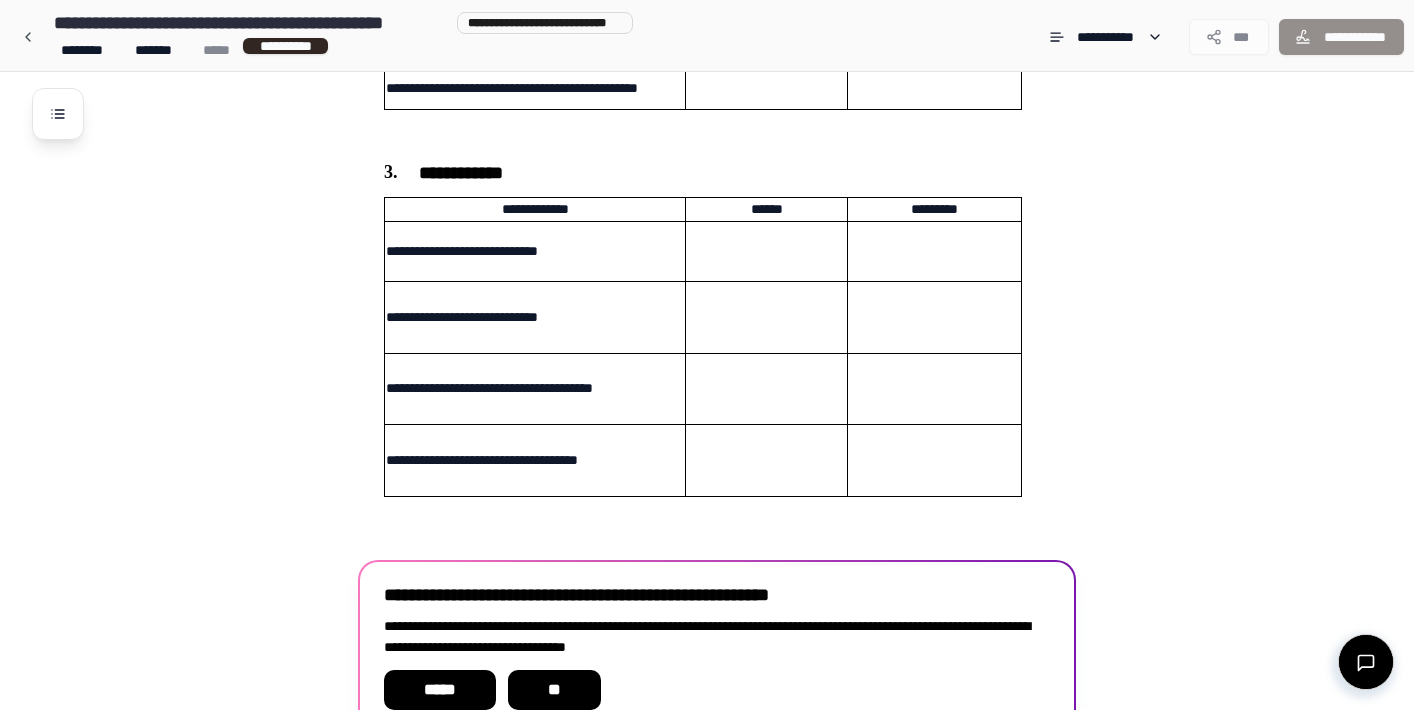 scroll, scrollTop: 921, scrollLeft: 0, axis: vertical 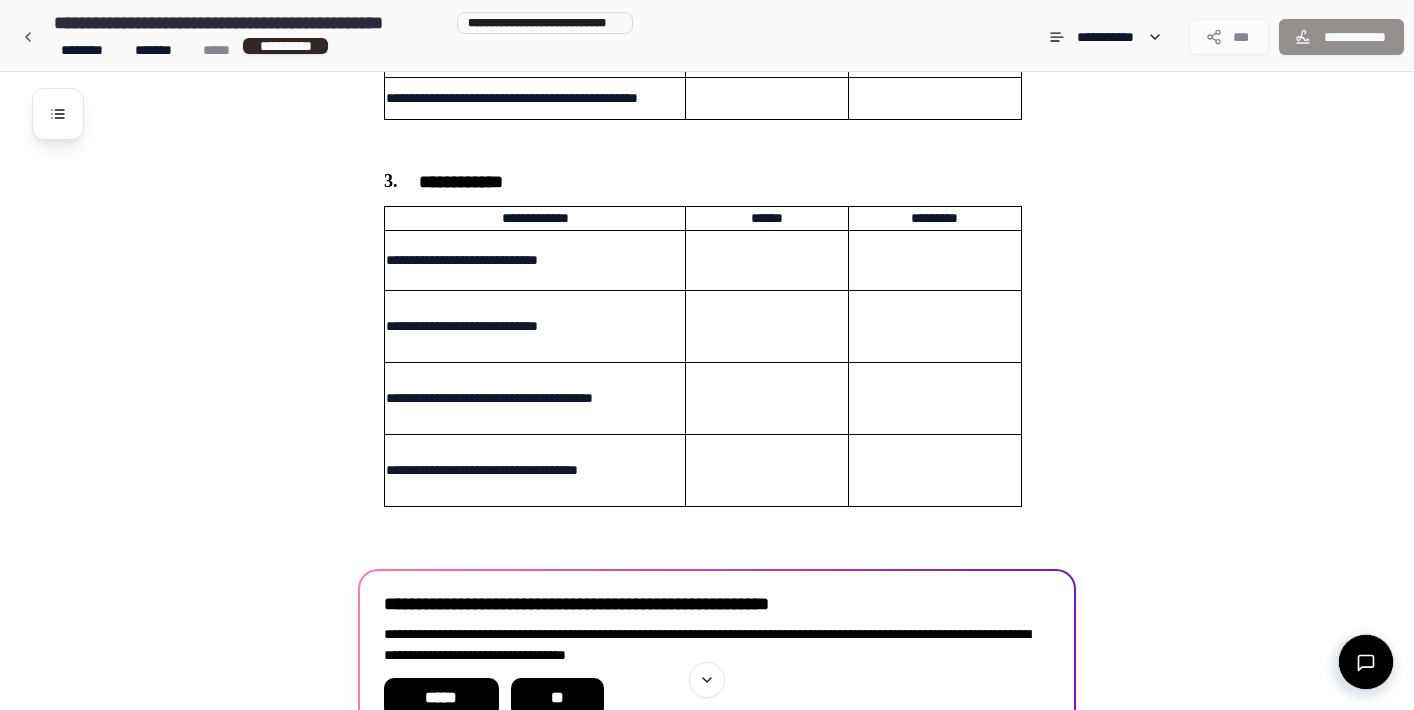 click at bounding box center (717, 570) 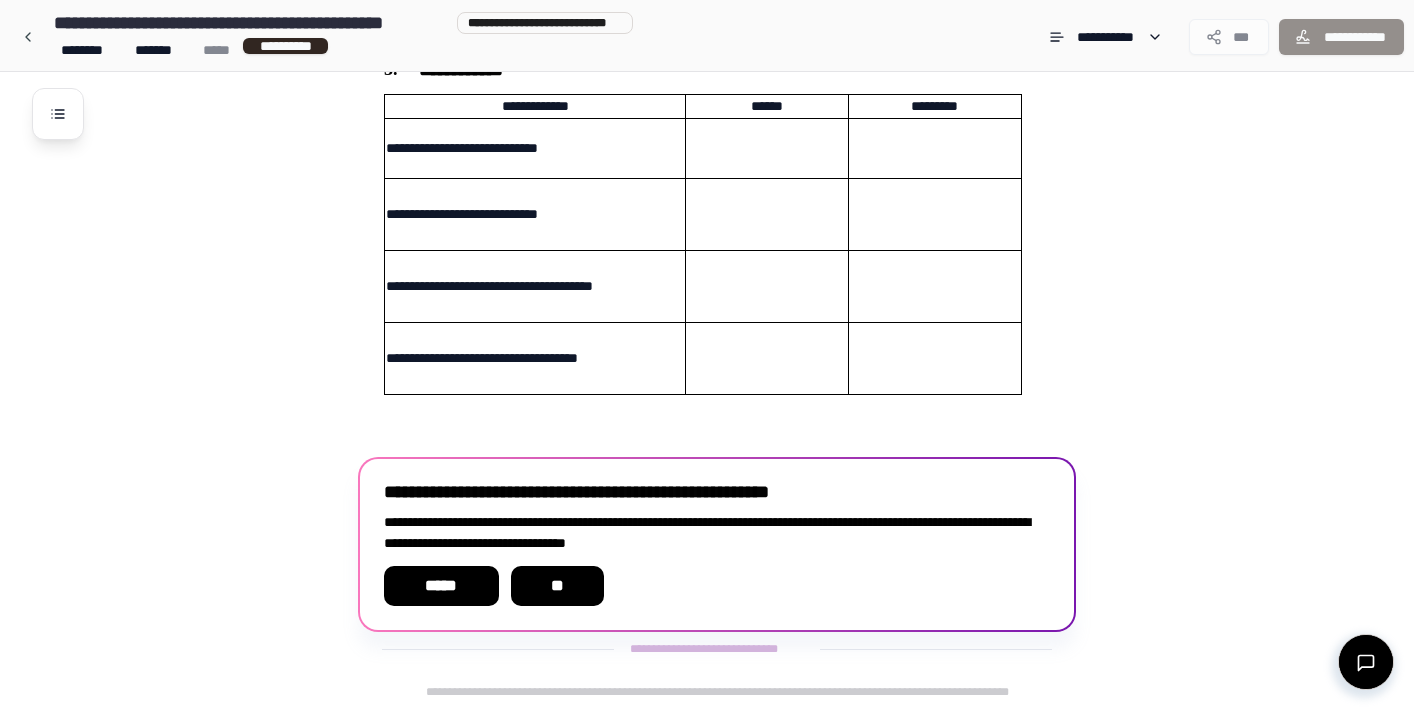 scroll, scrollTop: 1033, scrollLeft: 0, axis: vertical 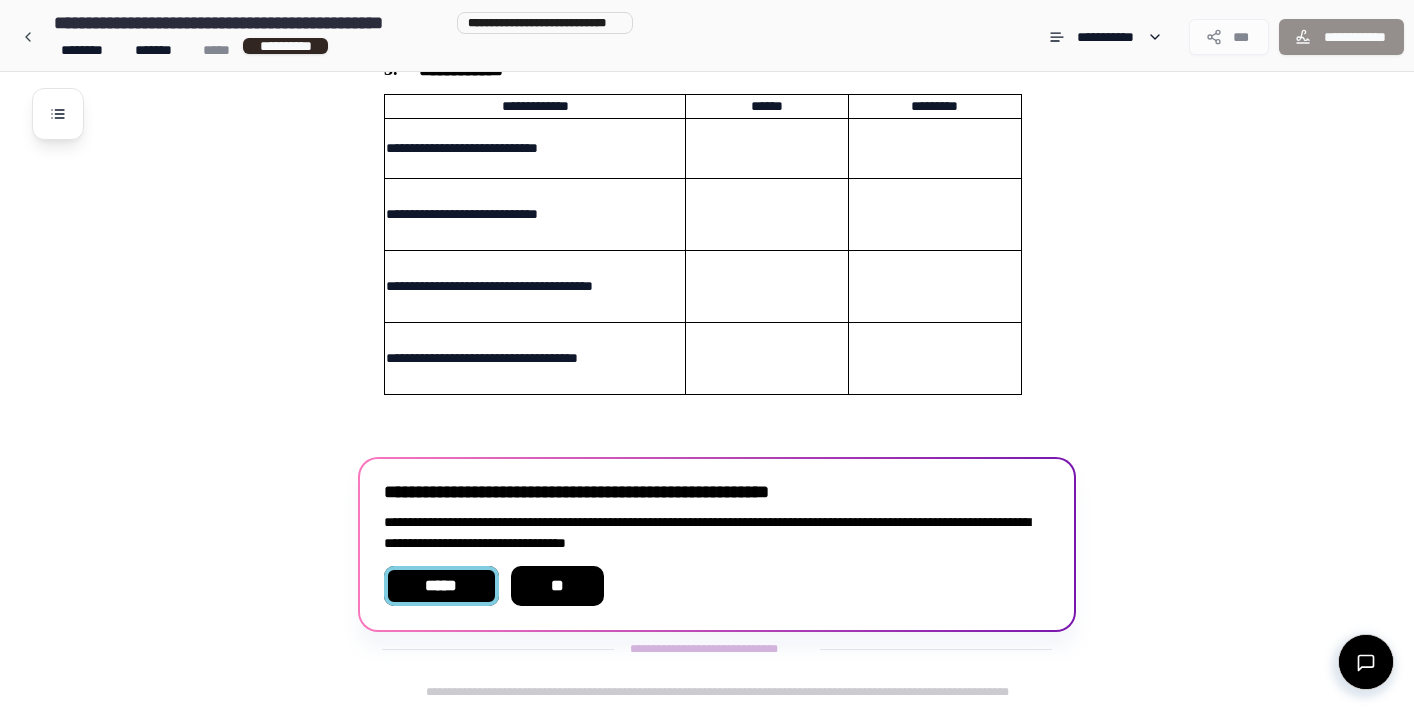 click on "*****" at bounding box center (441, 586) 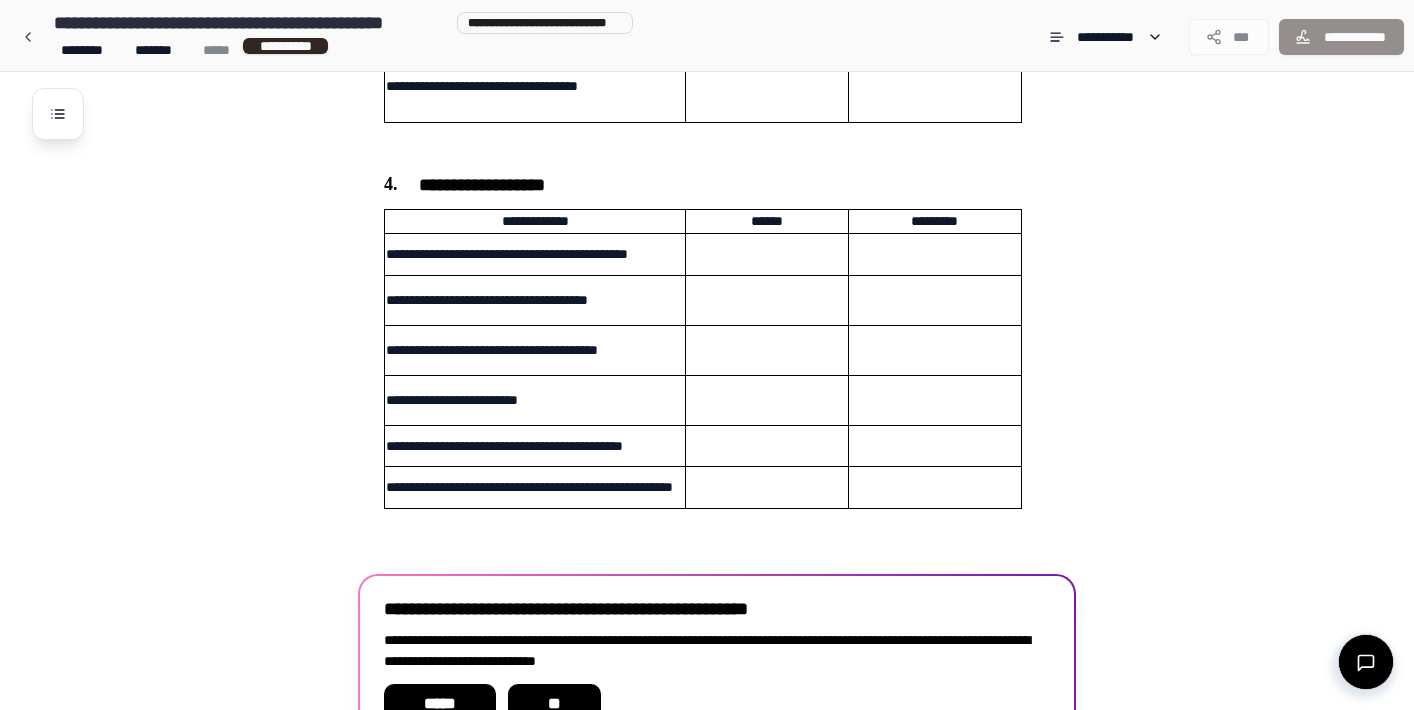 scroll, scrollTop: 1422, scrollLeft: 0, axis: vertical 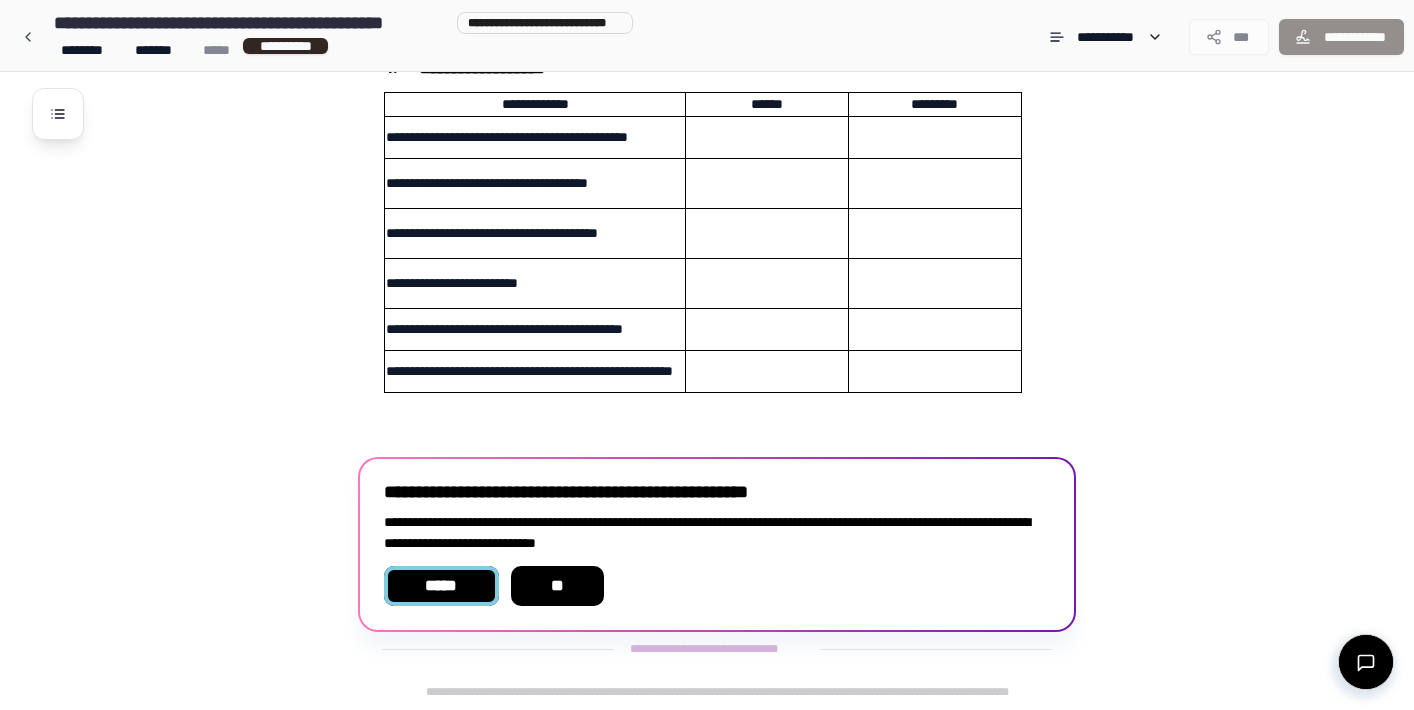 click on "*****" at bounding box center [441, 586] 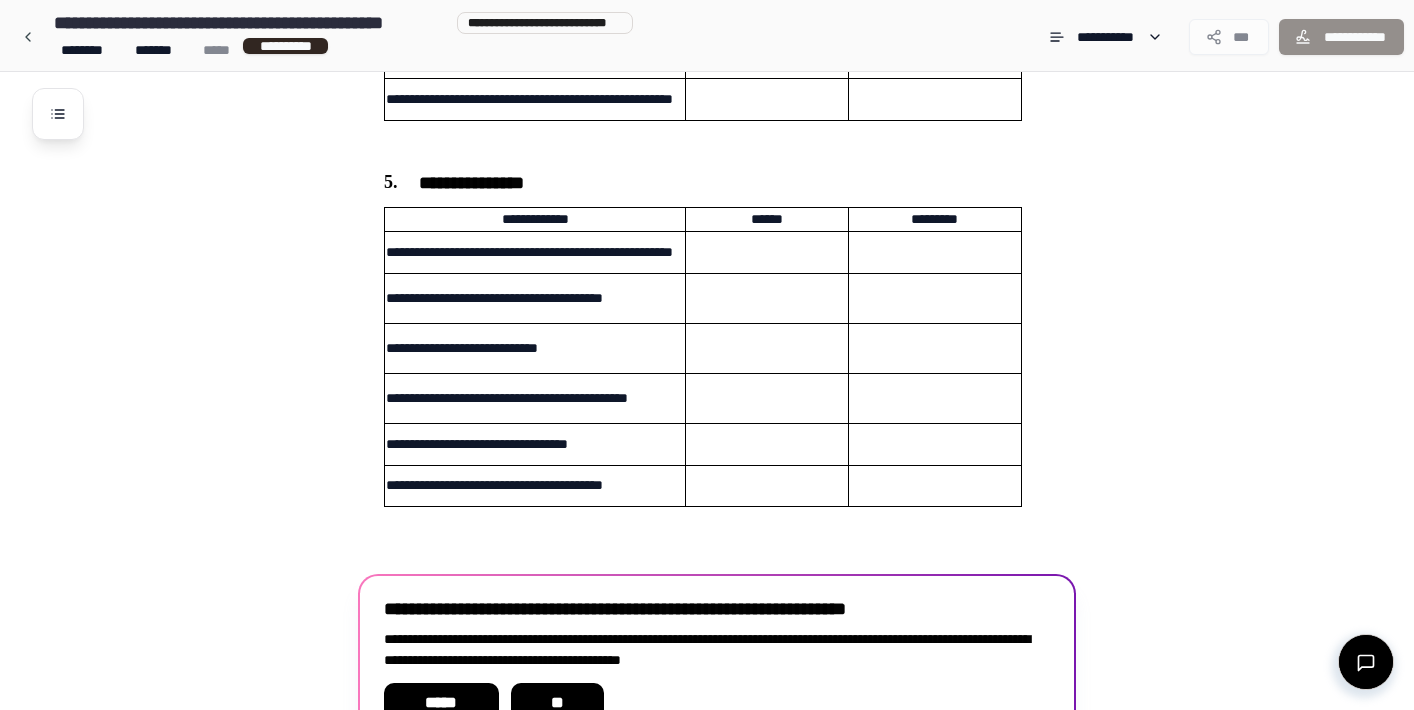 scroll, scrollTop: 1811, scrollLeft: 0, axis: vertical 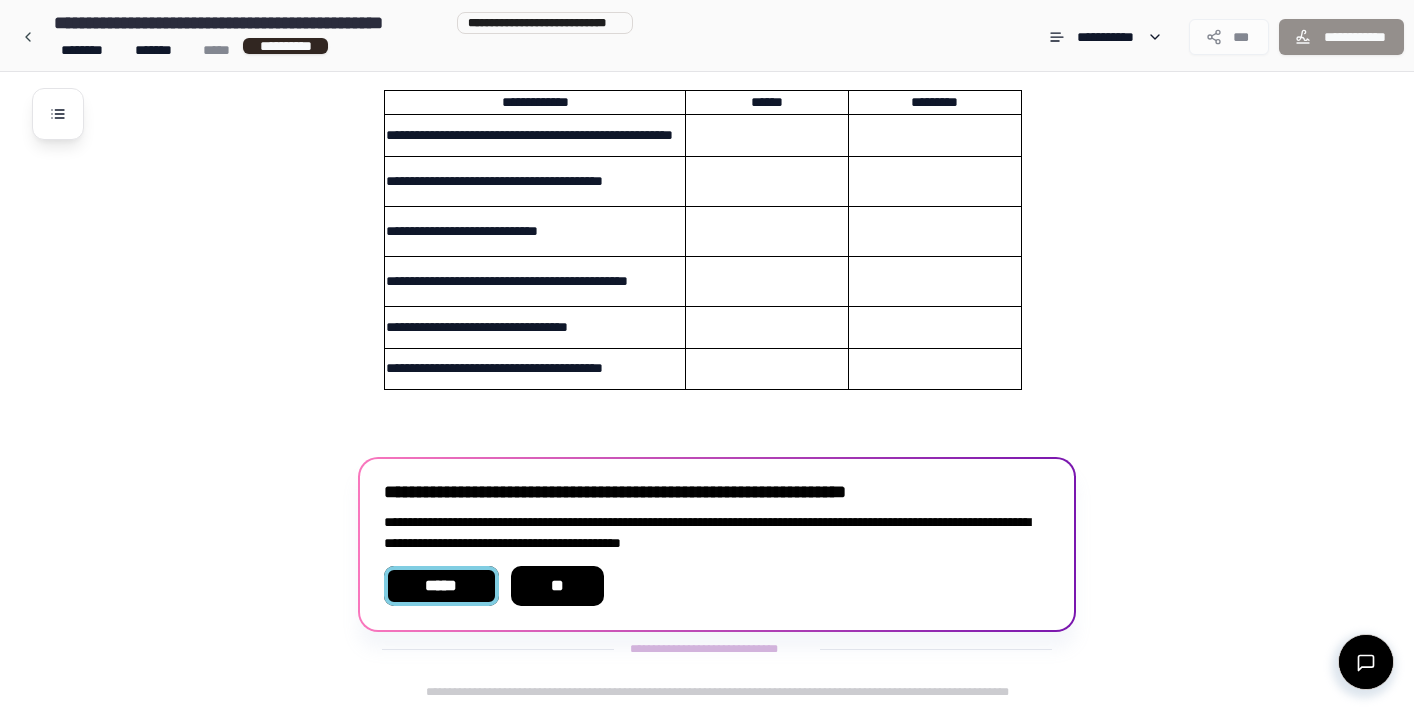 click on "*****" at bounding box center [441, 586] 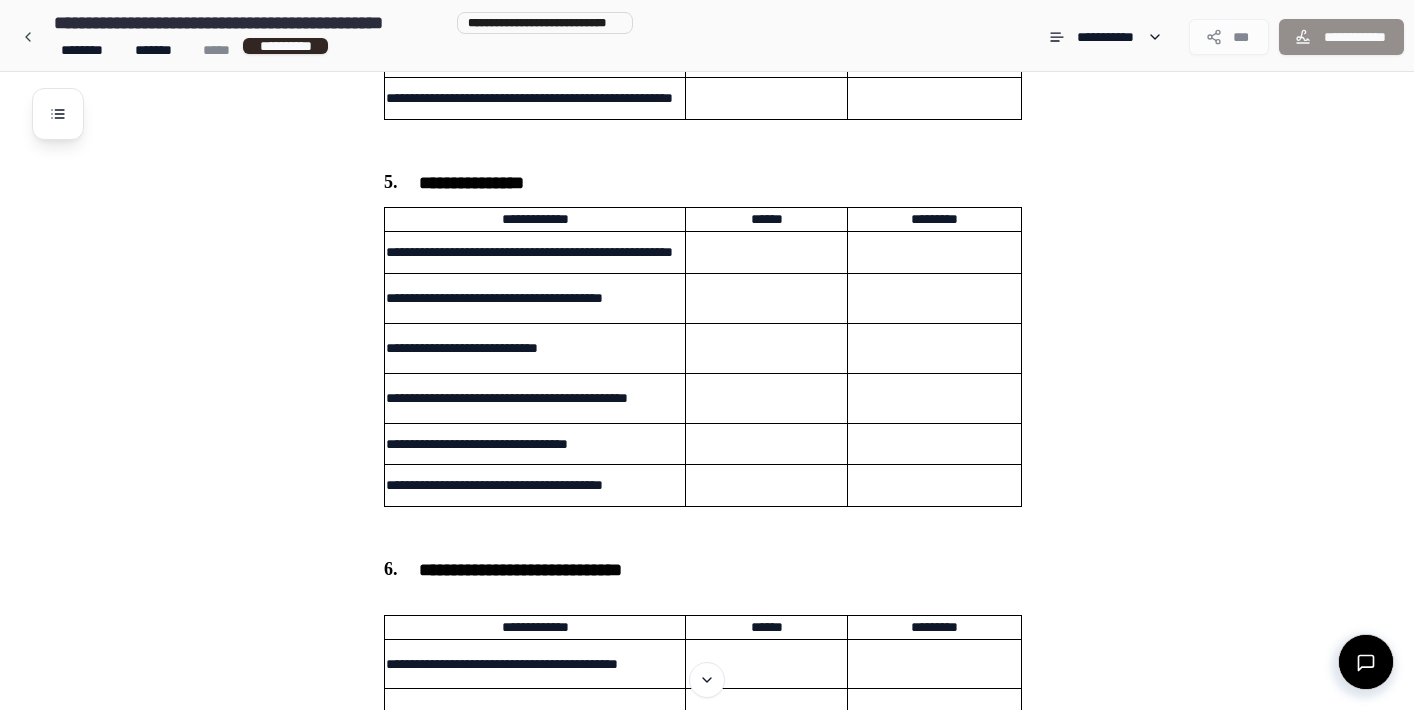 scroll, scrollTop: 1701, scrollLeft: 0, axis: vertical 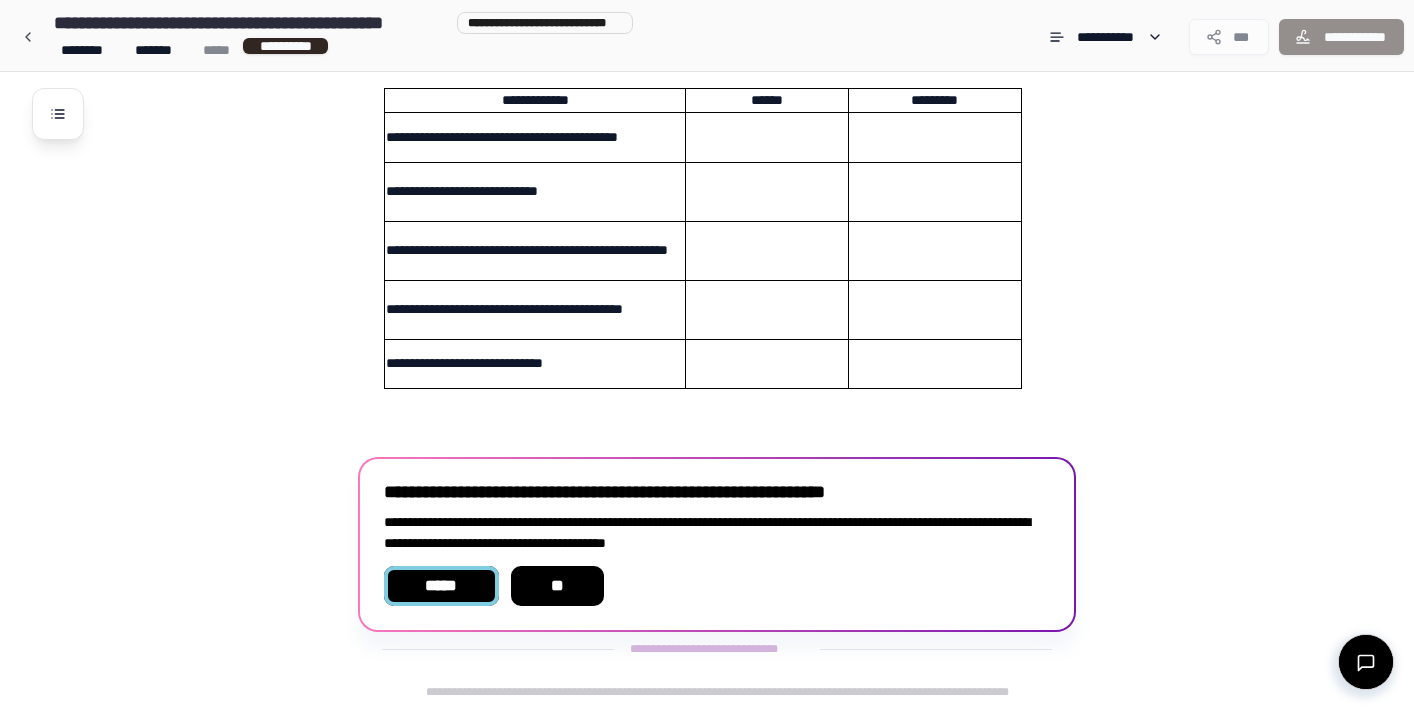 click on "*****" at bounding box center (441, 586) 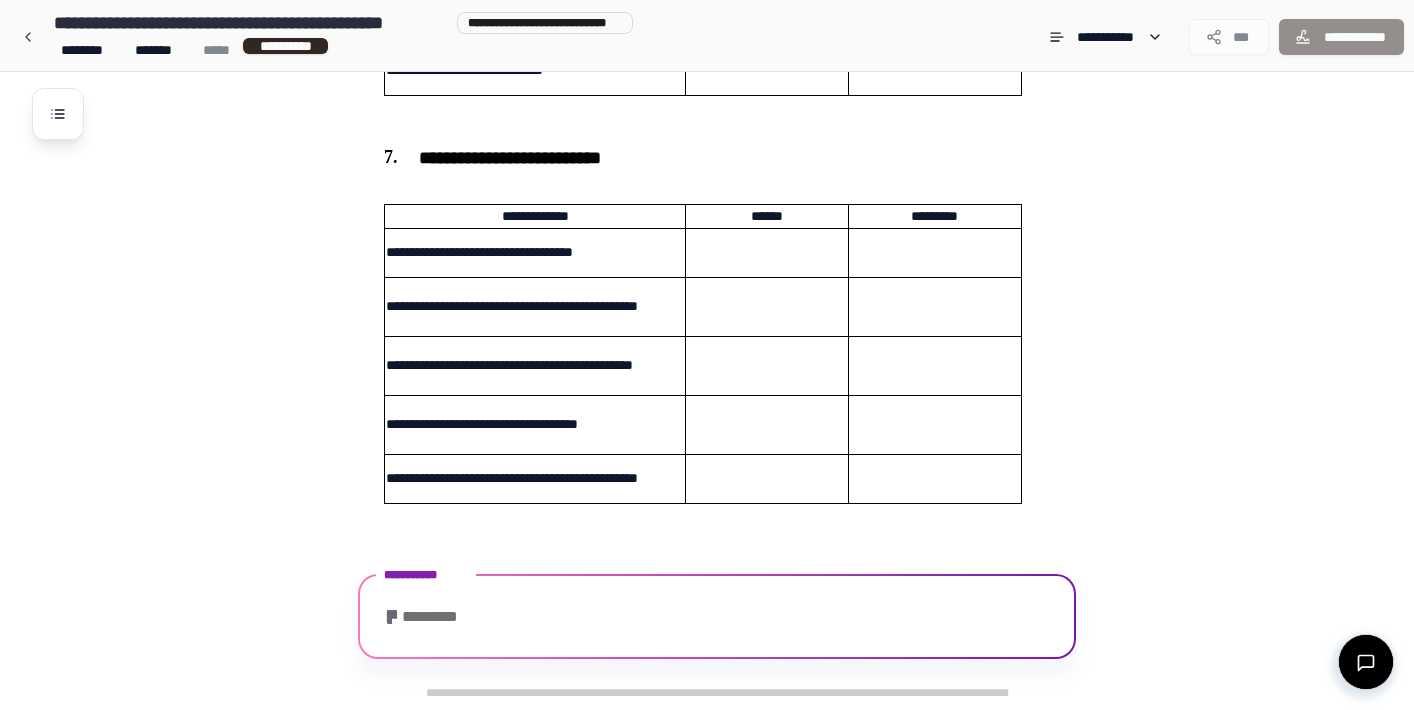 scroll, scrollTop: 2631, scrollLeft: 0, axis: vertical 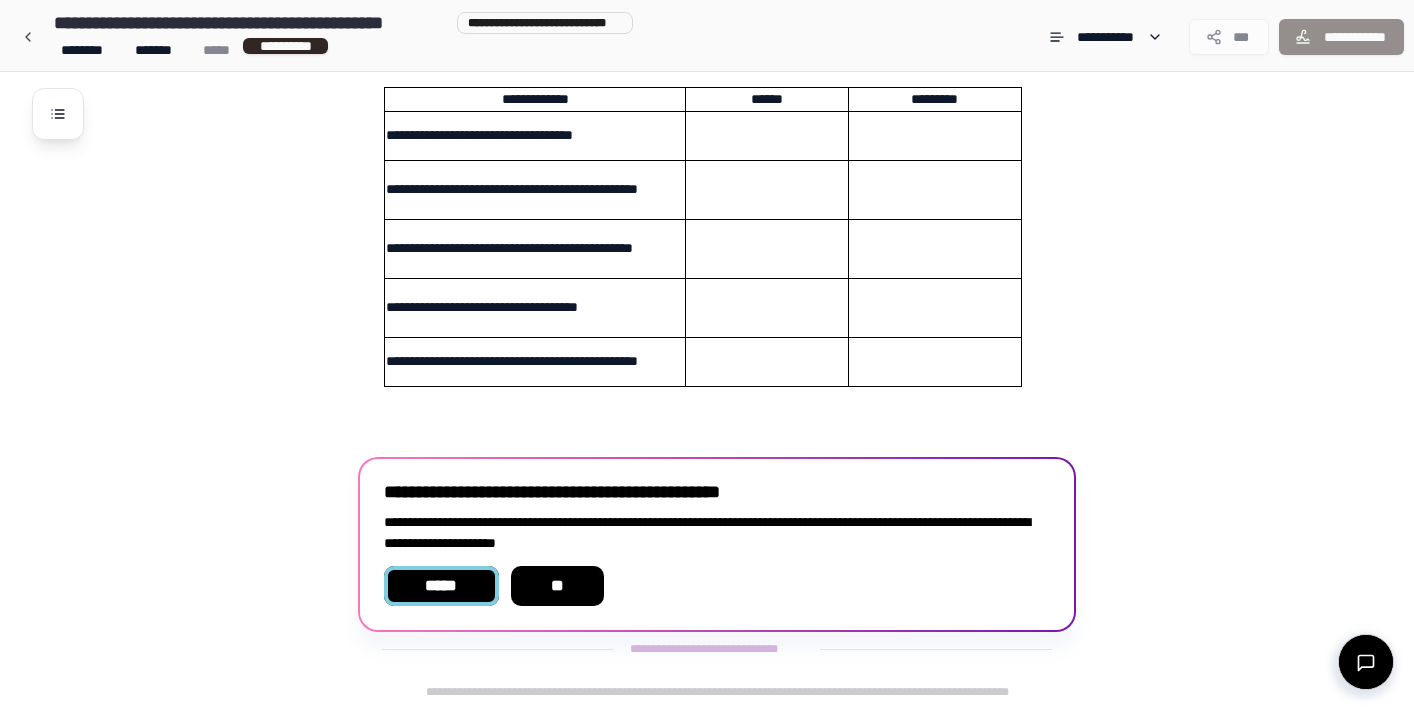 click on "*****" at bounding box center (441, 586) 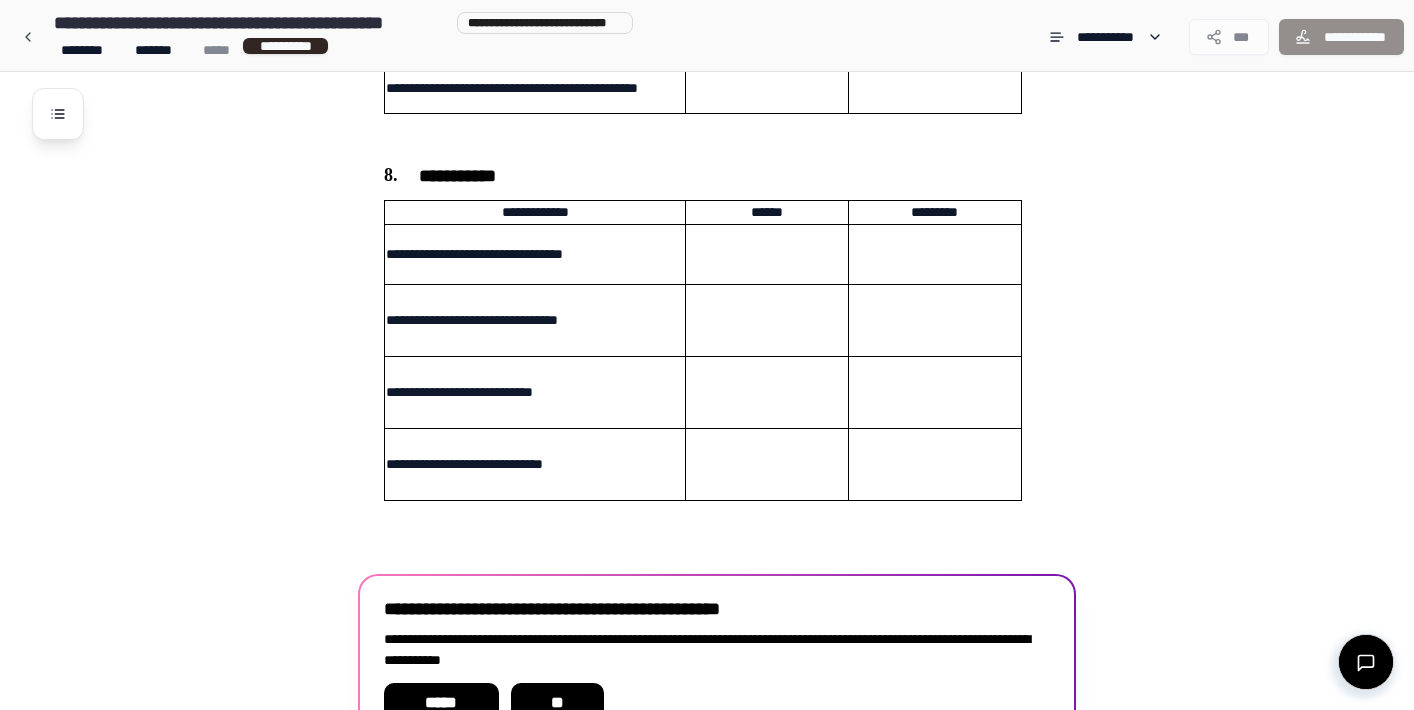 scroll, scrollTop: 3021, scrollLeft: 0, axis: vertical 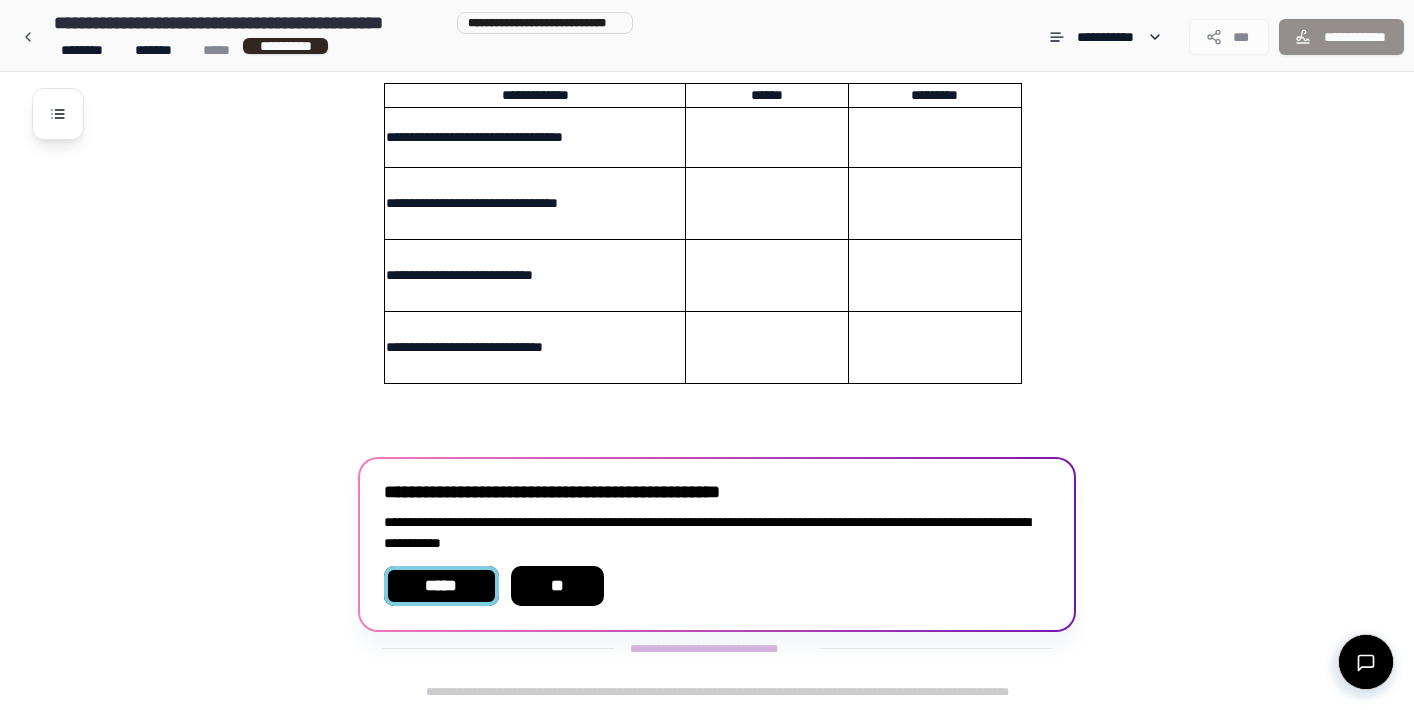 click on "*****" at bounding box center [441, 586] 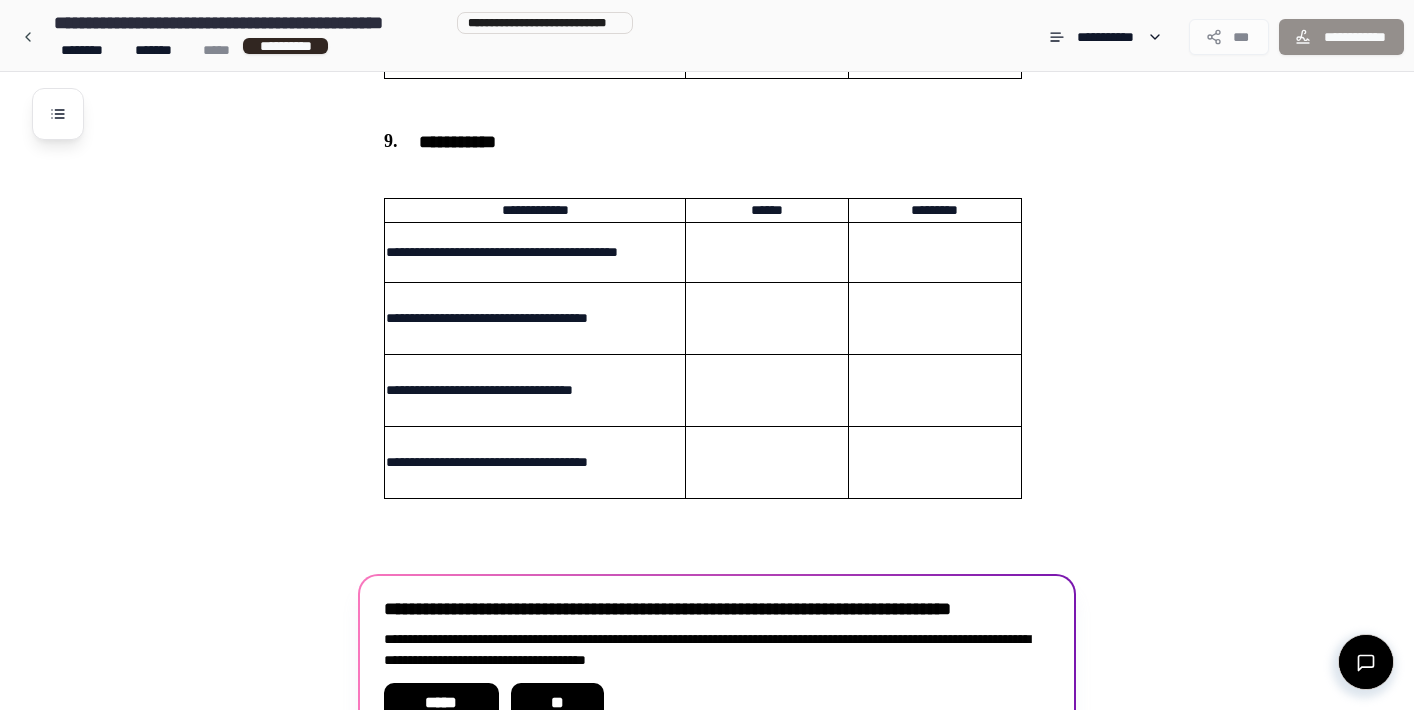 scroll, scrollTop: 3443, scrollLeft: 0, axis: vertical 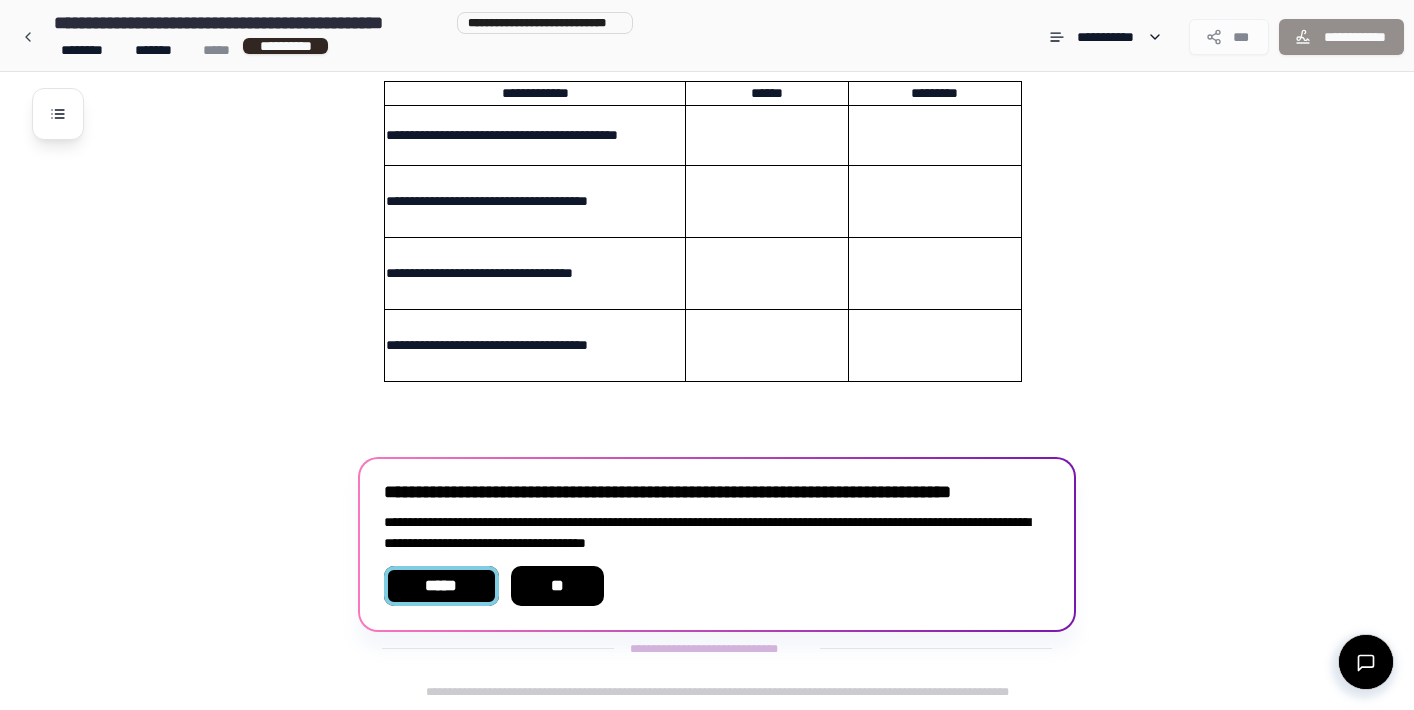 click on "*****" at bounding box center [441, 586] 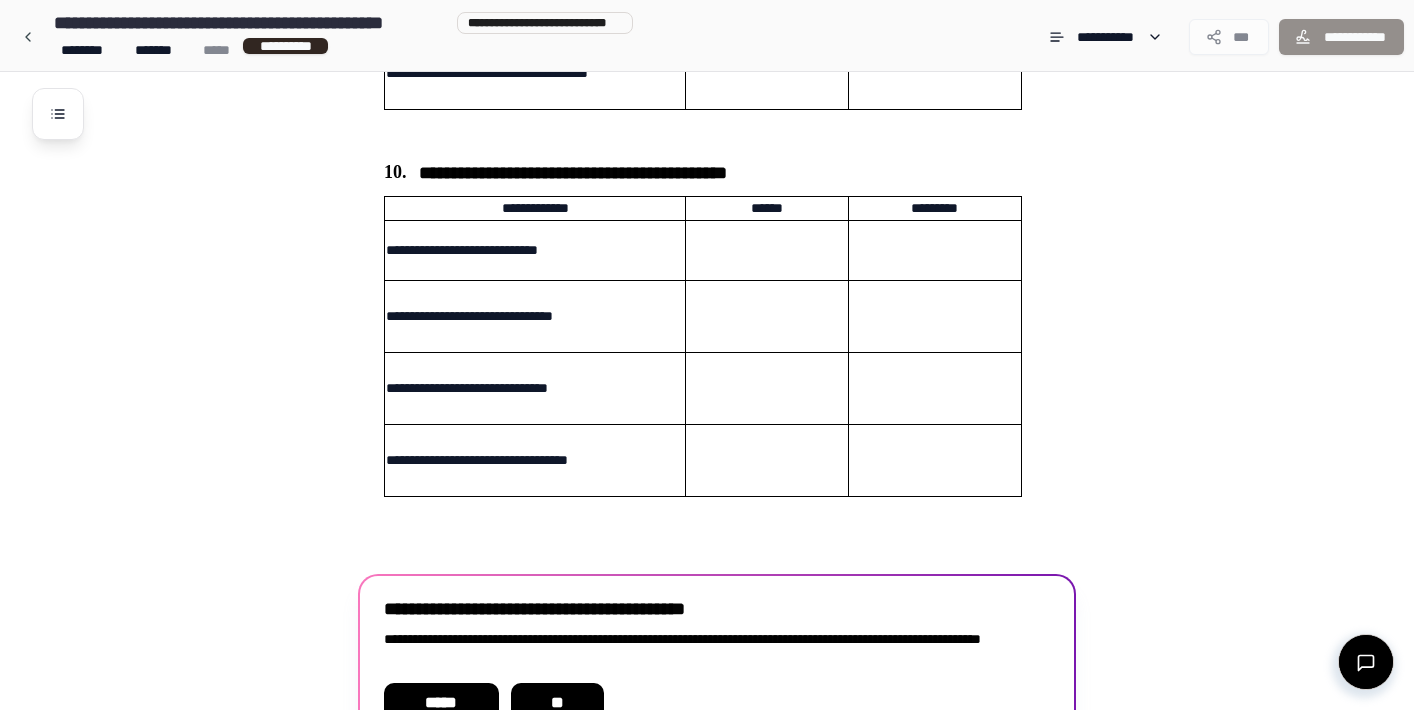 scroll, scrollTop: 3832, scrollLeft: 0, axis: vertical 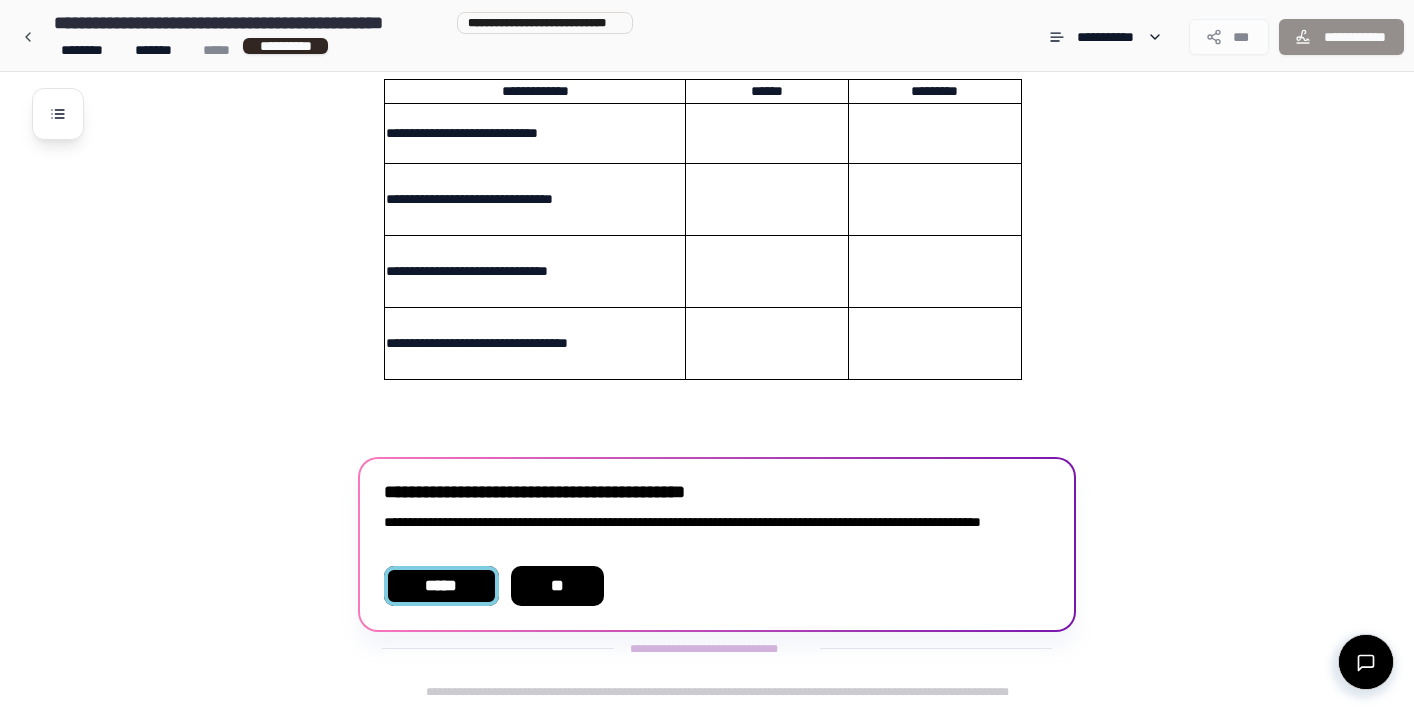 click on "*****" at bounding box center (441, 586) 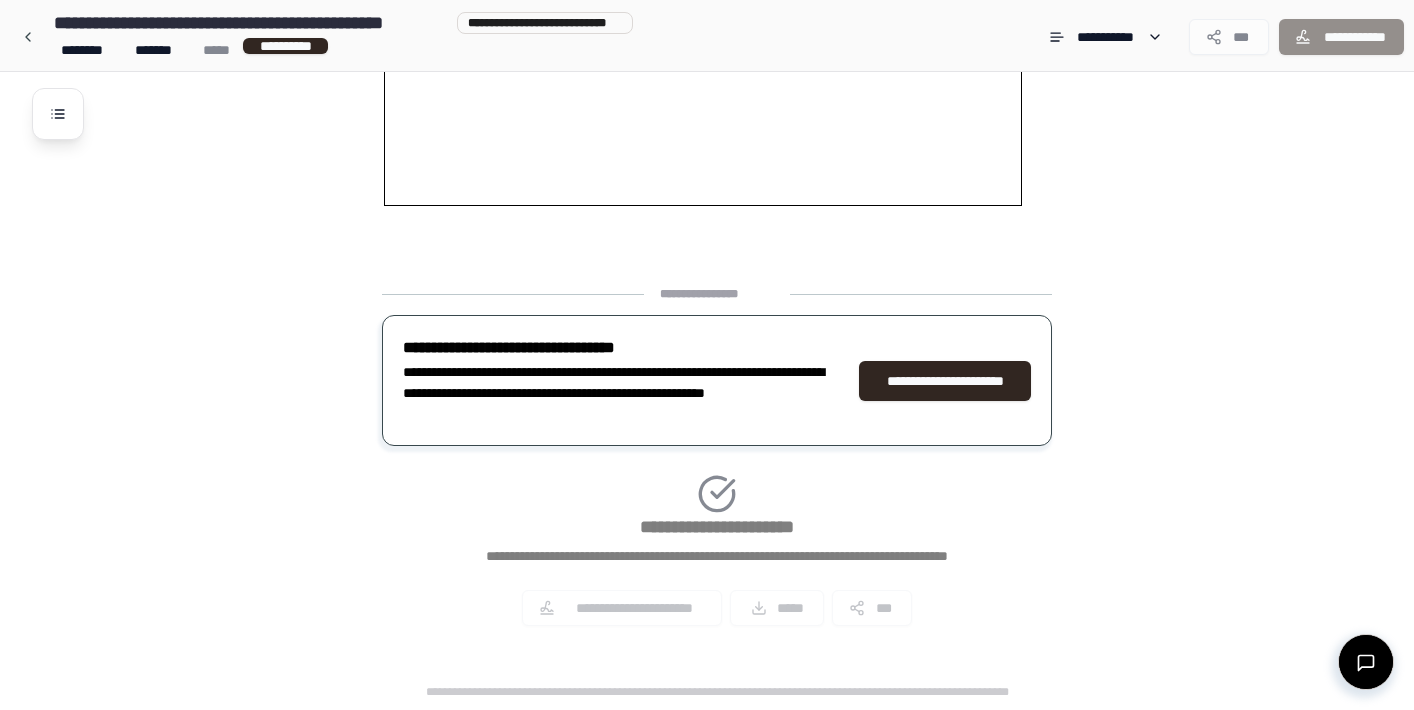 scroll, scrollTop: 4425, scrollLeft: 0, axis: vertical 